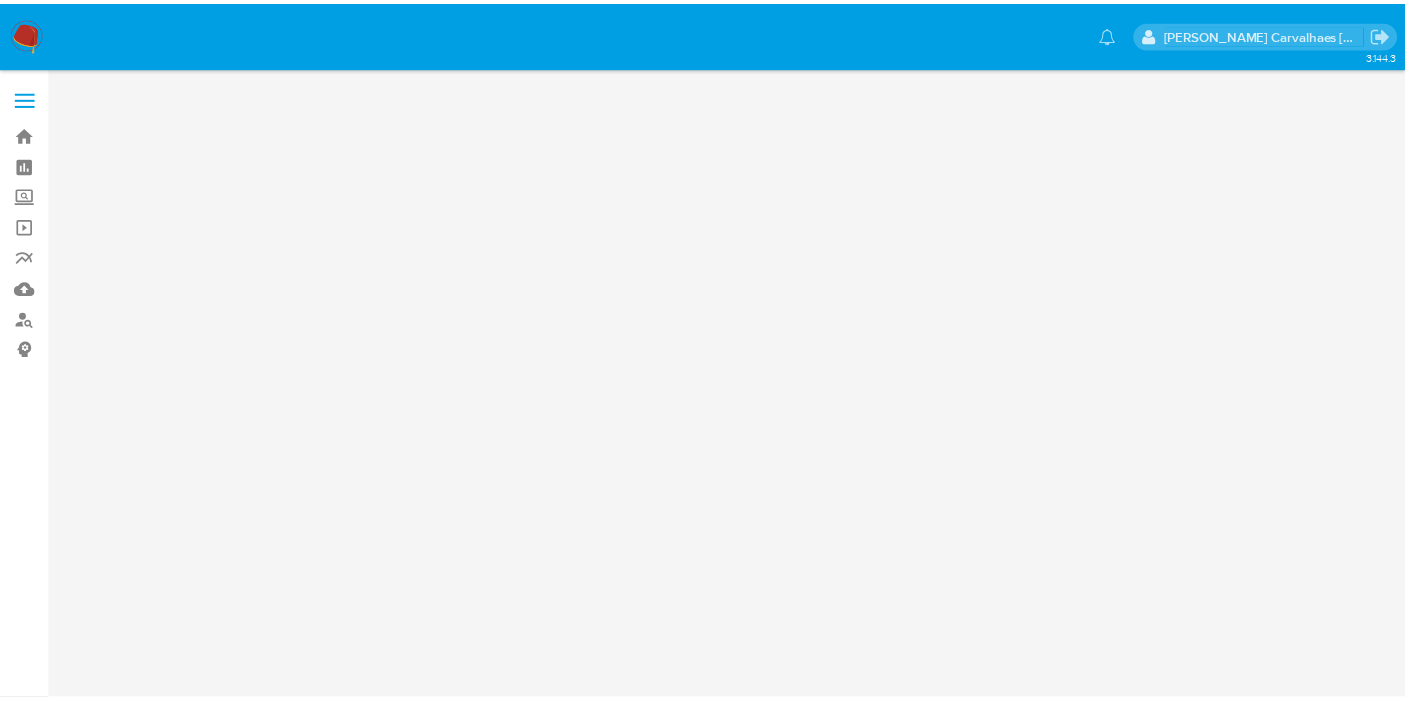 scroll, scrollTop: 0, scrollLeft: 0, axis: both 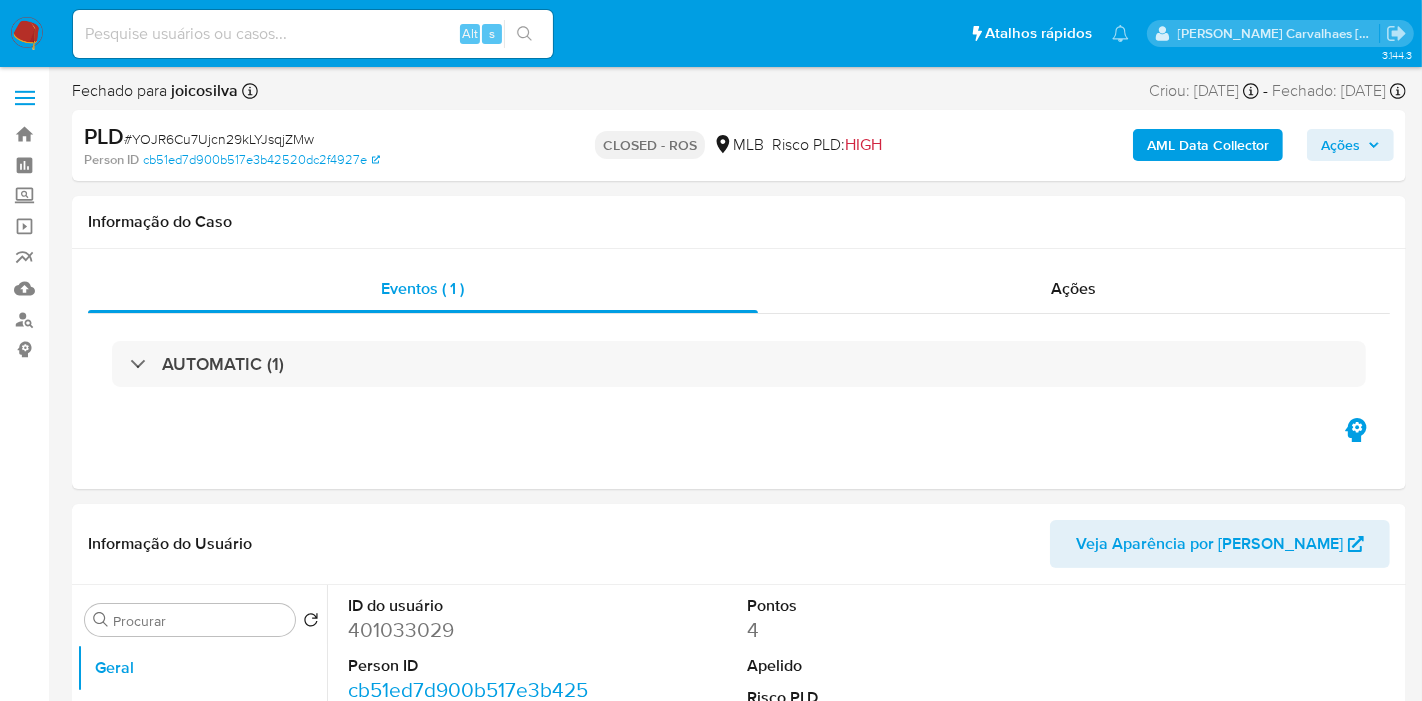 select on "10" 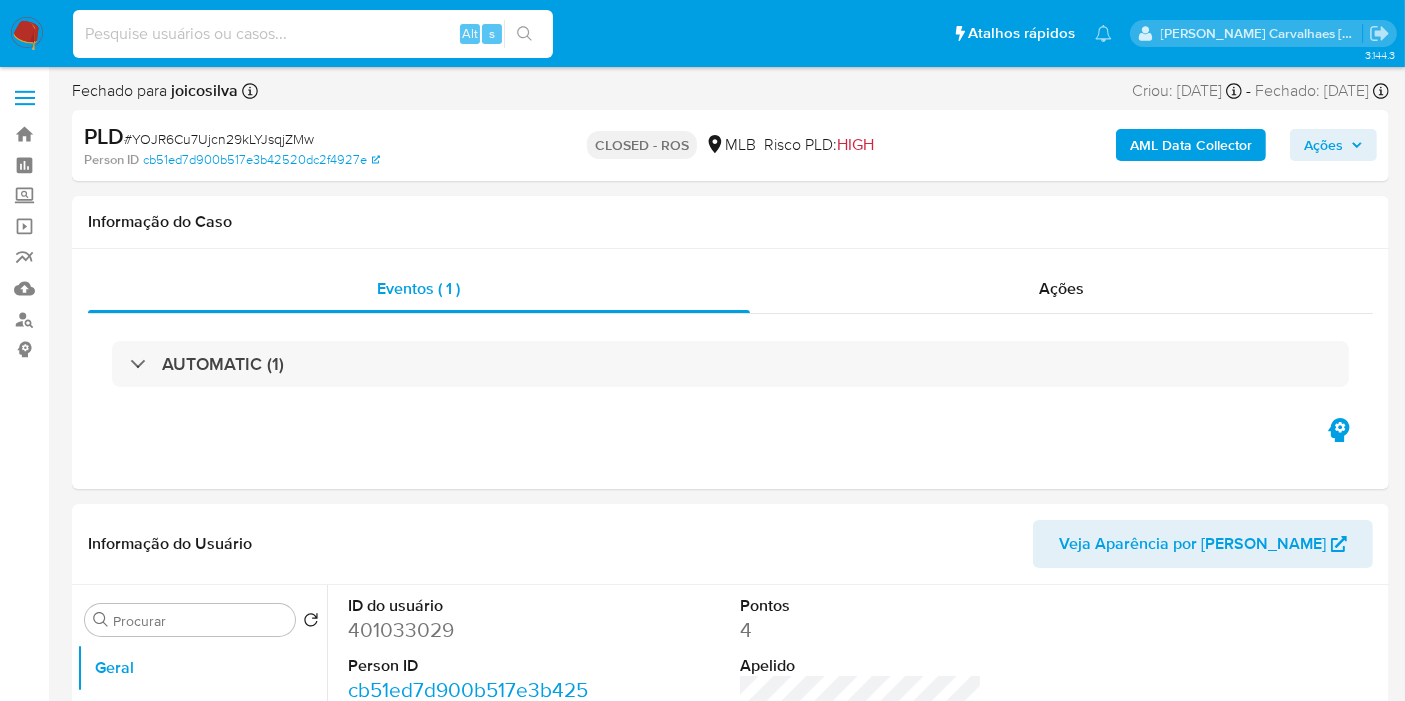 paste on "aI0qIb7v76Zk2yaqdxJhDAiq" 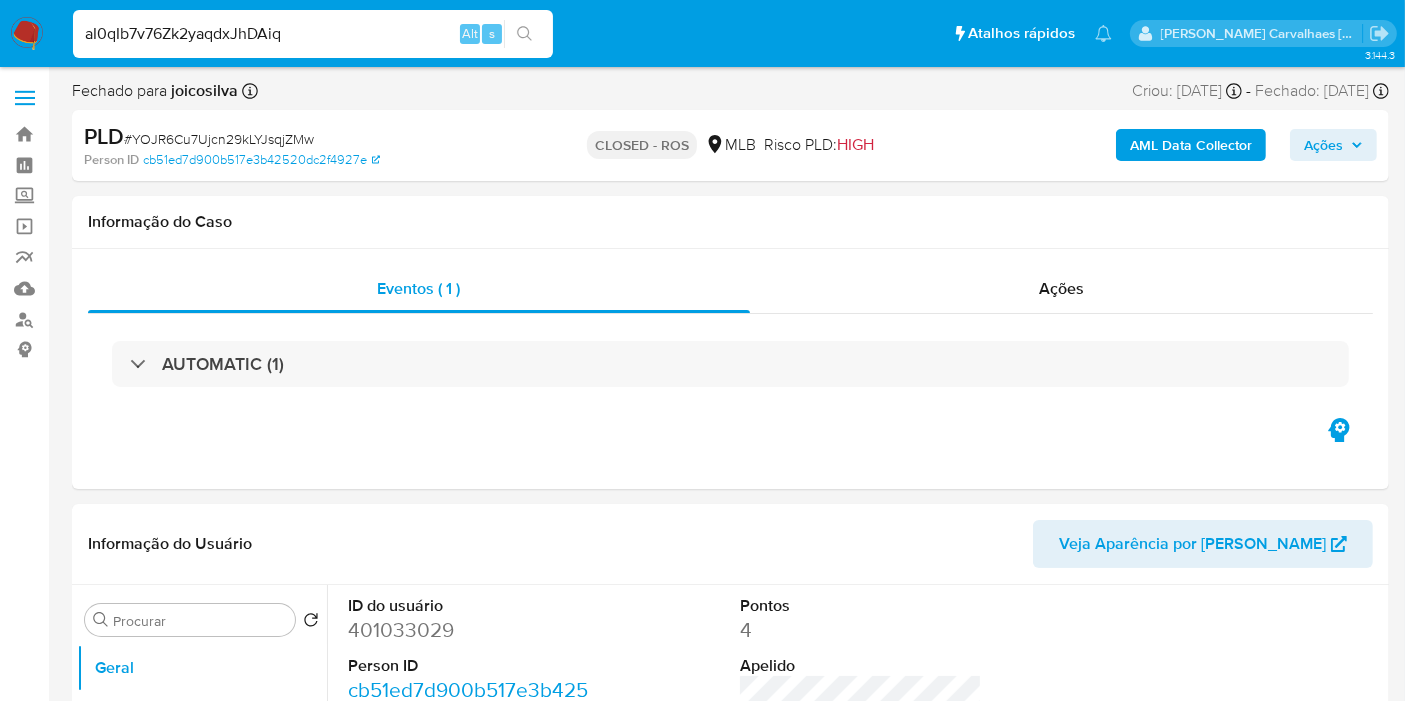 type on "aI0qIb7v76Zk2yaqdxJhDAiq" 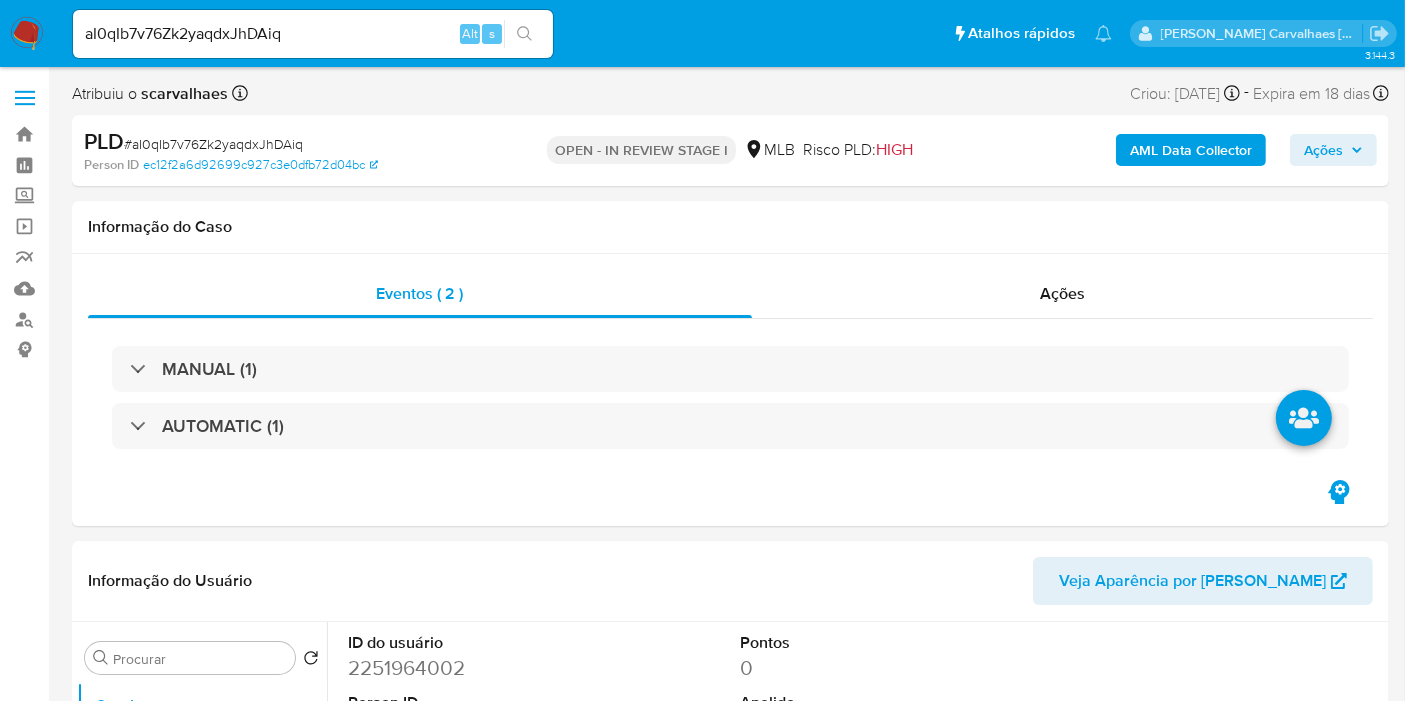 select on "10" 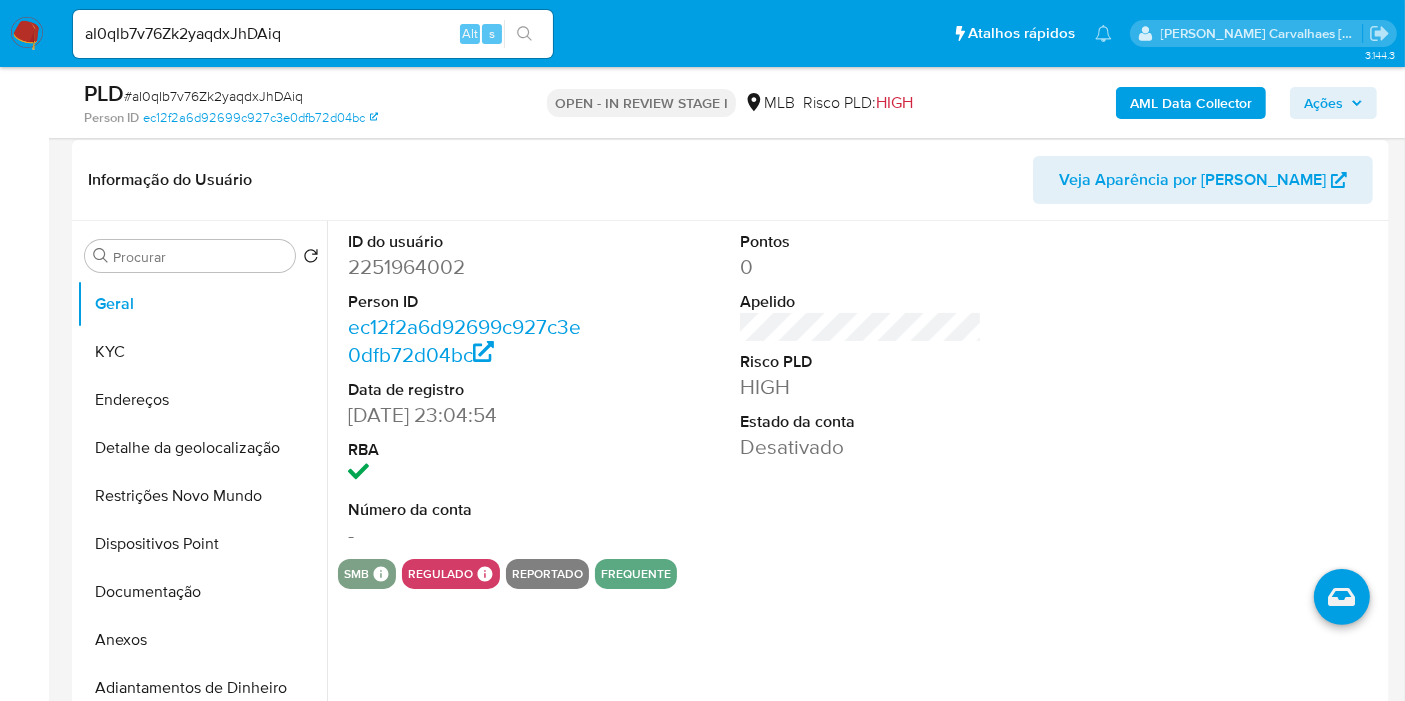 scroll, scrollTop: 444, scrollLeft: 0, axis: vertical 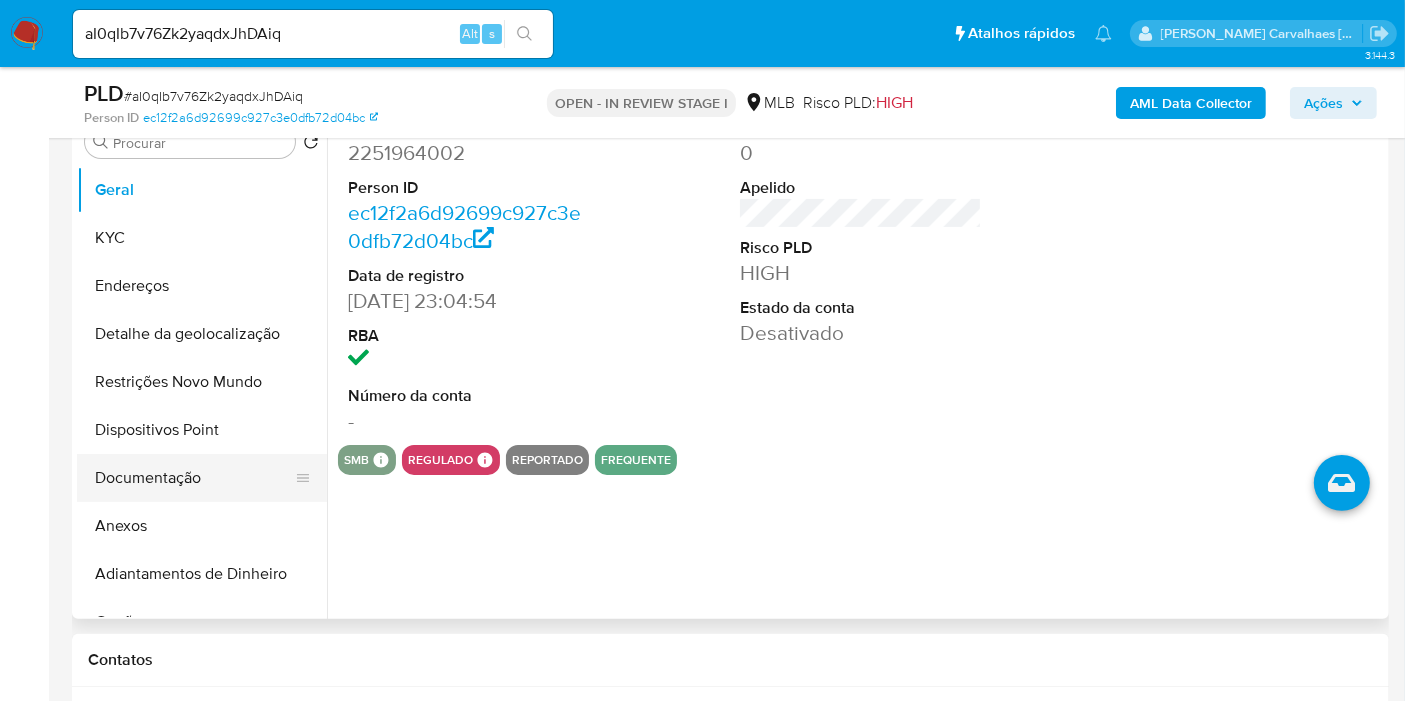 click on "Documentação" at bounding box center (194, 478) 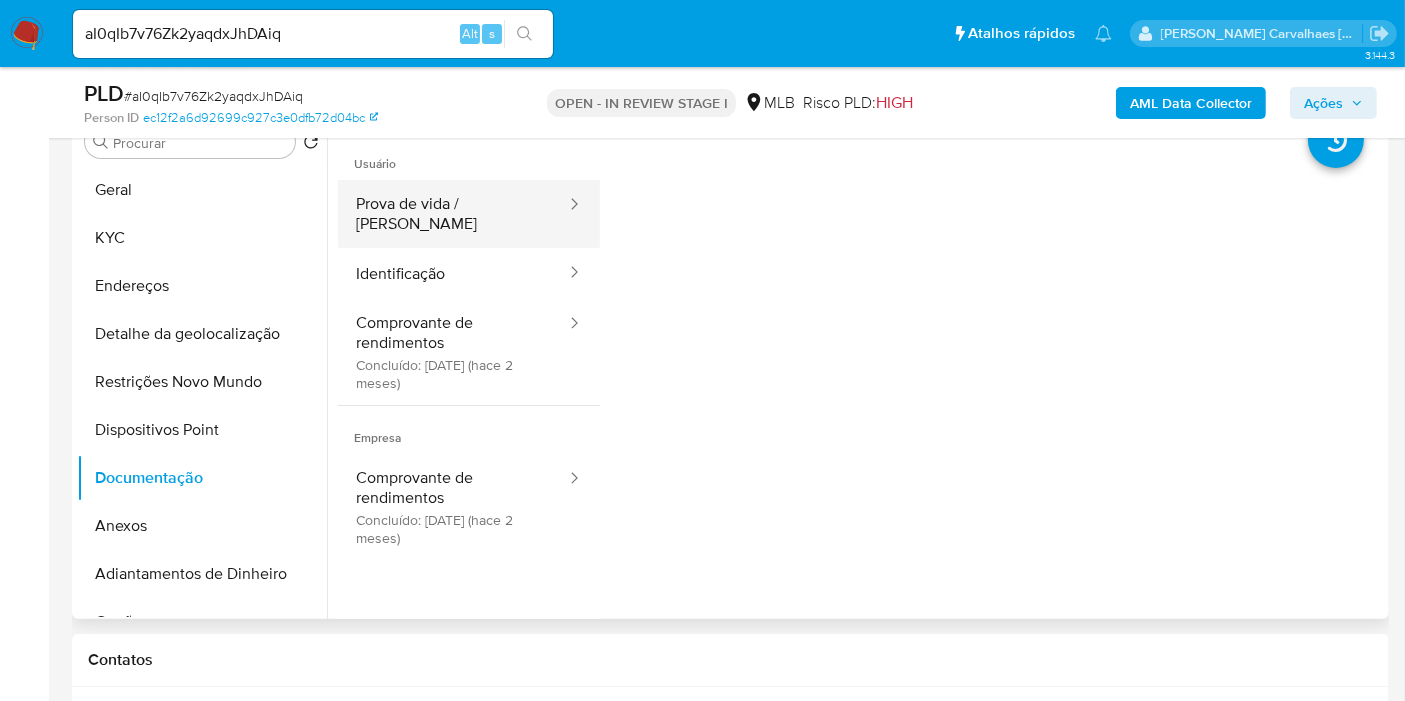 click on "Prova de vida / Selfie" at bounding box center [453, 214] 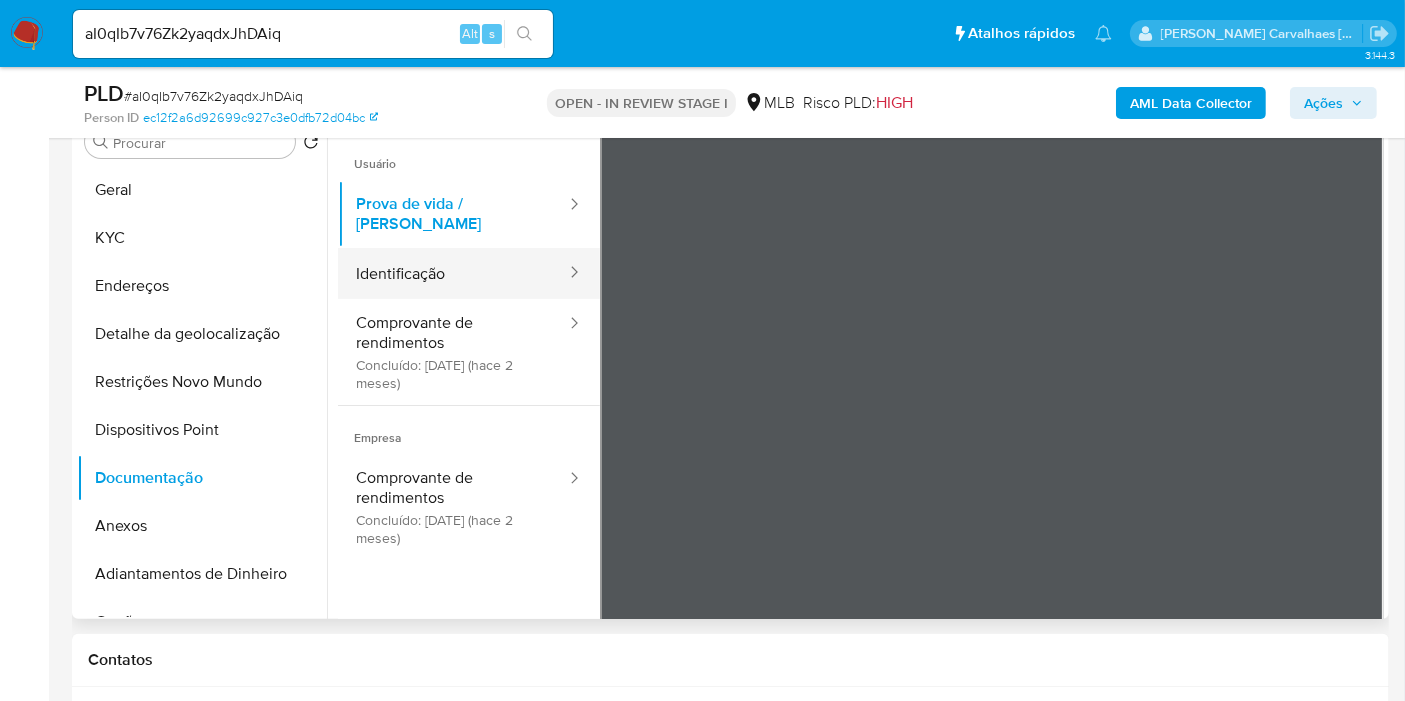 click on "Identificação" at bounding box center [453, 273] 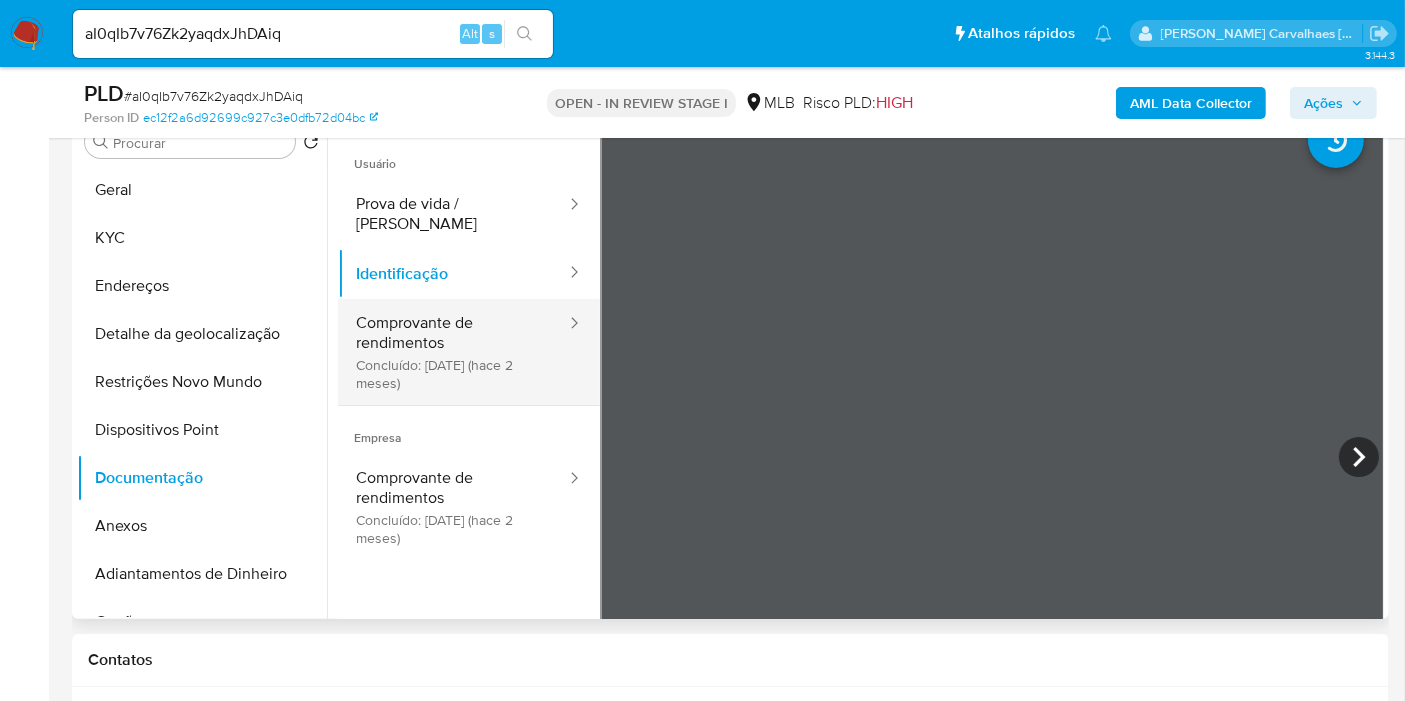 click on "Comprovante de rendimentos Concluído: 21/05/2025 (hace 2 meses)" at bounding box center (453, 352) 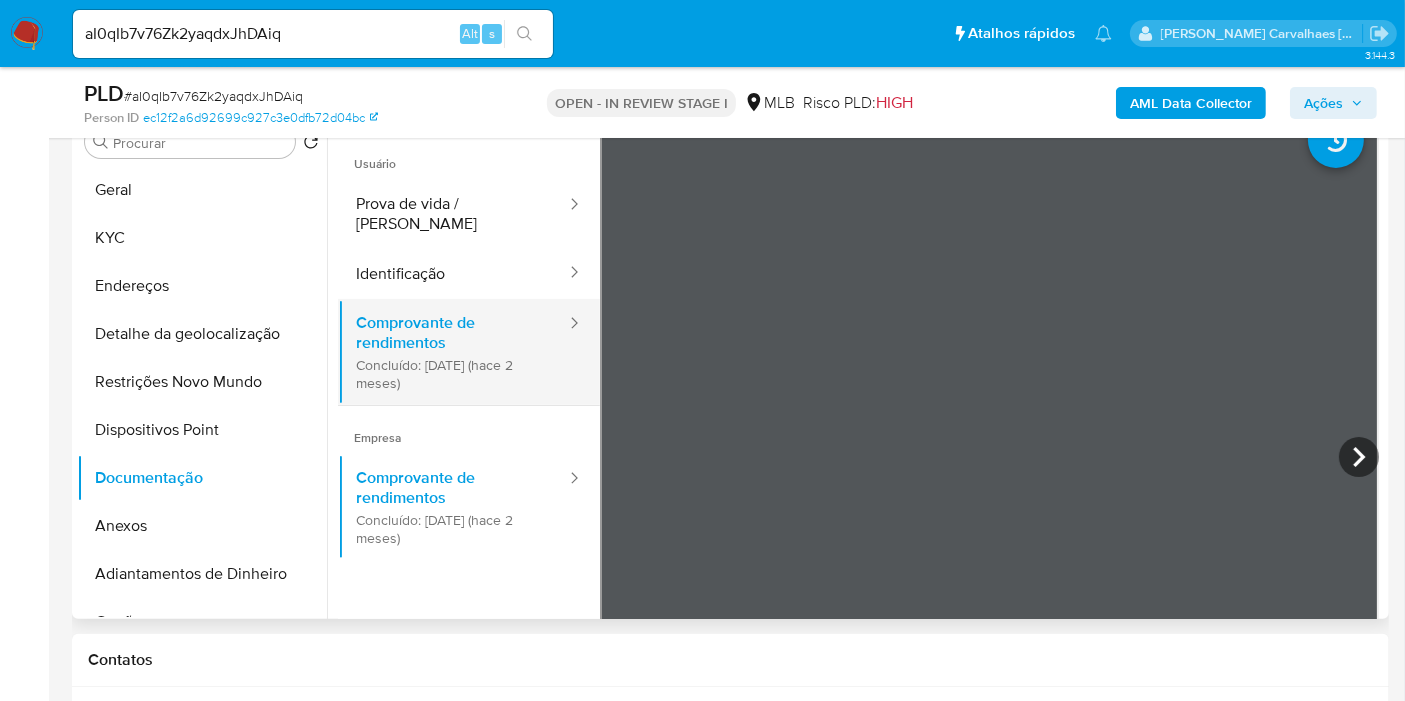 scroll, scrollTop: 0, scrollLeft: 0, axis: both 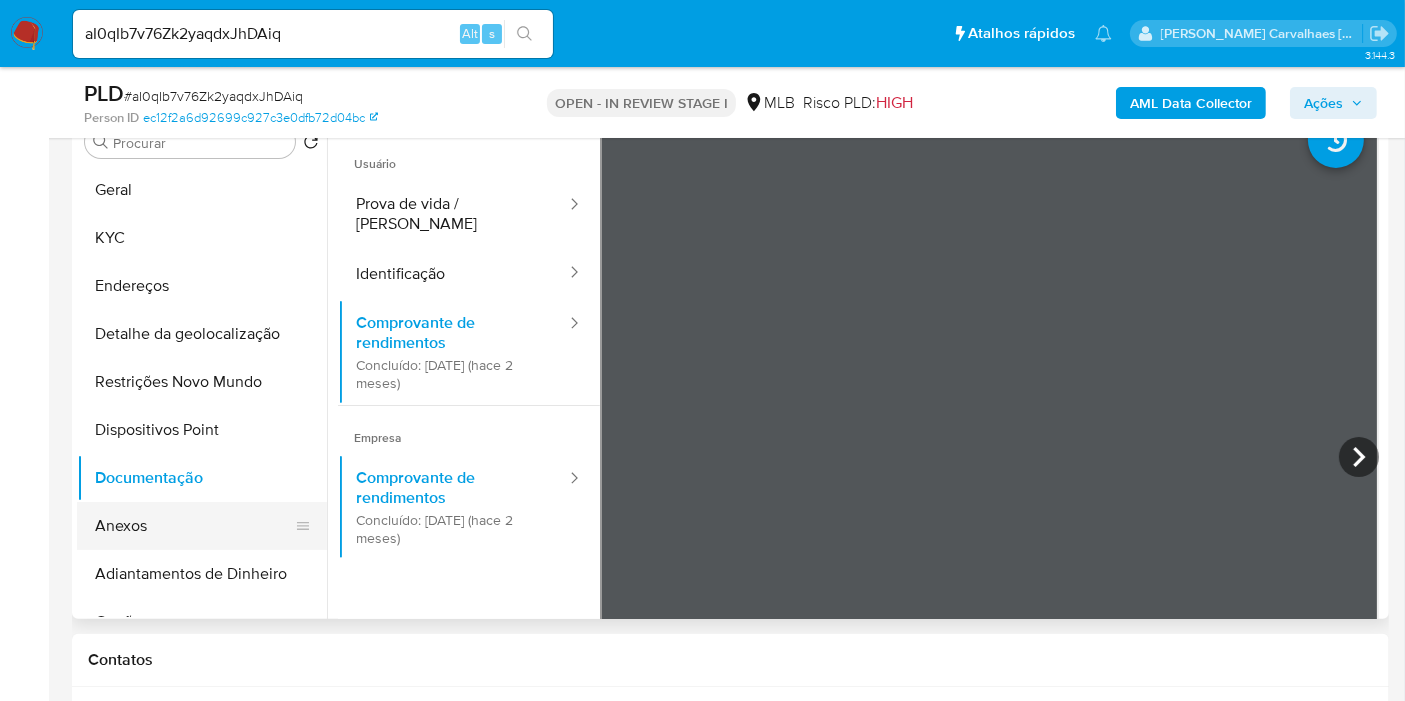 click on "Anexos" at bounding box center (194, 526) 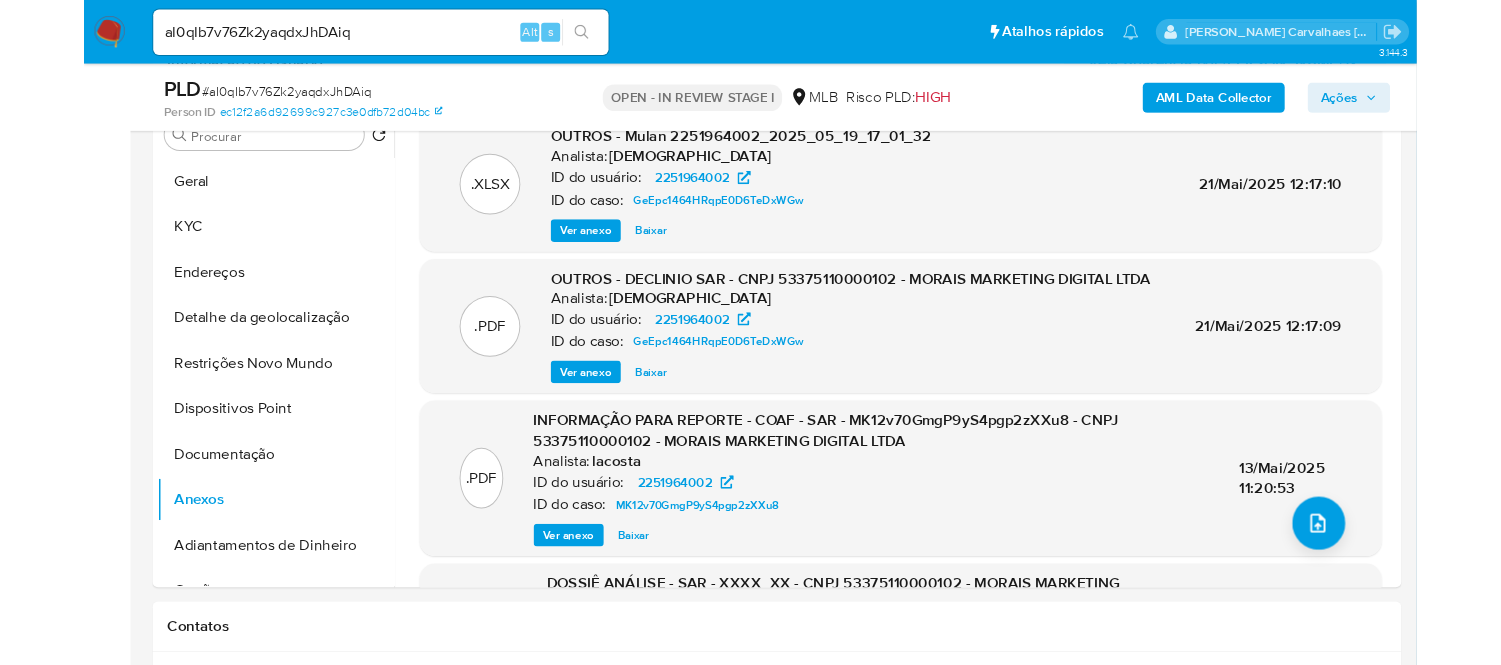 scroll, scrollTop: 444, scrollLeft: 0, axis: vertical 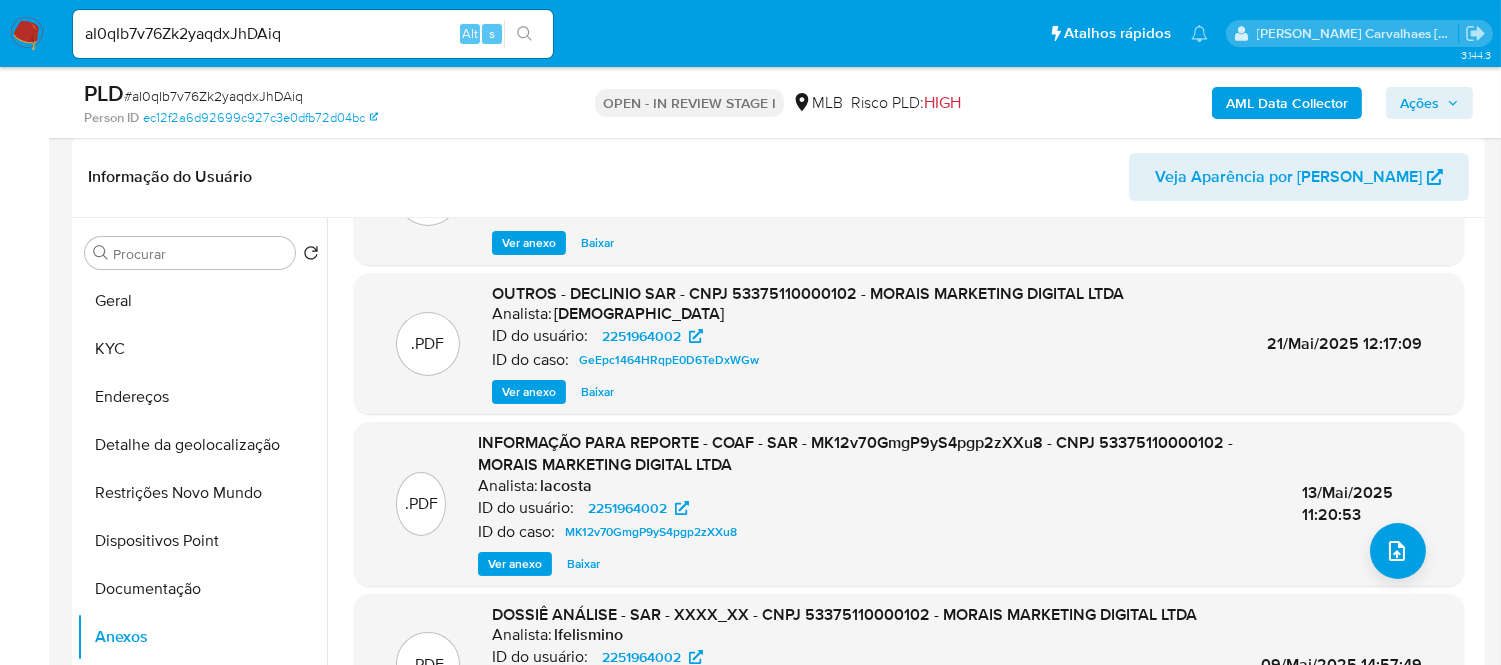 click on "Ver anexo" at bounding box center [515, 564] 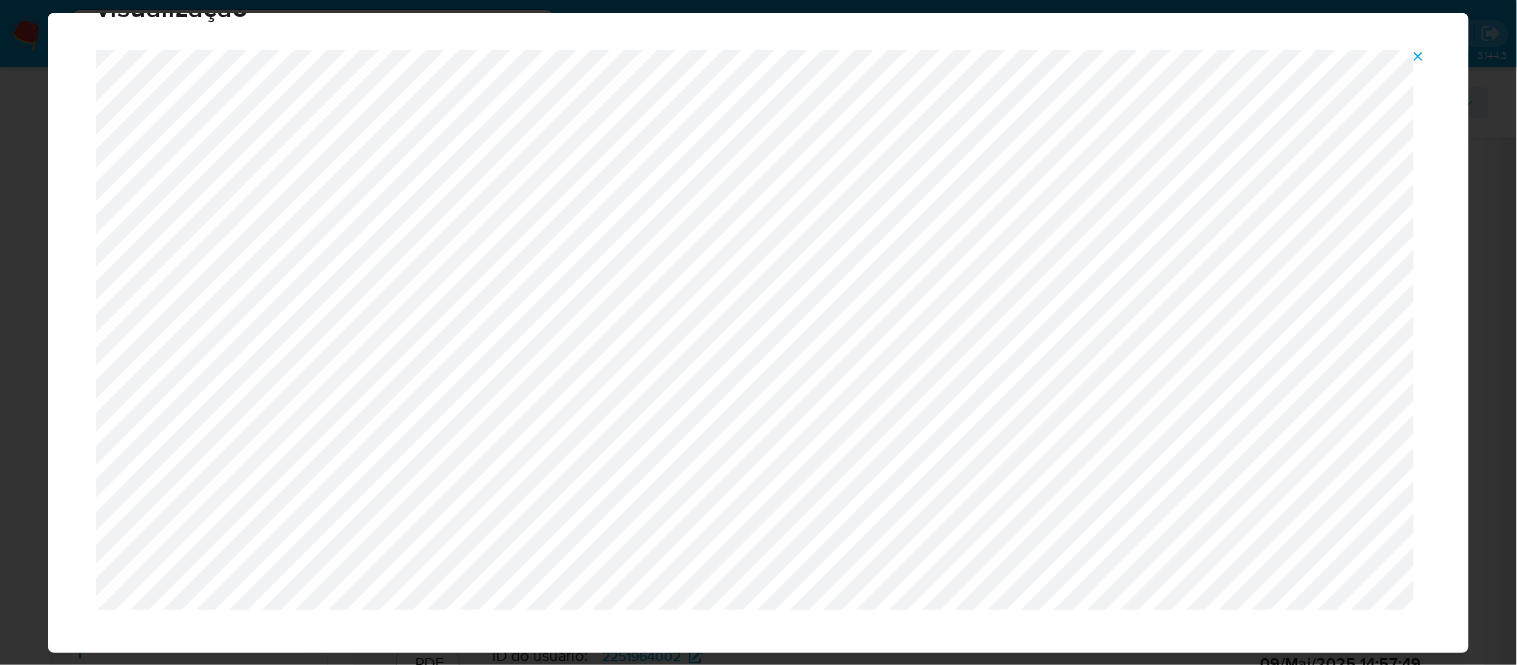 scroll, scrollTop: 103, scrollLeft: 0, axis: vertical 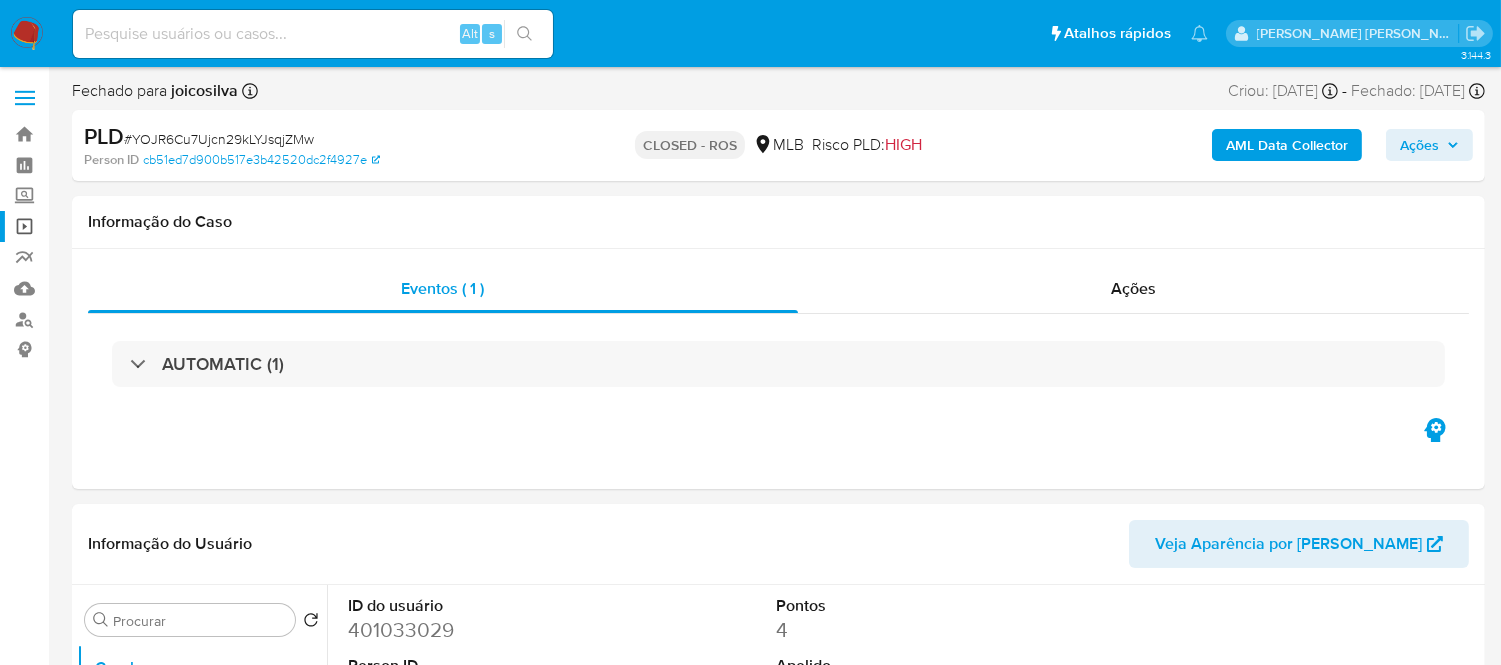 select on "10" 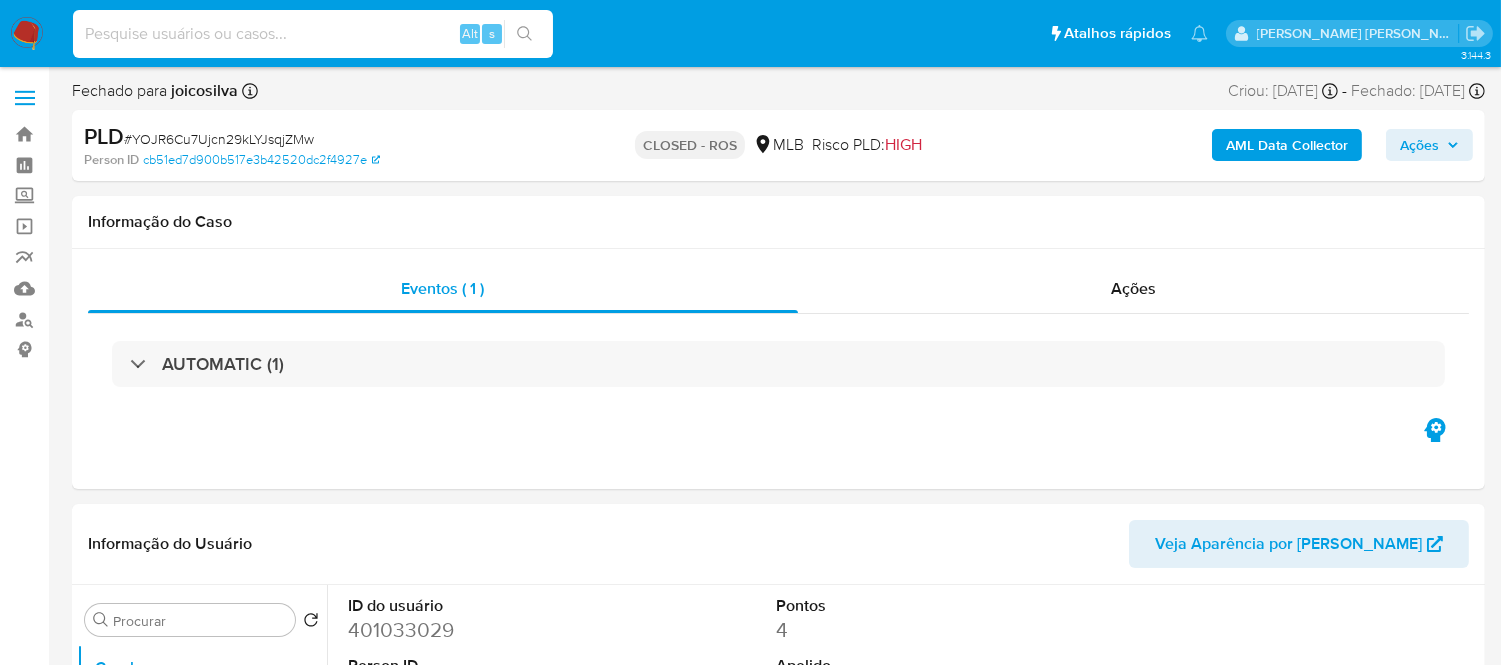 drag, startPoint x: 231, startPoint y: 13, endPoint x: 196, endPoint y: 30, distance: 38.910152 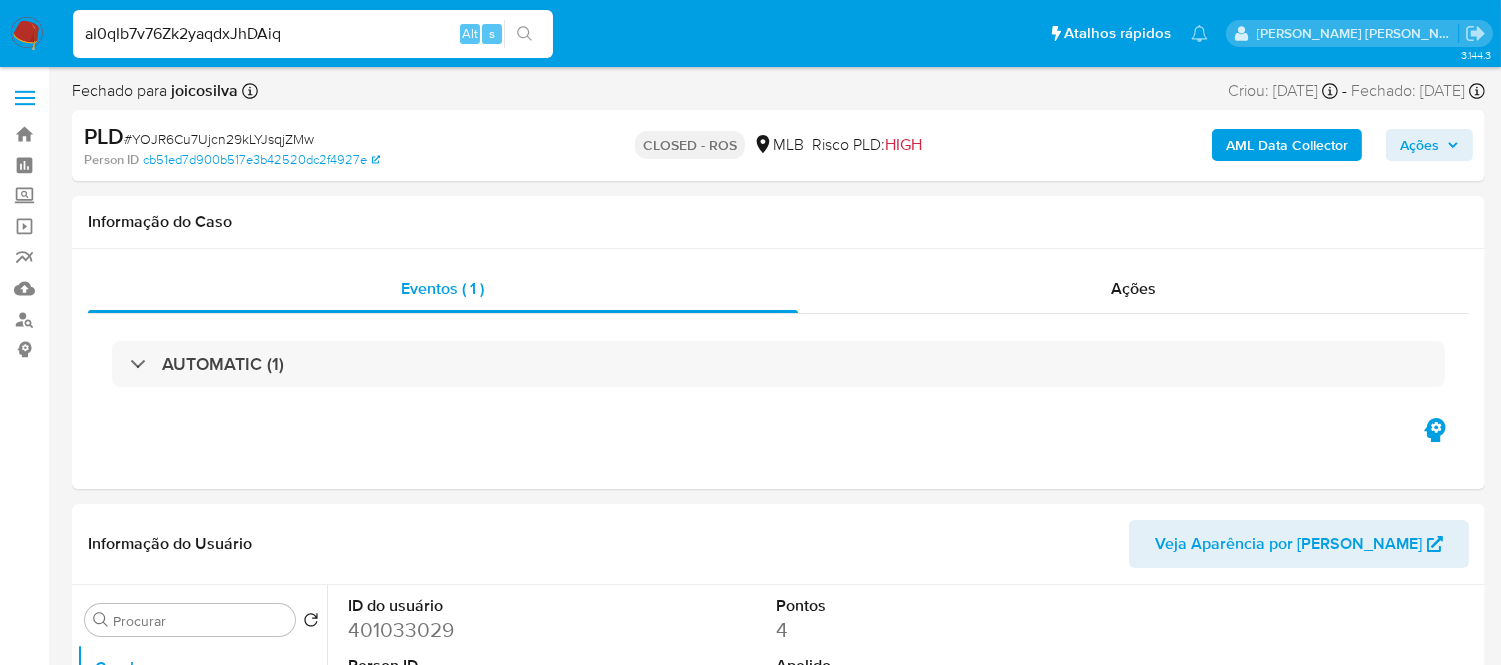 type on "aI0qIb7v76Zk2yaqdxJhDAiq" 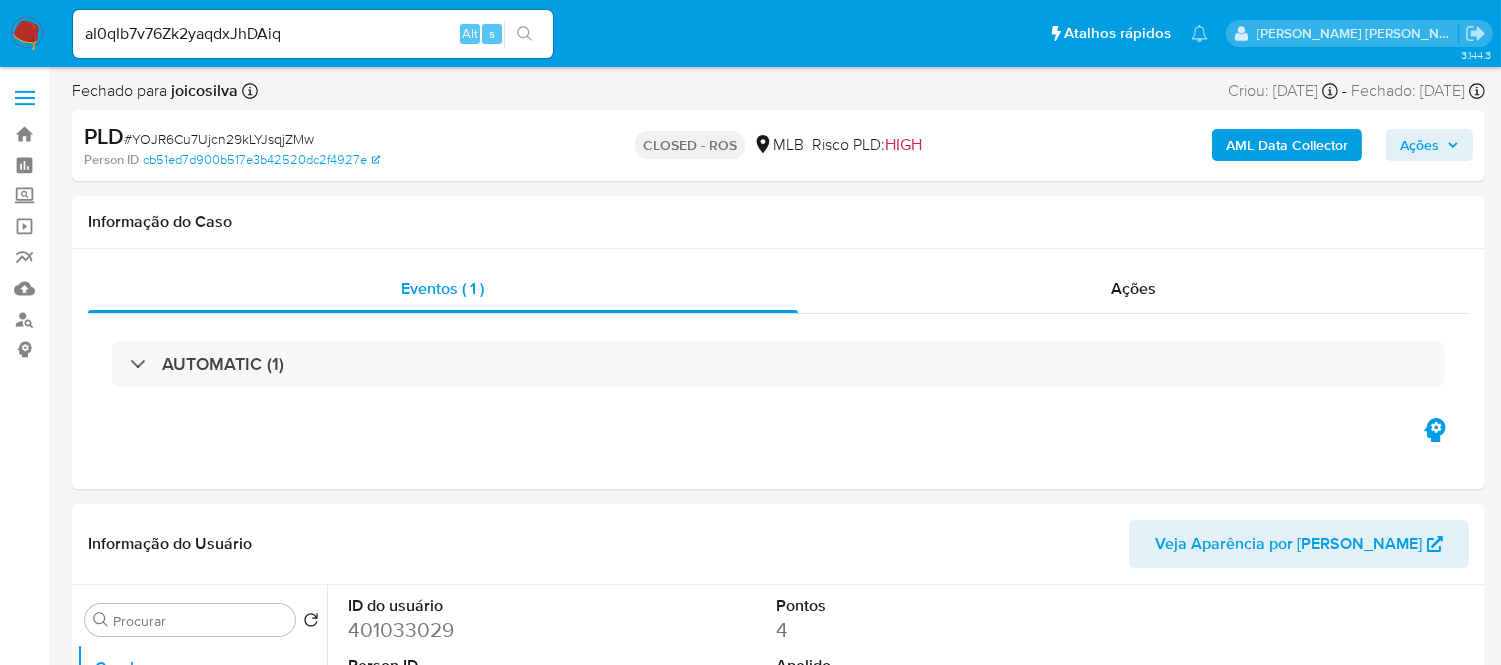 click at bounding box center [524, 34] 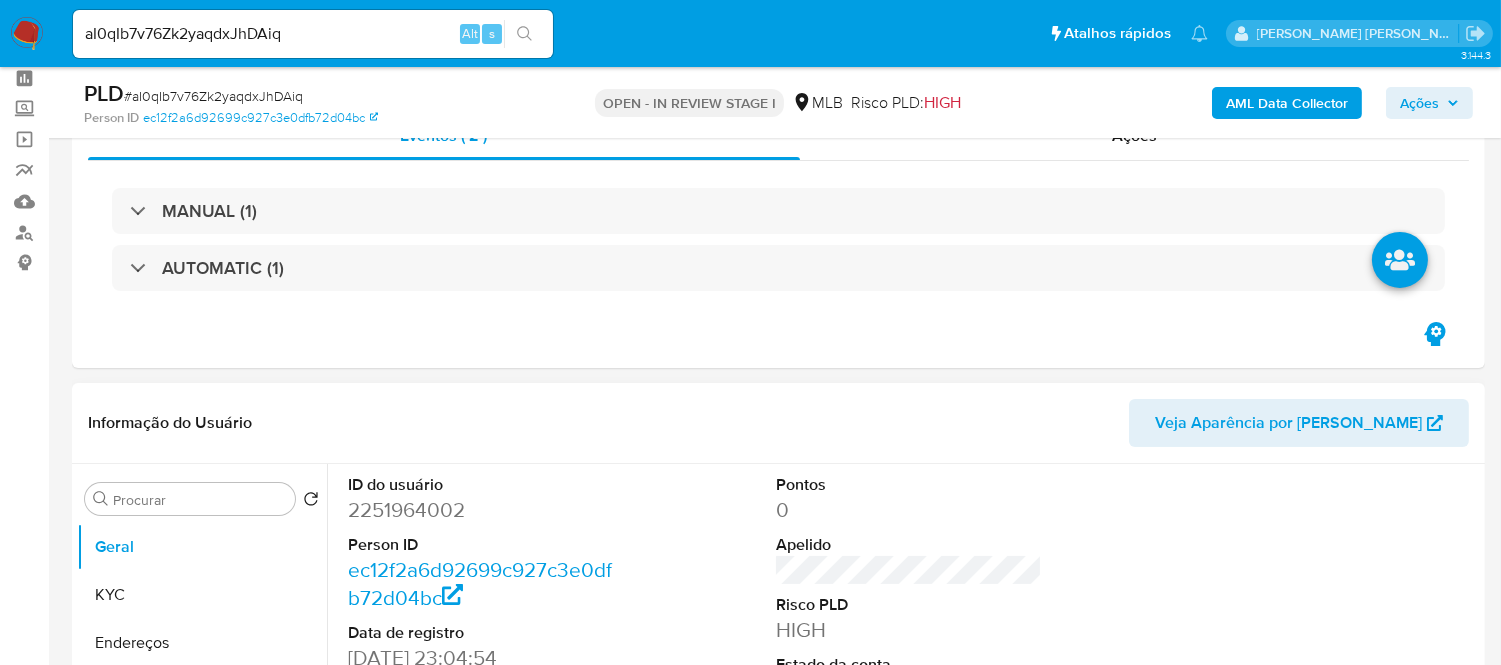 scroll, scrollTop: 333, scrollLeft: 0, axis: vertical 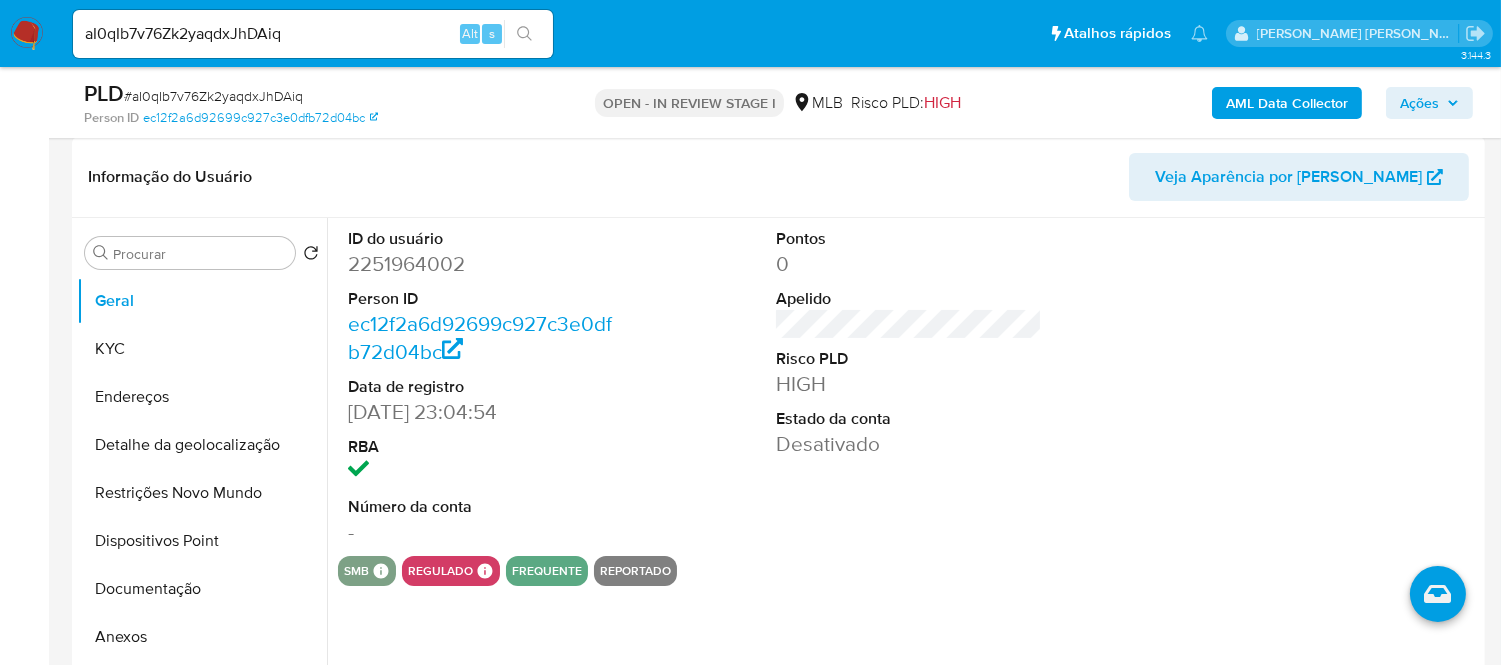 select on "10" 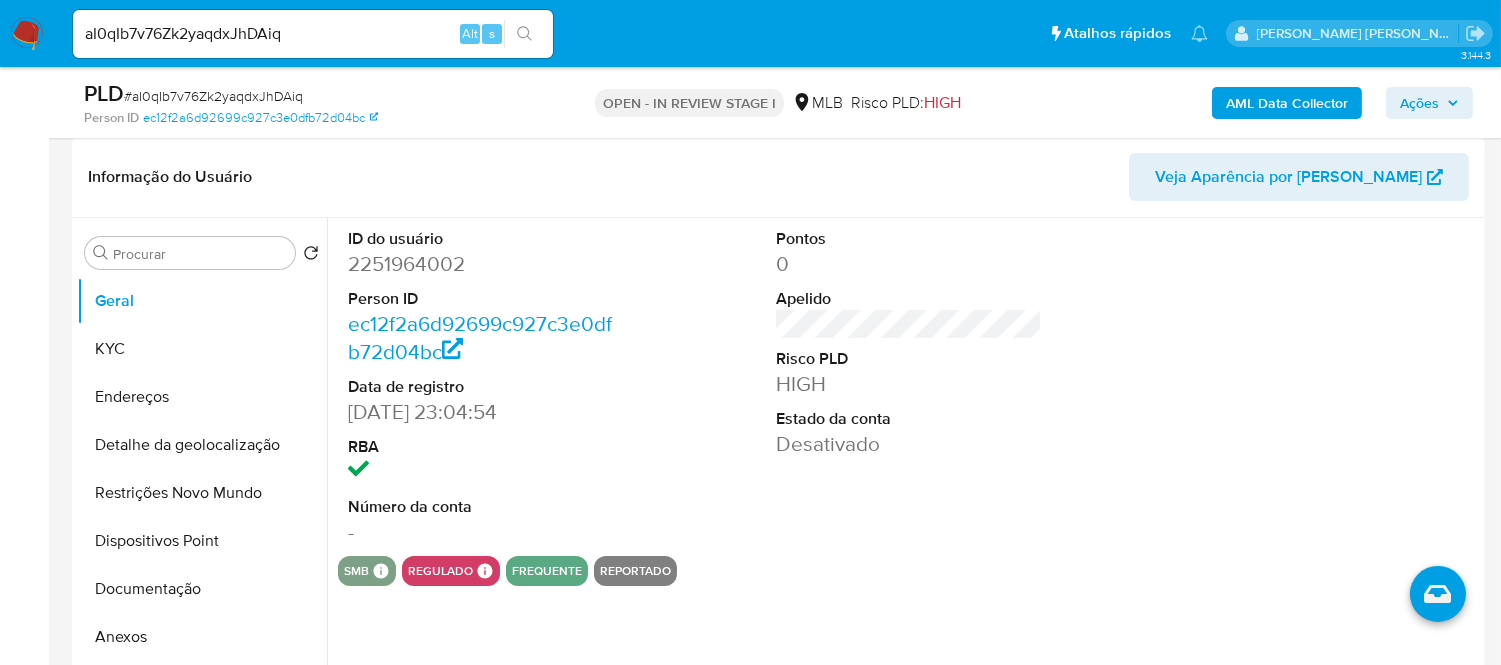click on "Número da conta" at bounding box center [481, 507] 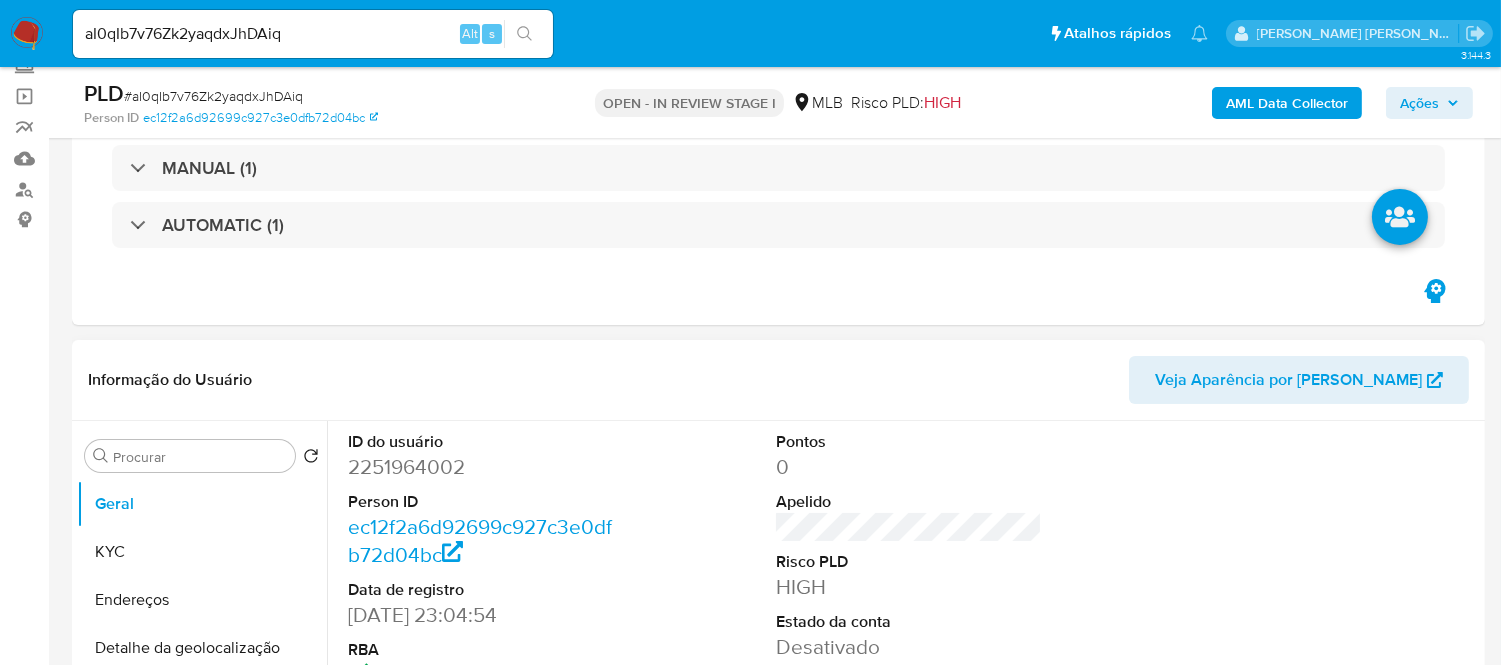 scroll, scrollTop: 123, scrollLeft: 0, axis: vertical 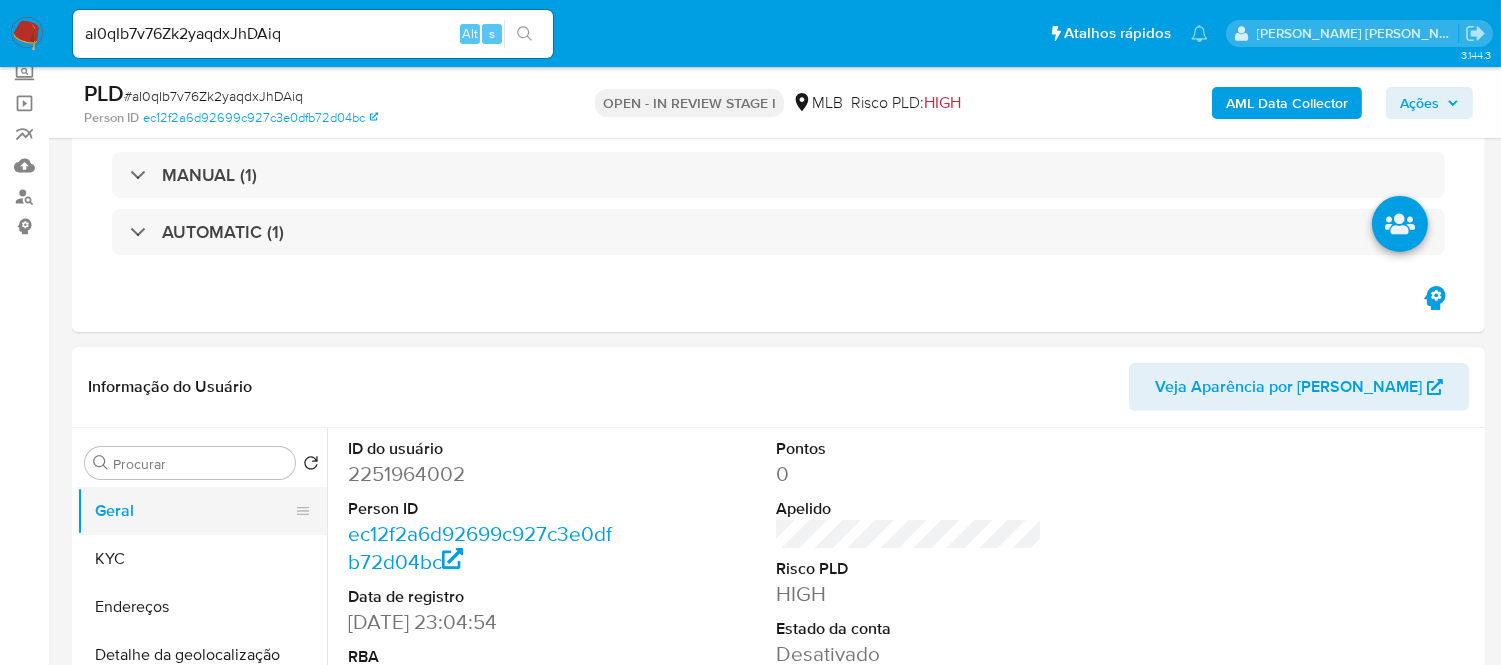 click on "Geral" at bounding box center [194, 511] 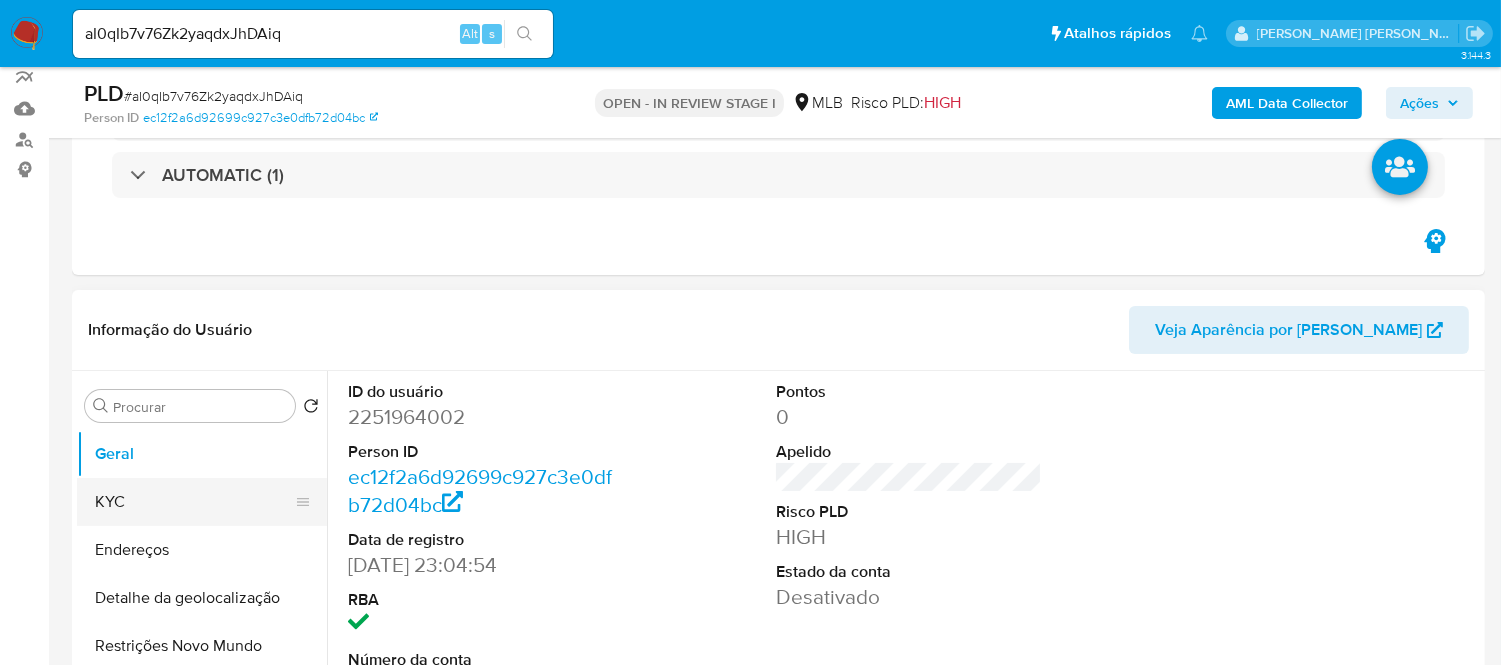 scroll, scrollTop: 234, scrollLeft: 0, axis: vertical 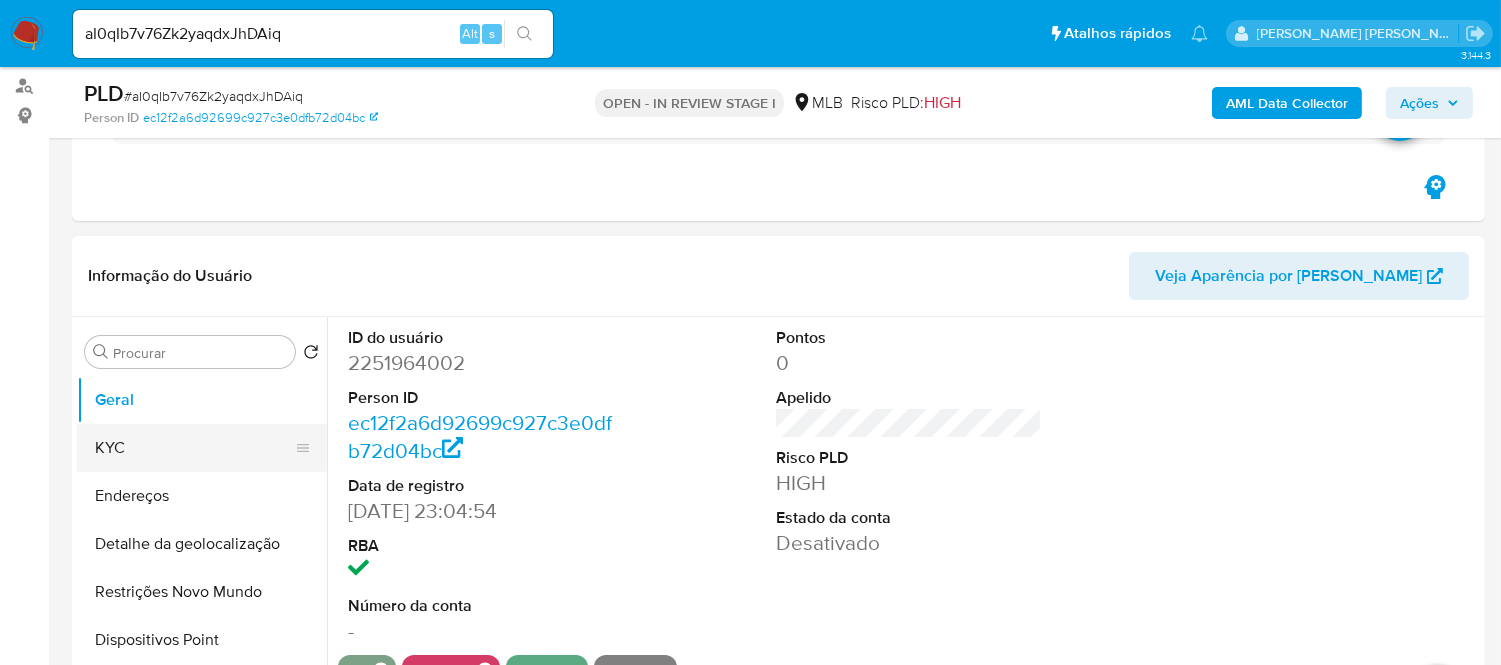 click on "KYC" at bounding box center [194, 448] 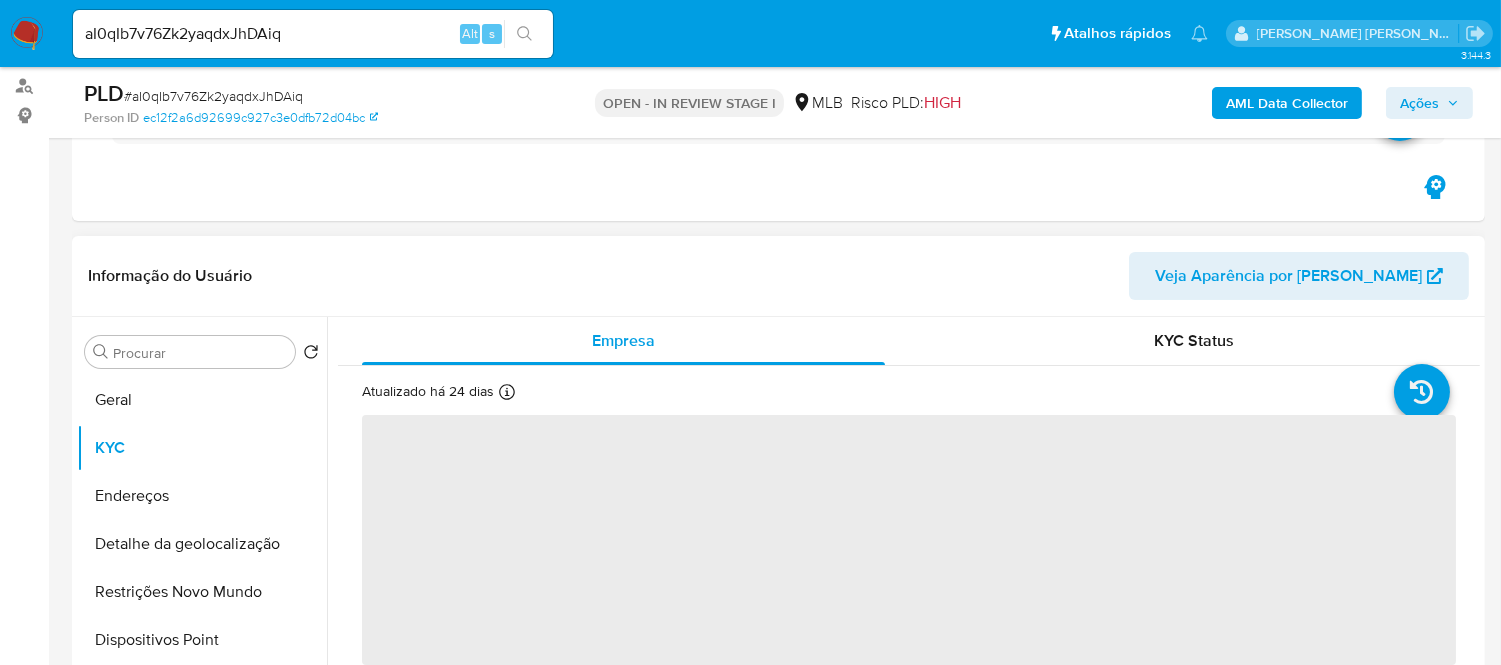 scroll, scrollTop: 111, scrollLeft: 0, axis: vertical 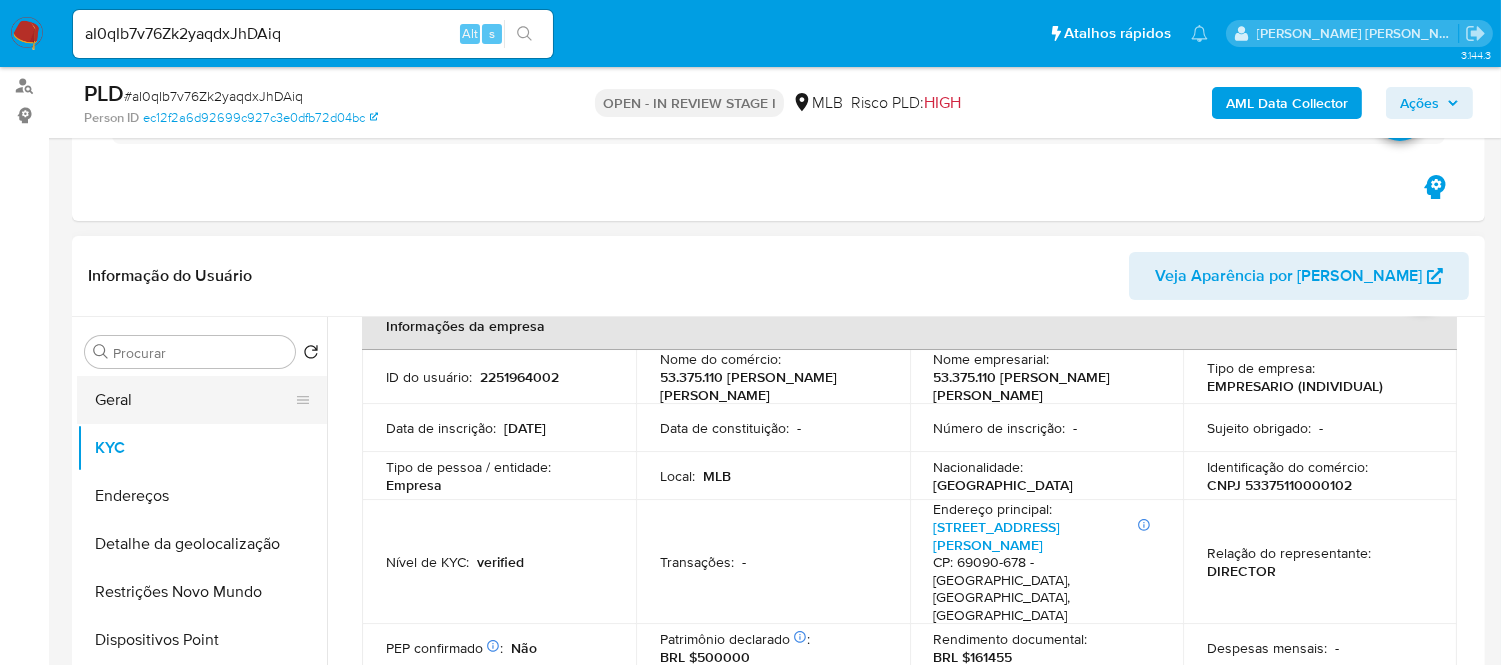 click on "Geral" at bounding box center [194, 400] 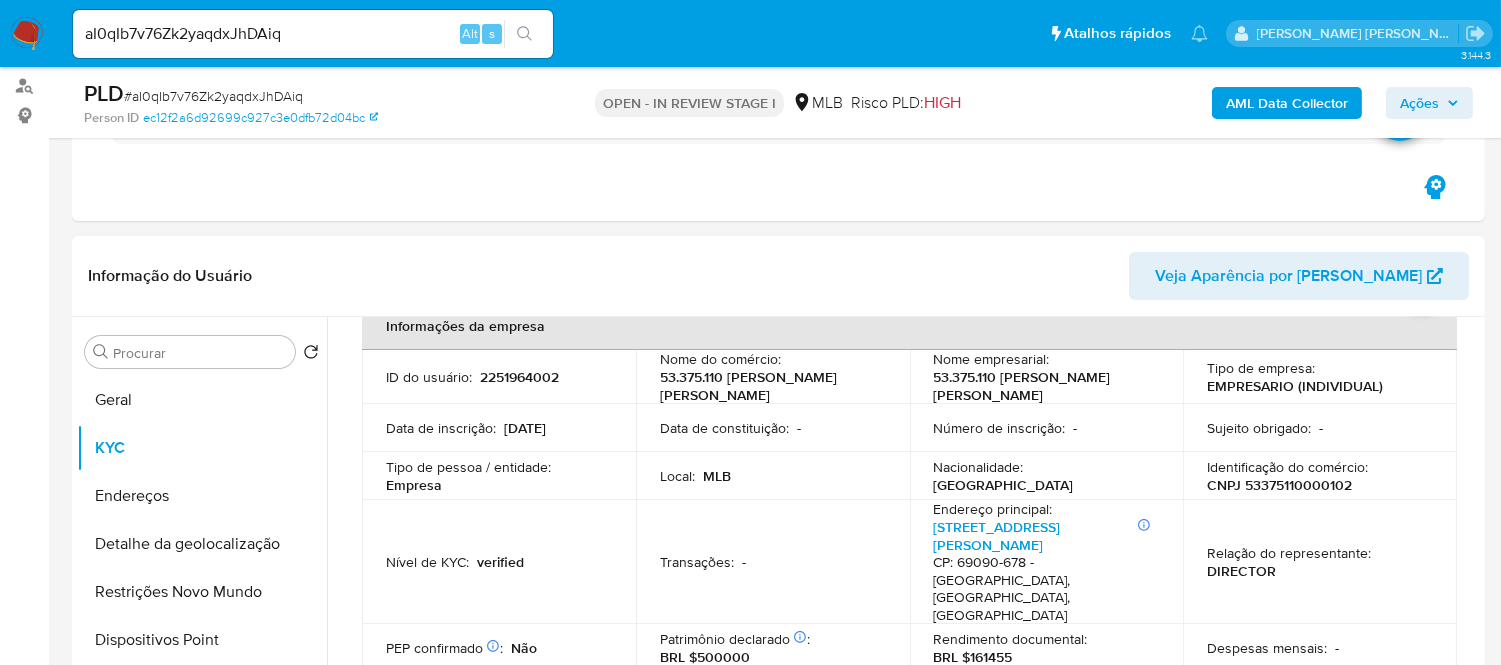 scroll, scrollTop: 0, scrollLeft: 0, axis: both 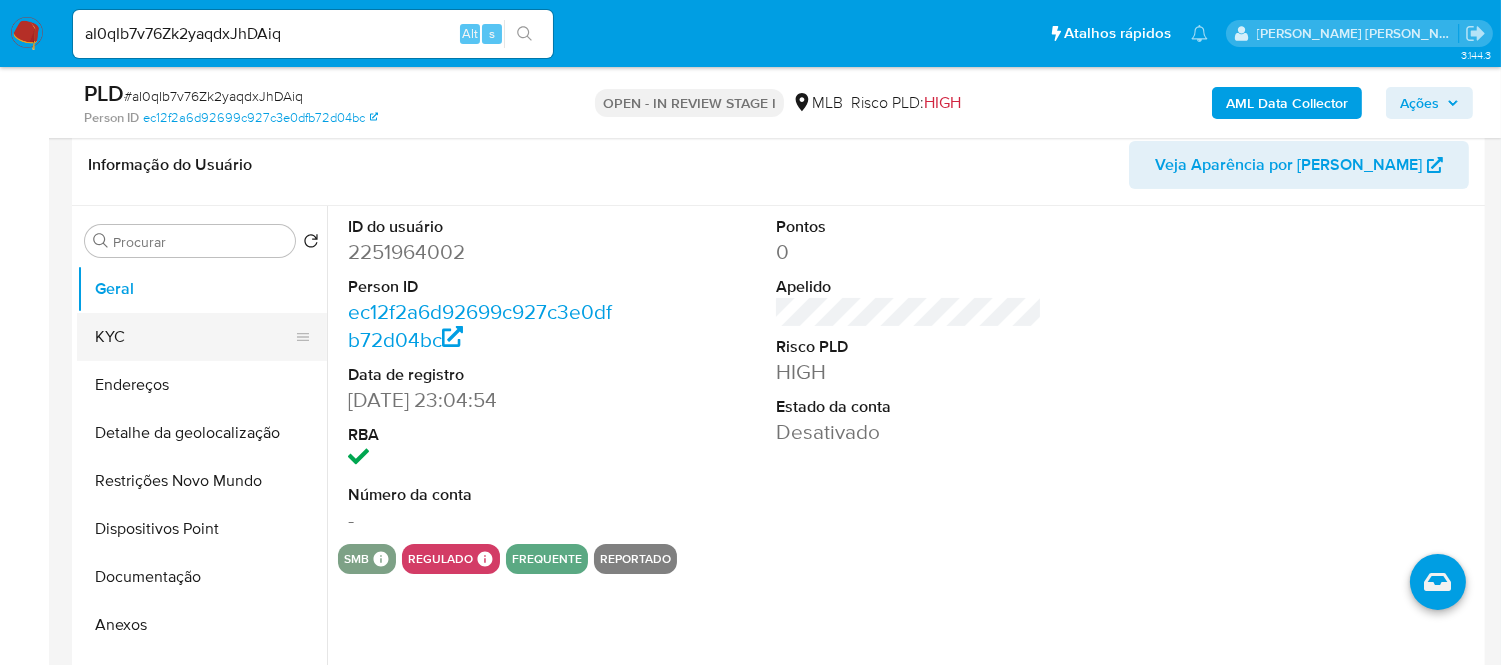 click on "KYC" at bounding box center (194, 337) 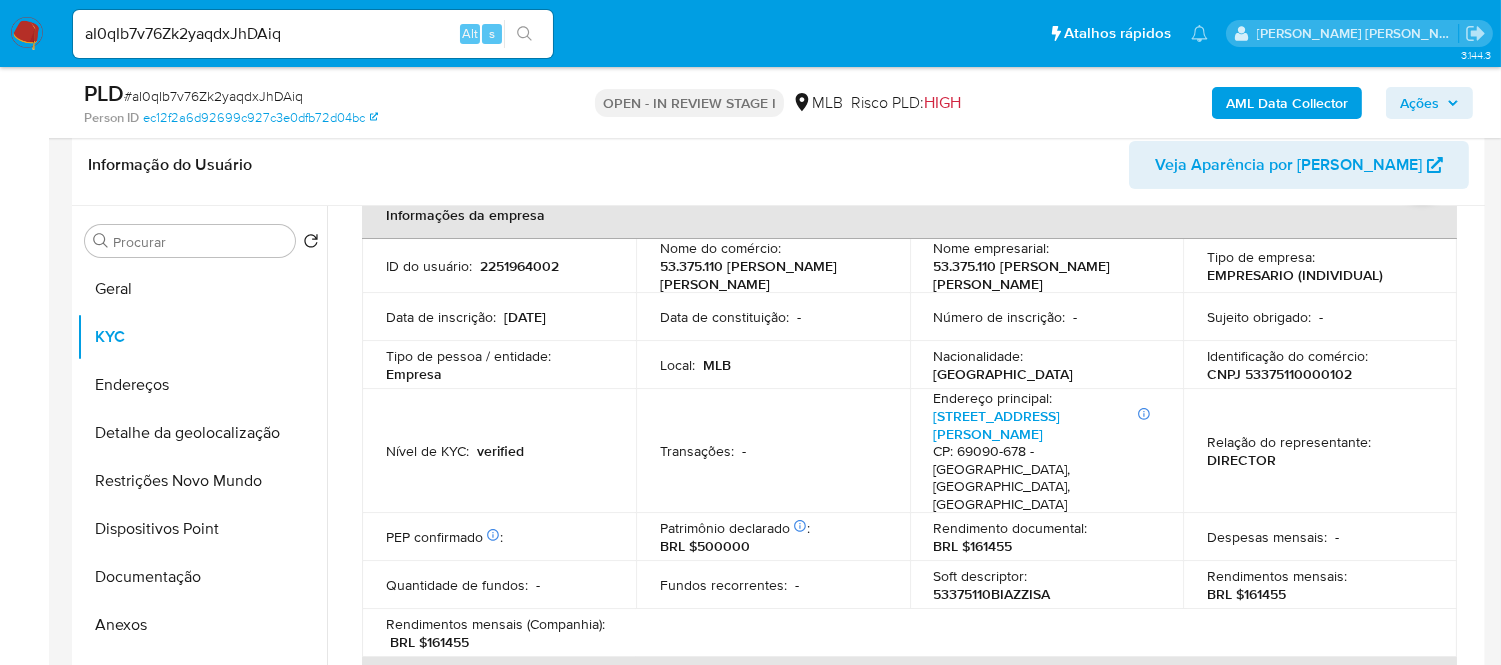 scroll, scrollTop: 111, scrollLeft: 0, axis: vertical 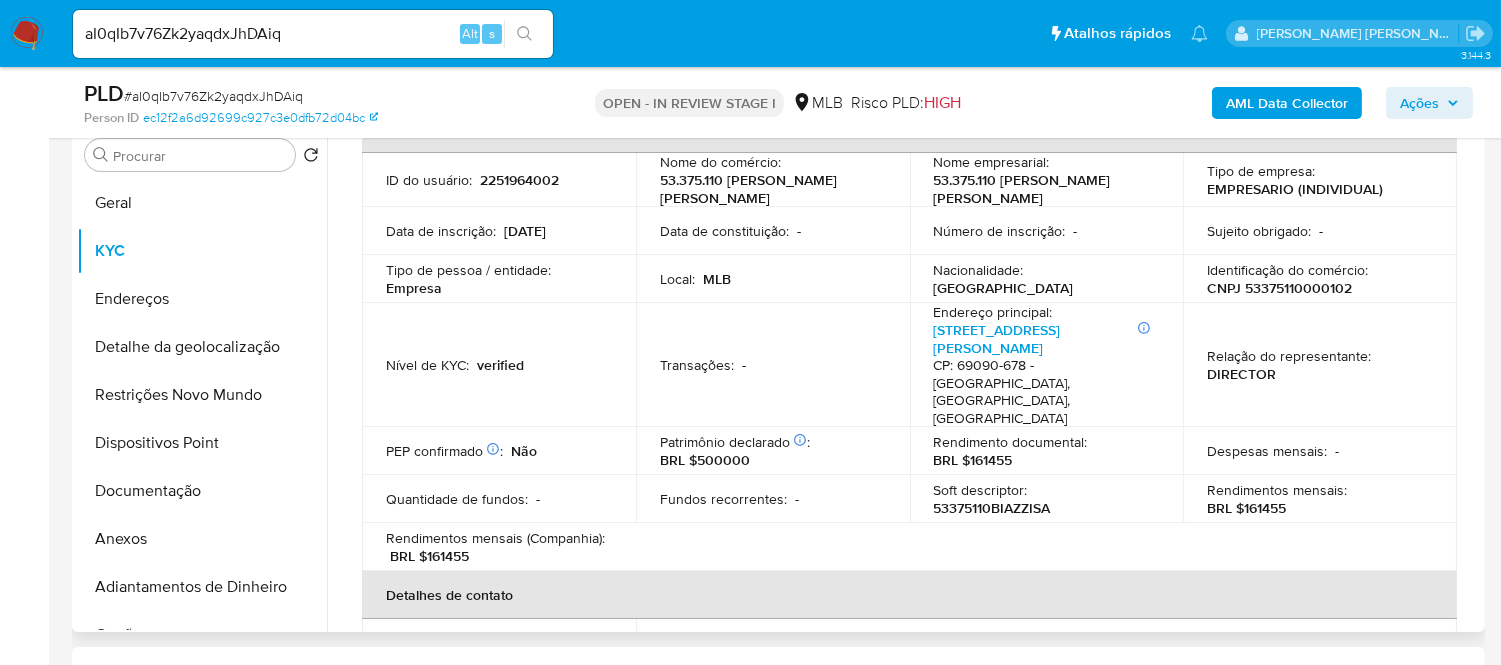 type 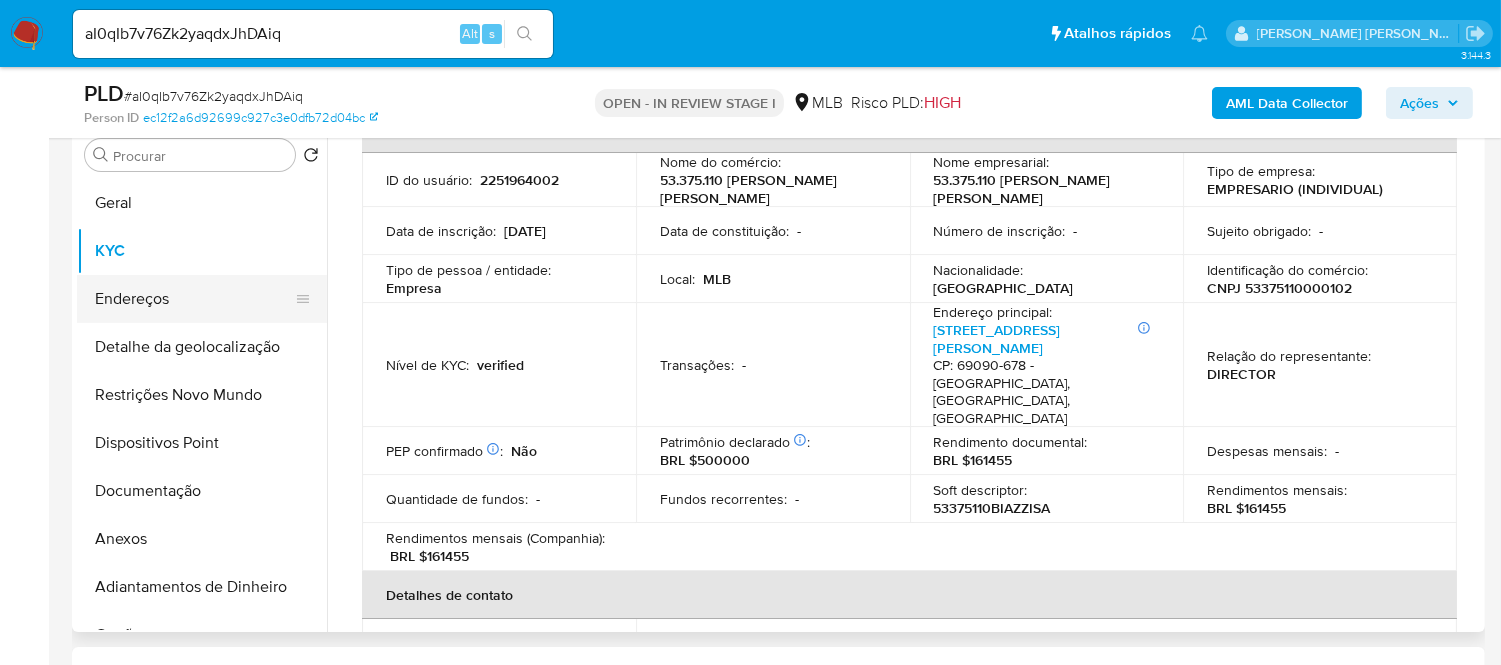 click on "Endereços" at bounding box center [194, 299] 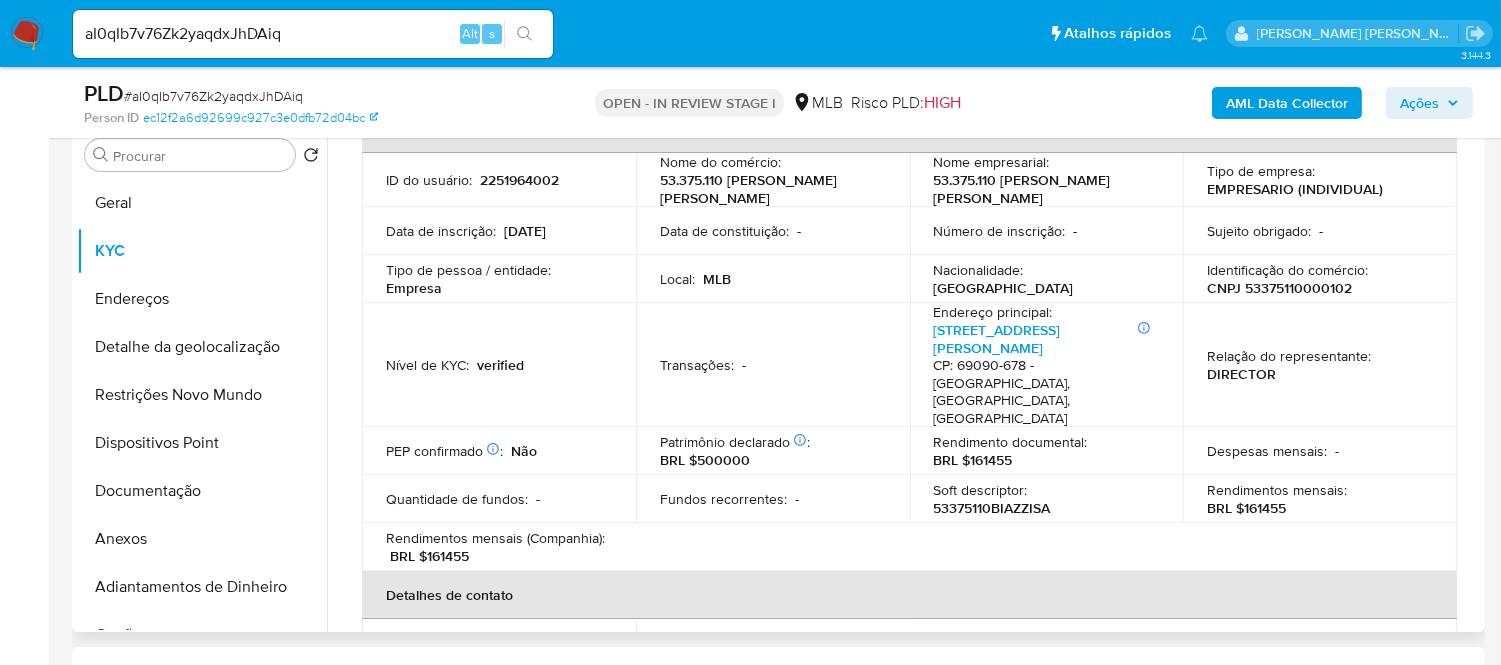 scroll, scrollTop: 0, scrollLeft: 0, axis: both 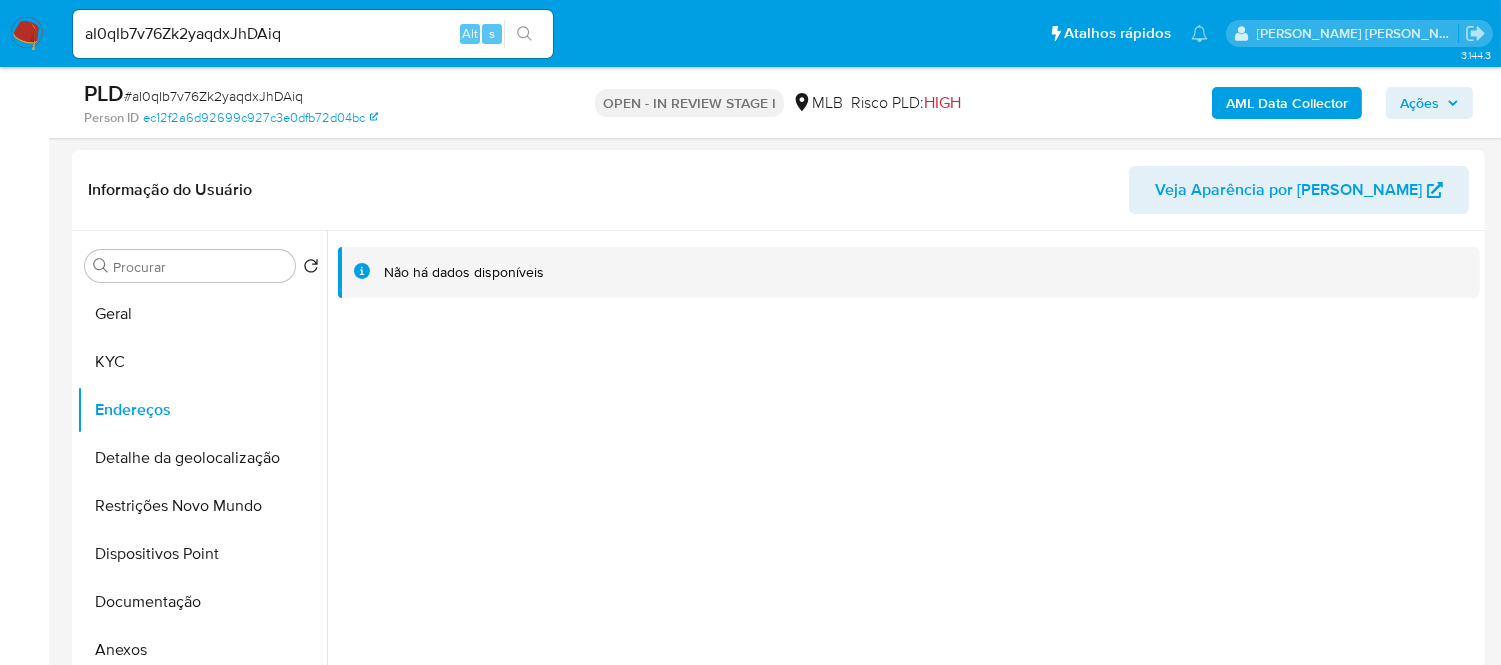 type 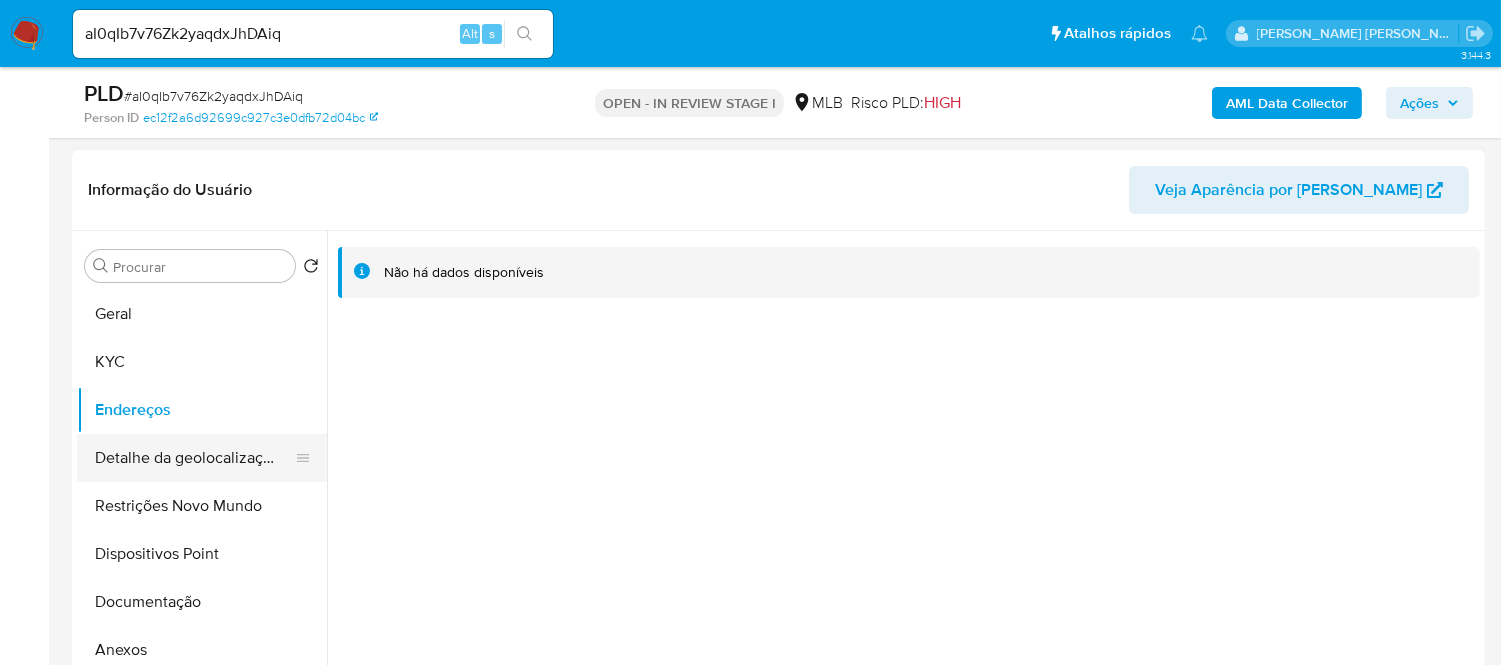 click on "Detalhe da geolocalização" at bounding box center [194, 458] 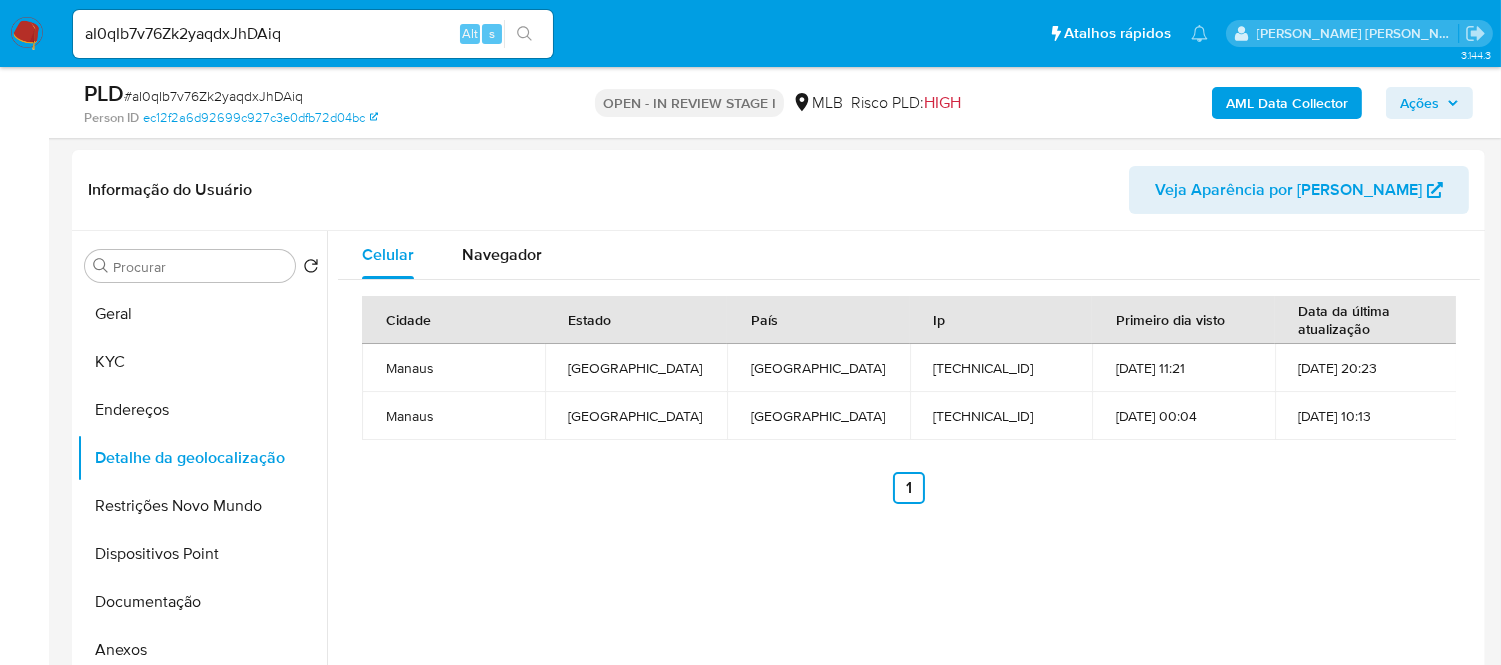 type 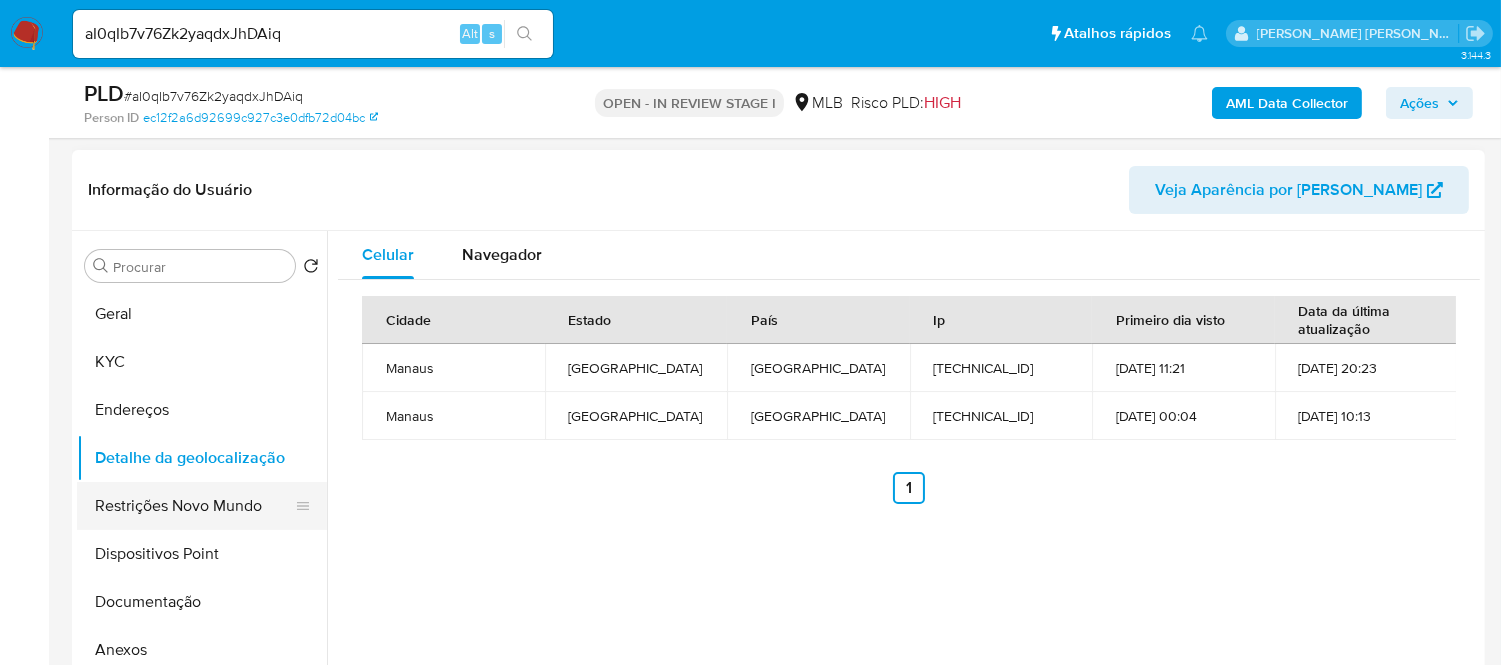 drag, startPoint x: 155, startPoint y: 504, endPoint x: 278, endPoint y: 484, distance: 124.61541 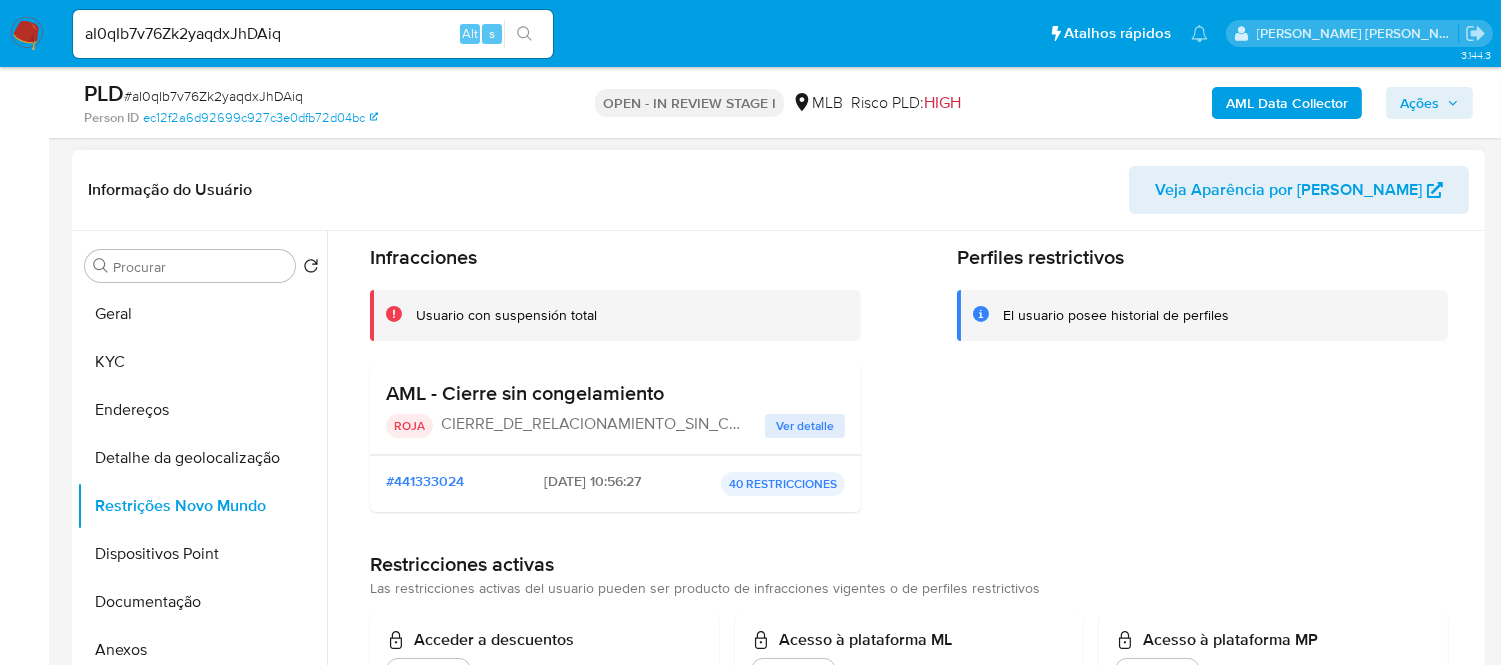 scroll, scrollTop: 111, scrollLeft: 0, axis: vertical 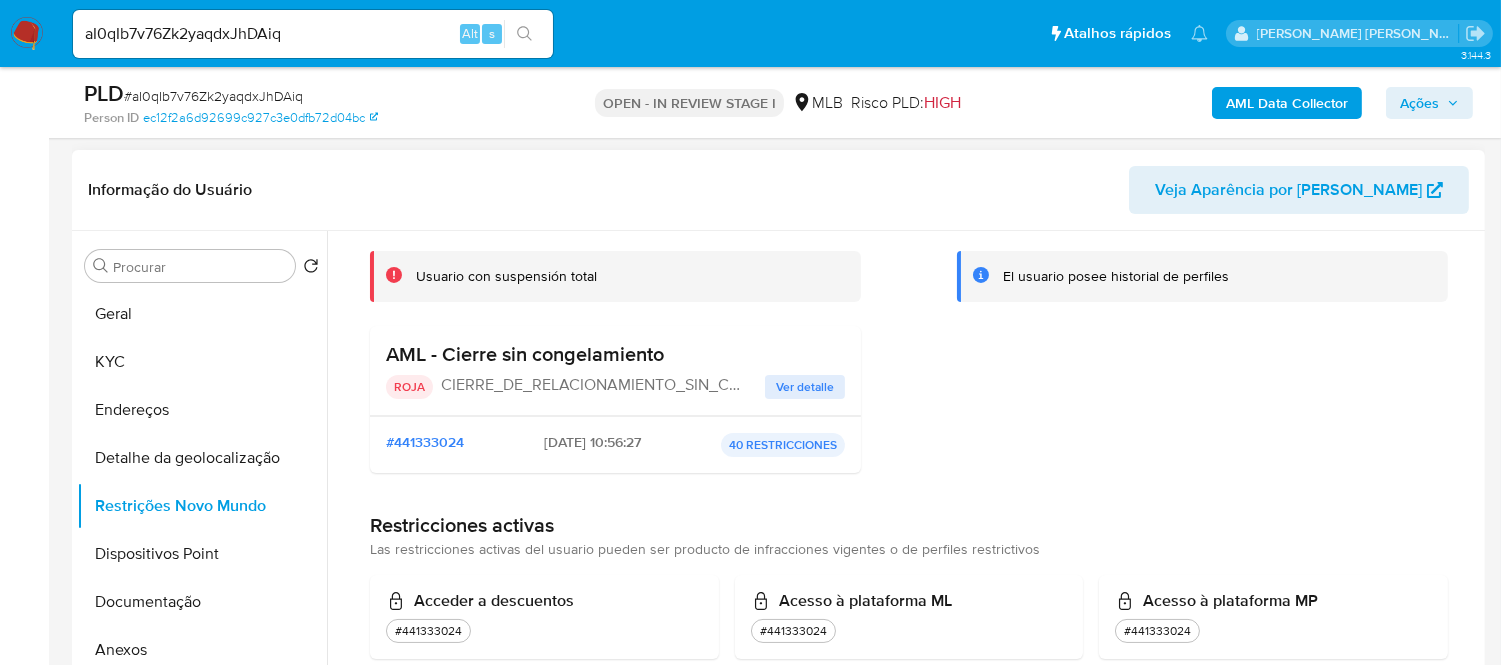 type 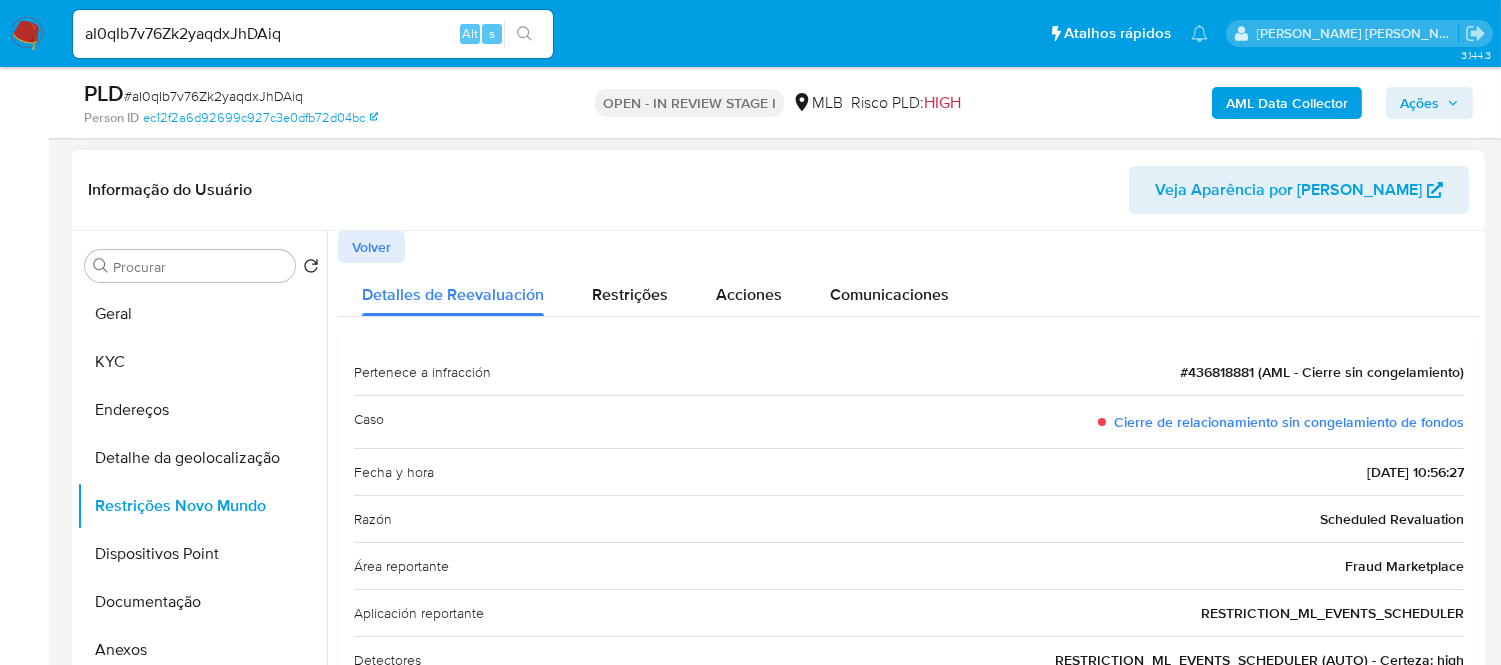 scroll, scrollTop: 76, scrollLeft: 0, axis: vertical 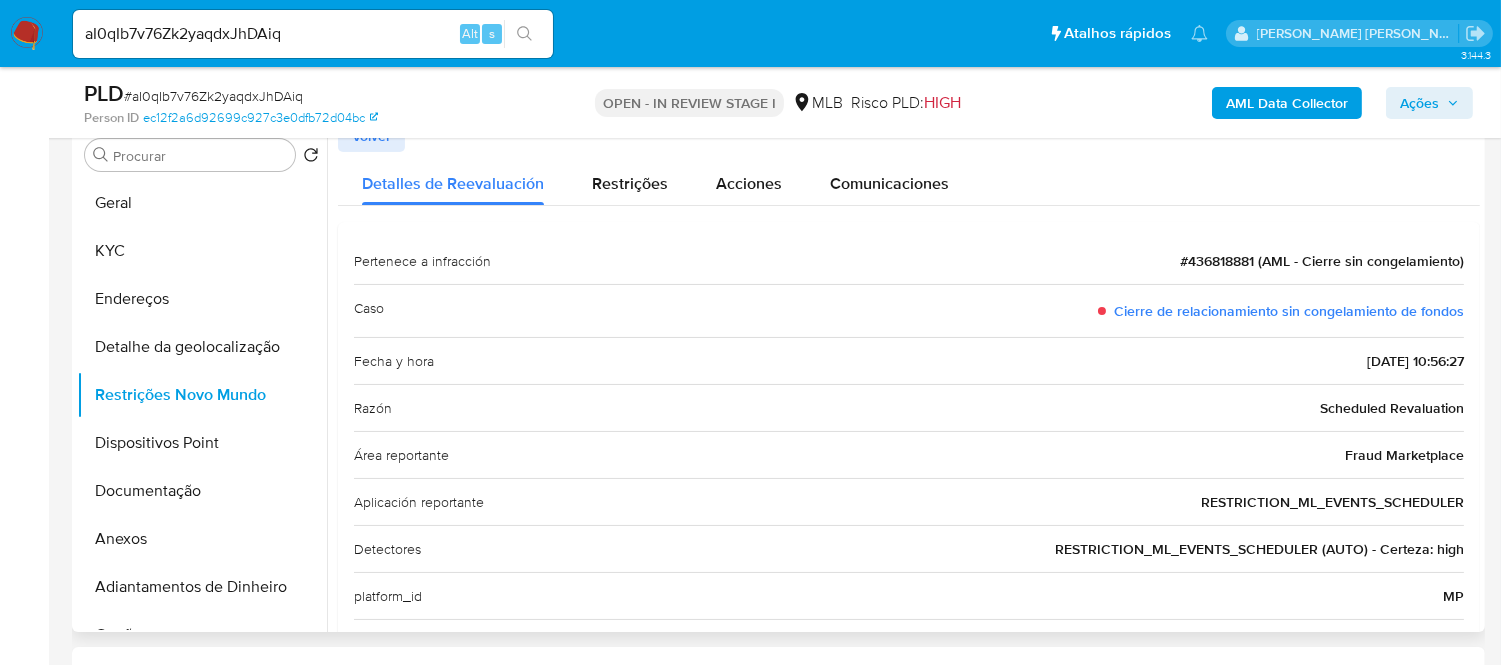 drag, startPoint x: 1314, startPoint y: 360, endPoint x: 1458, endPoint y: 362, distance: 144.01389 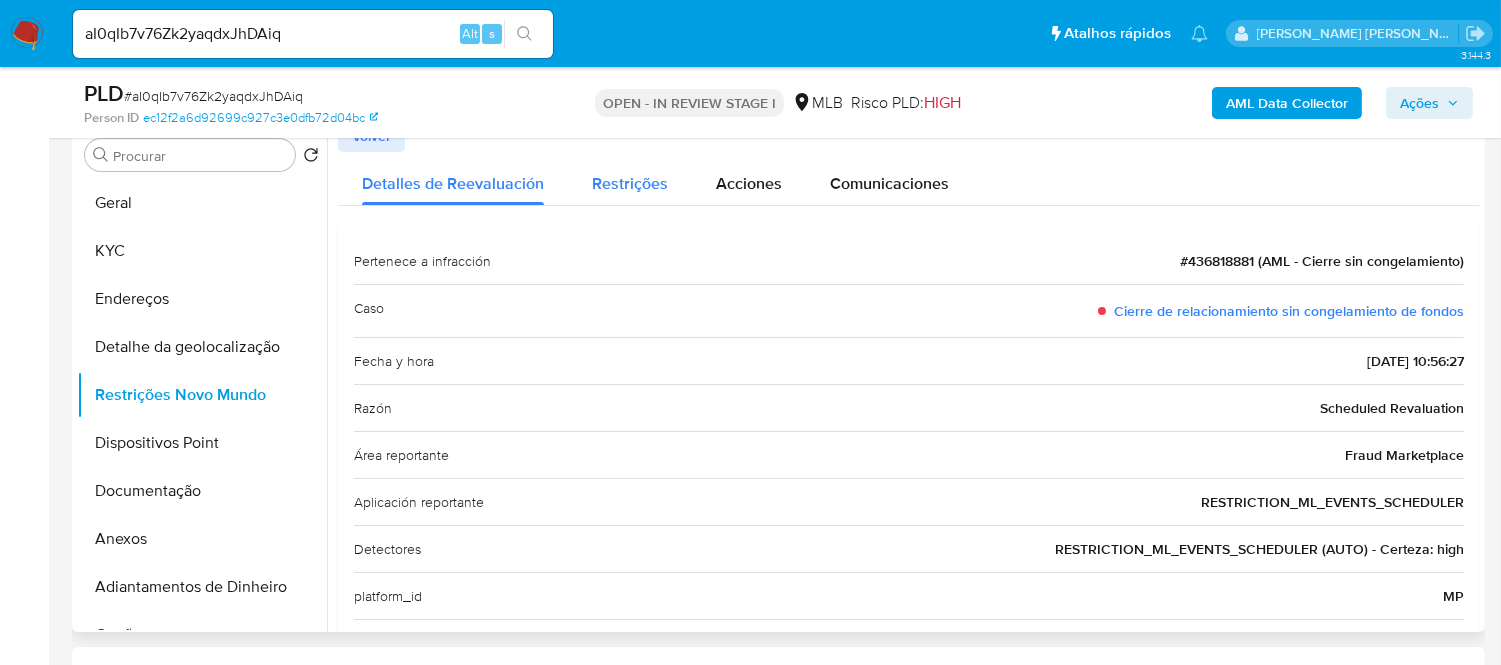 click on "Restrições" at bounding box center [630, 183] 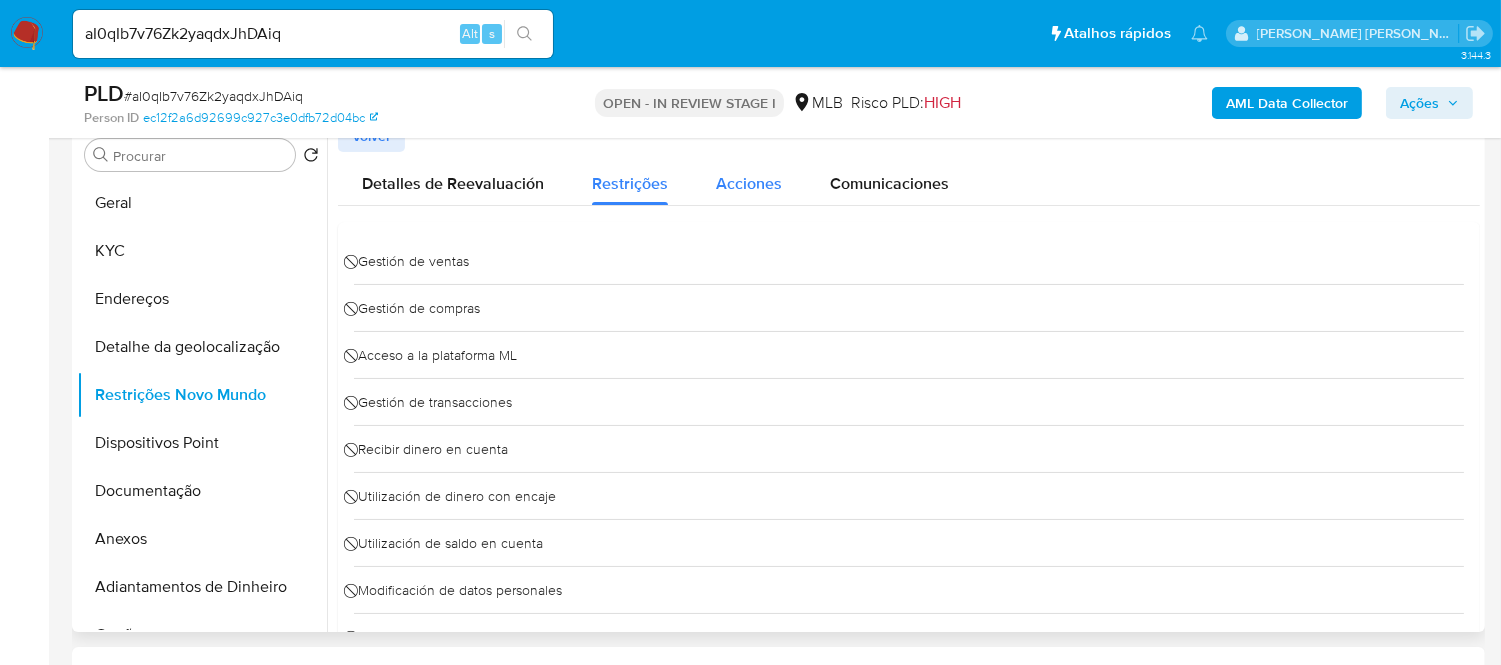 click on "Acciones" at bounding box center (749, 183) 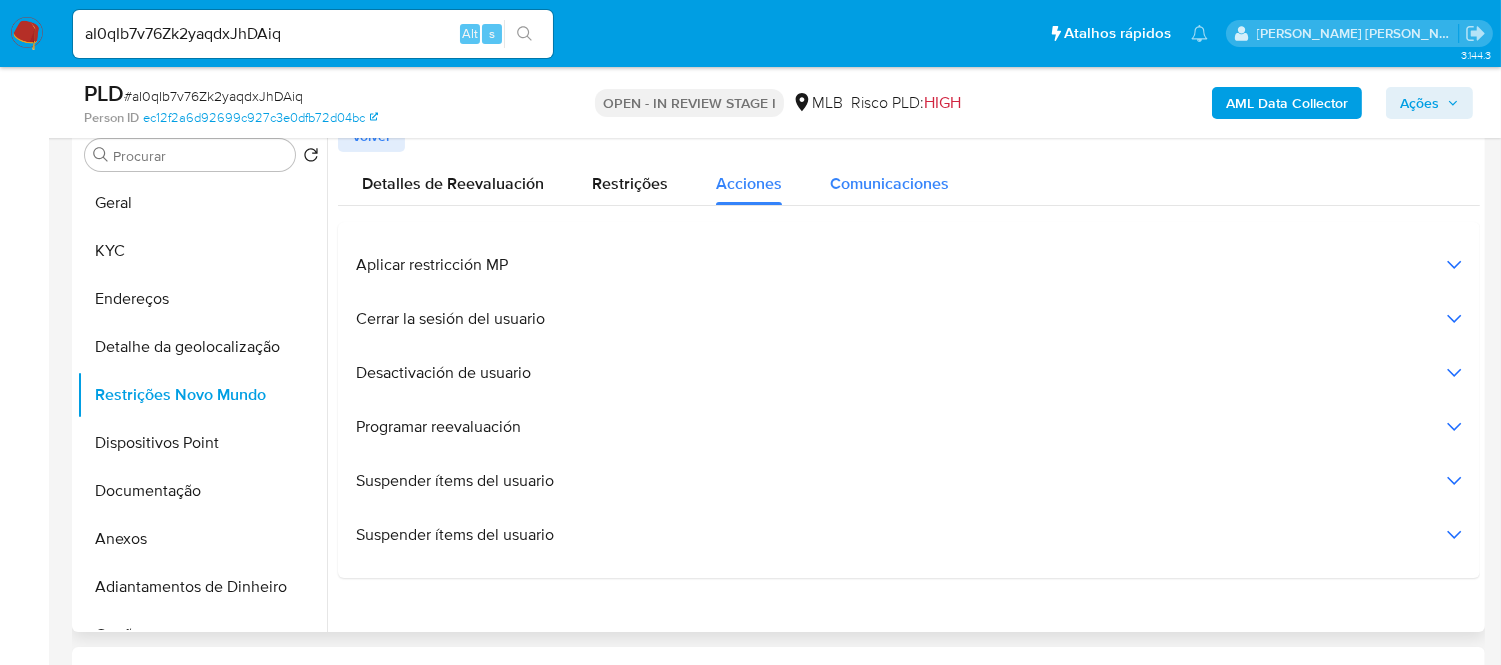click on "Comunicaciones" at bounding box center [889, 183] 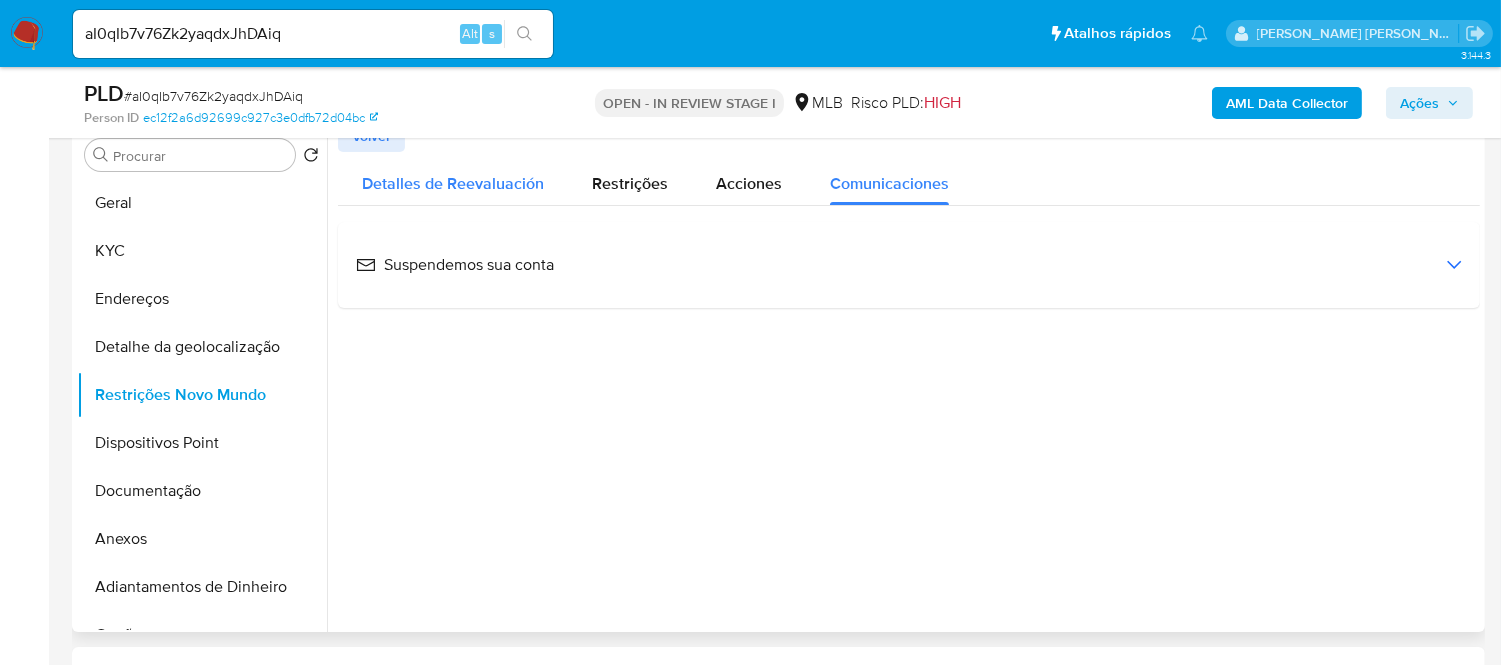 click on "Detalles de Reevaluación" at bounding box center [453, 183] 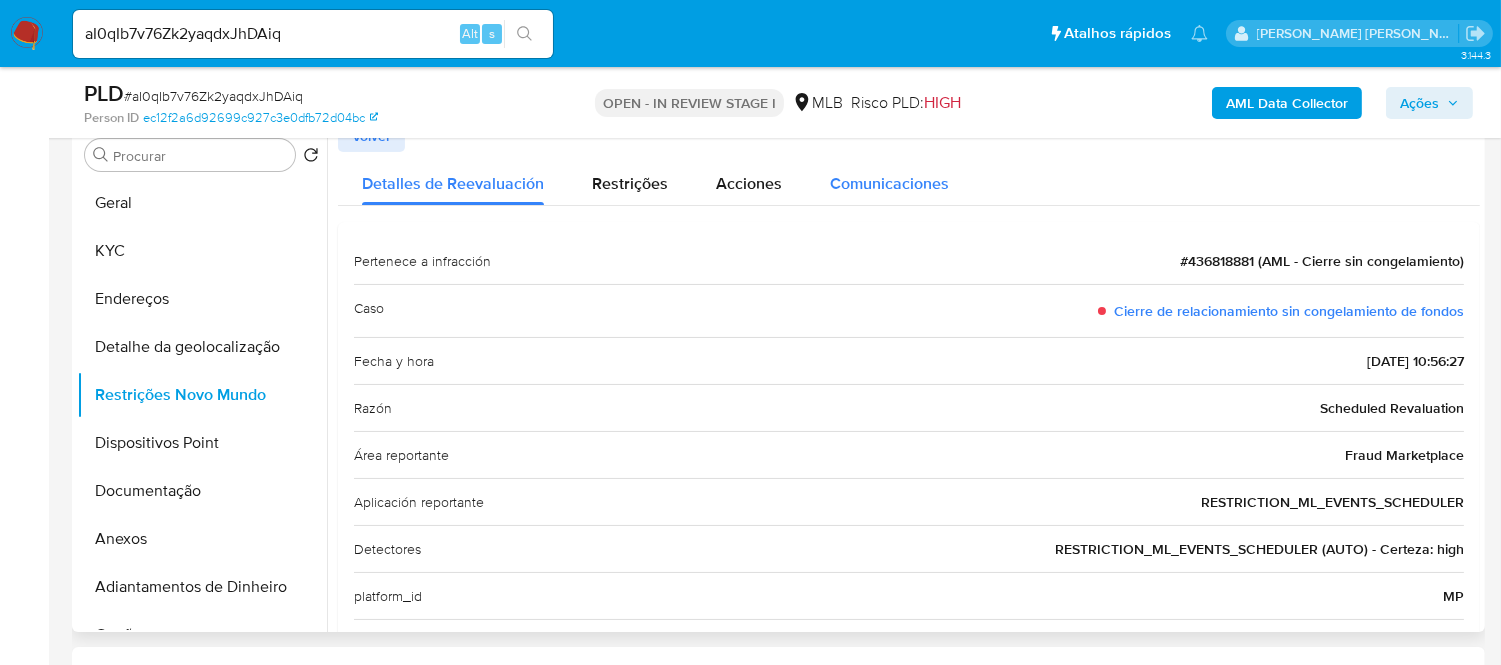 click on "Comunicaciones" at bounding box center (889, 183) 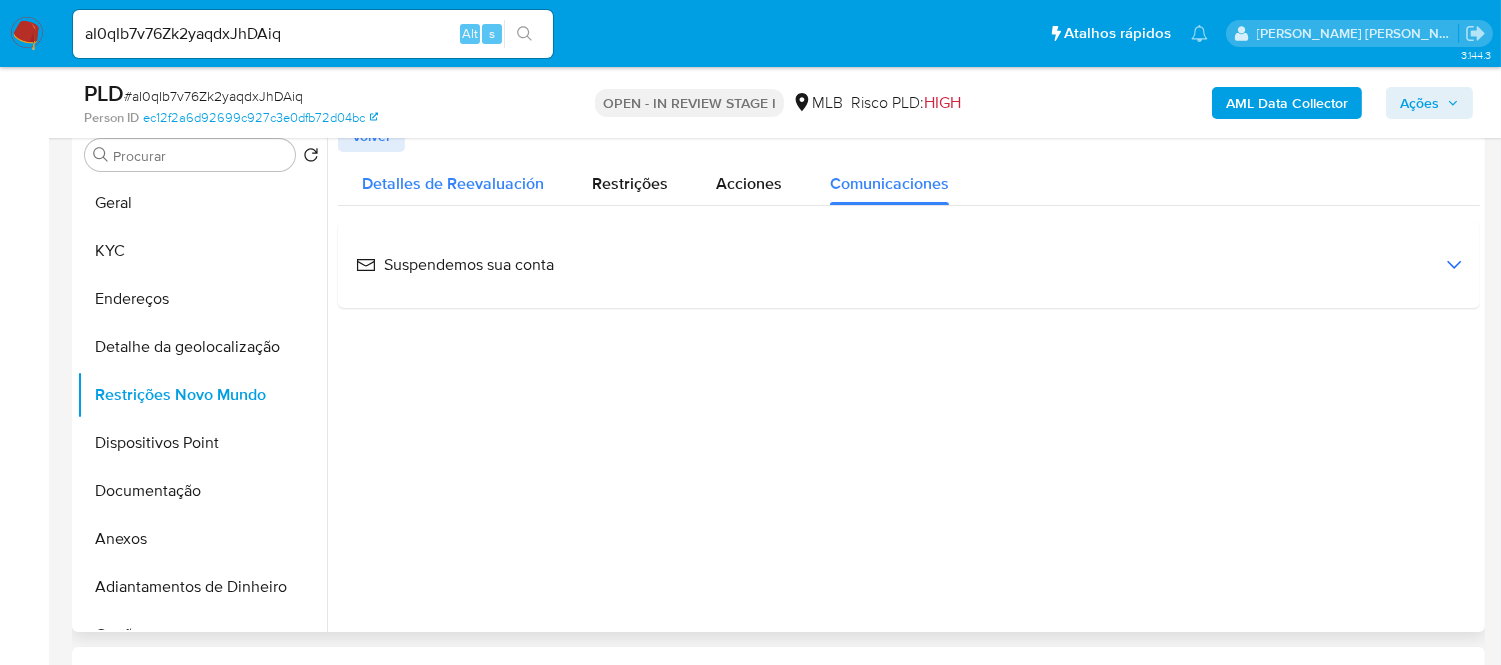 click on "Detalles de Reevaluación" at bounding box center [453, 183] 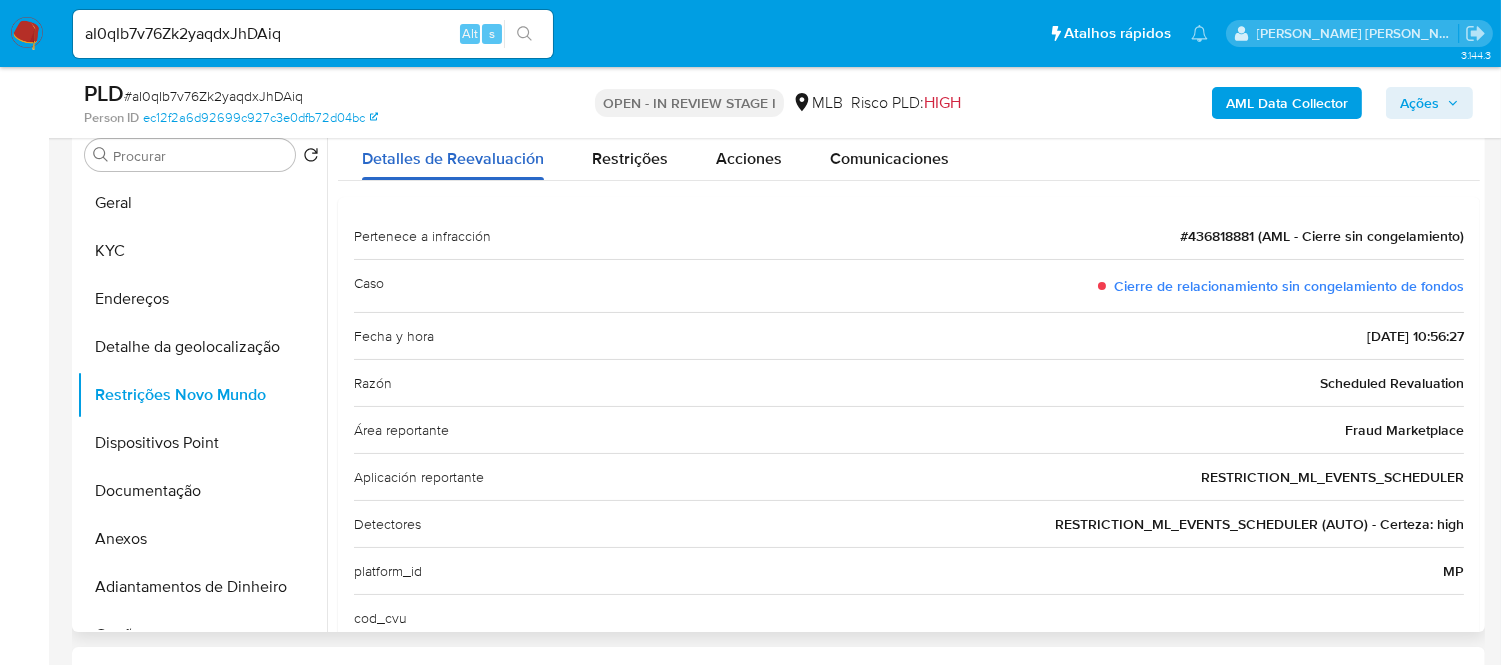 scroll, scrollTop: 0, scrollLeft: 0, axis: both 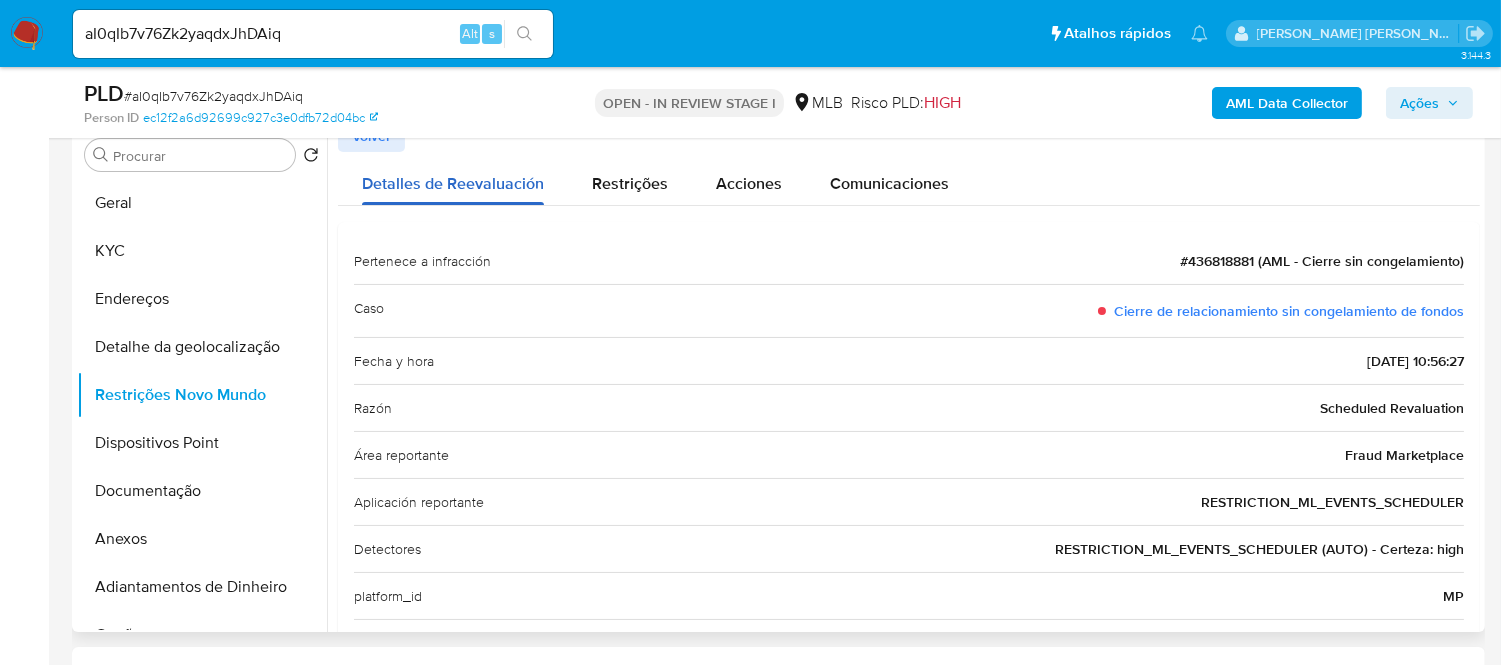 type 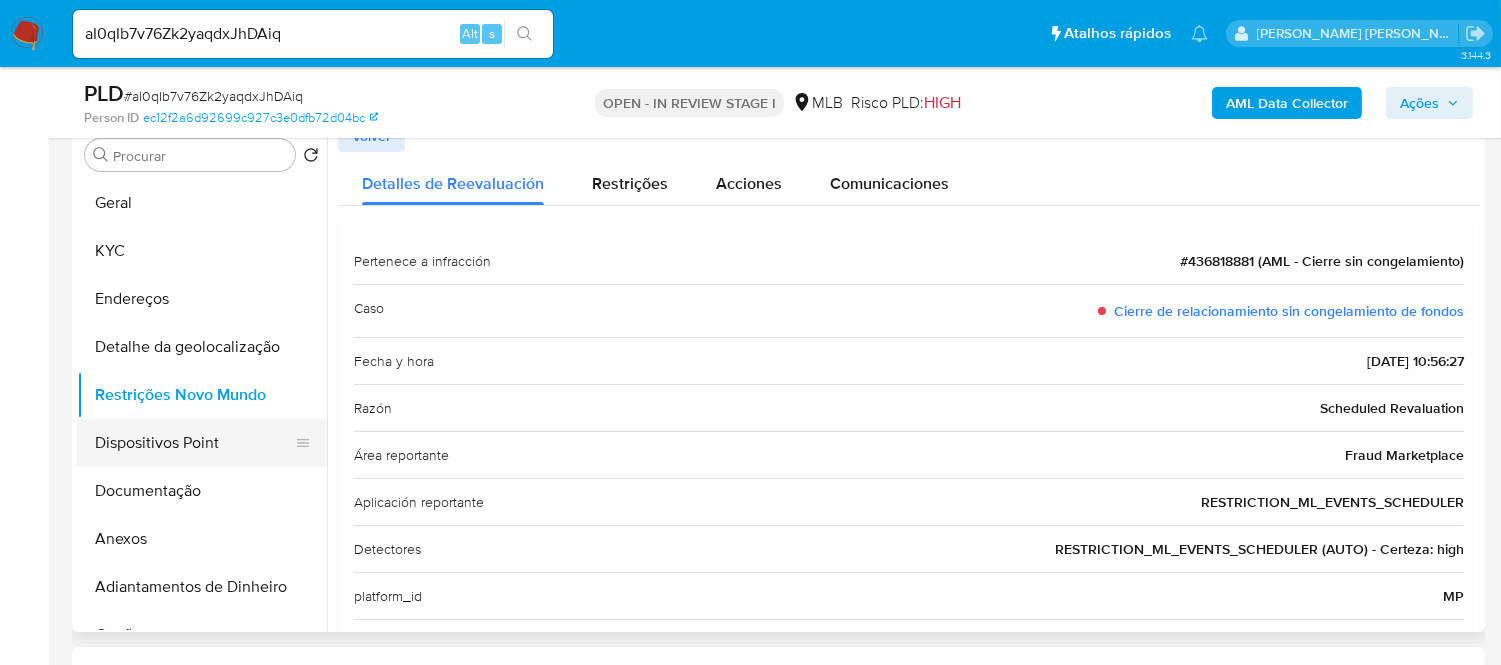 click on "Dispositivos Point" at bounding box center (194, 443) 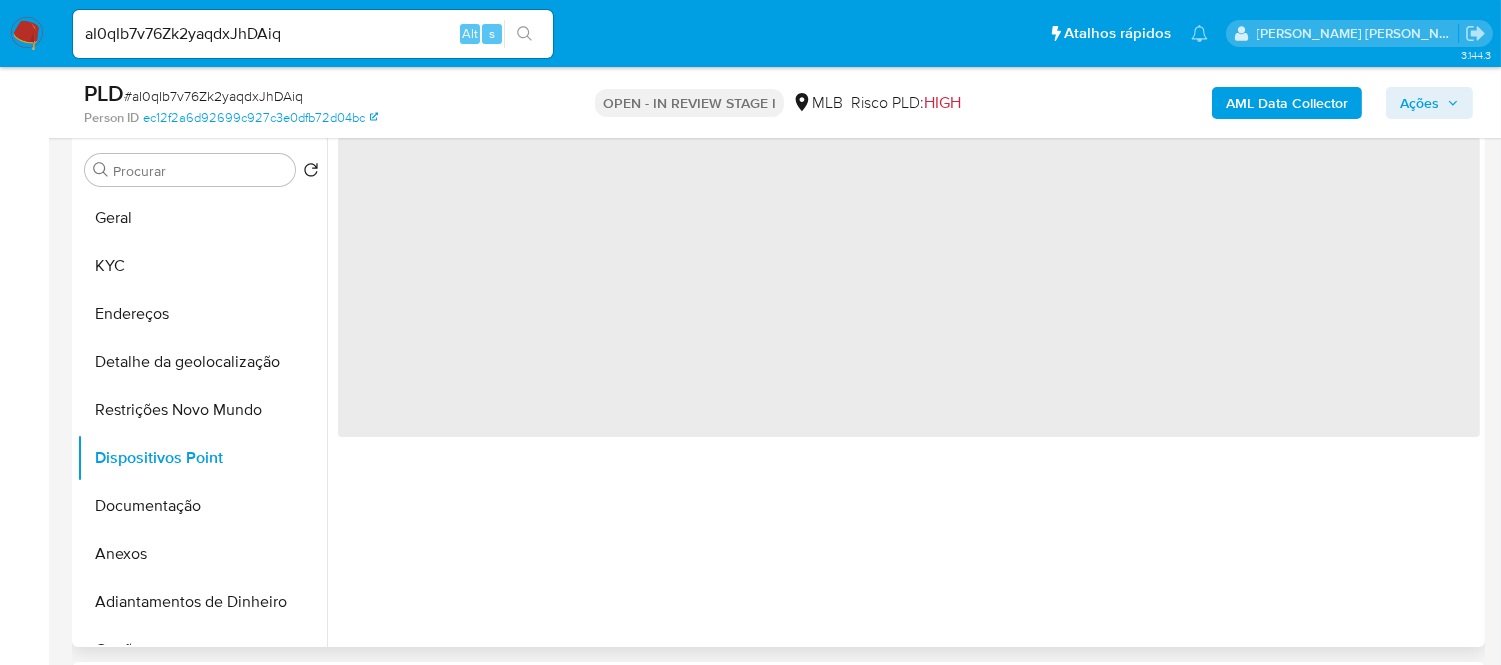 scroll, scrollTop: 320, scrollLeft: 0, axis: vertical 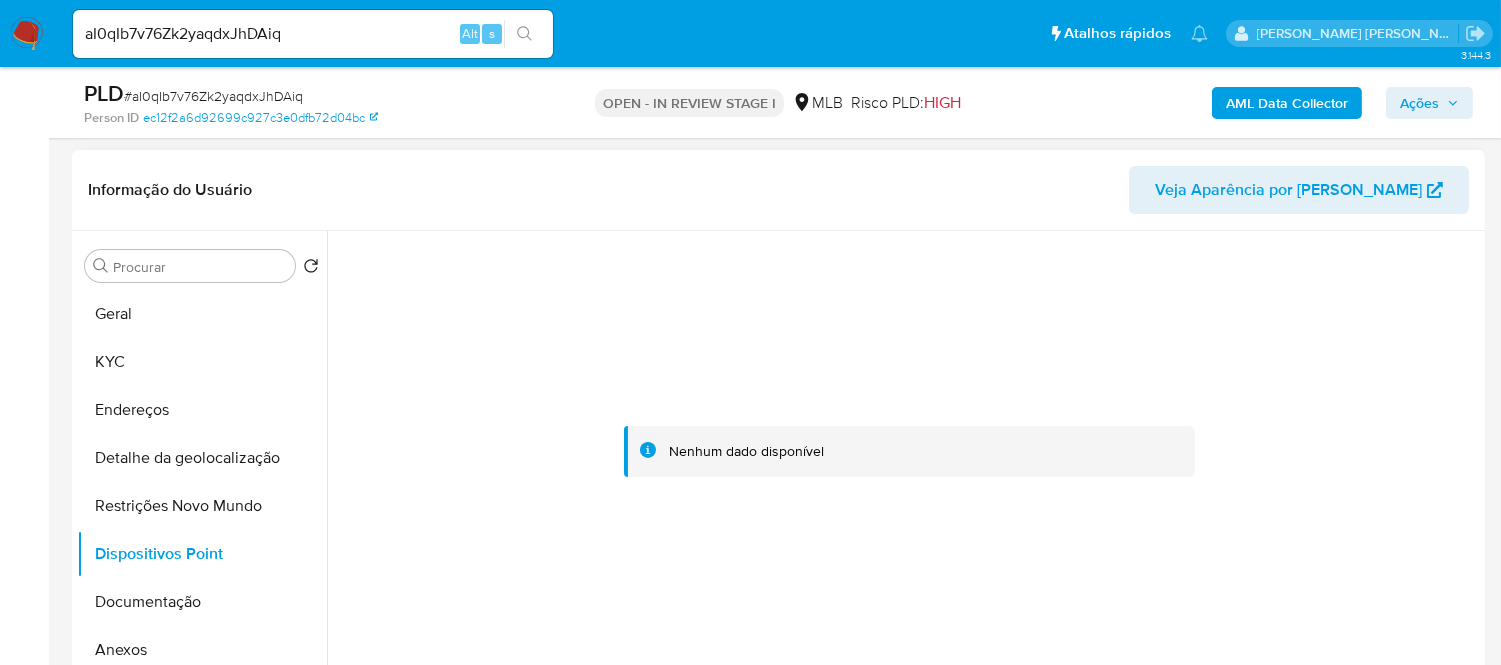 type 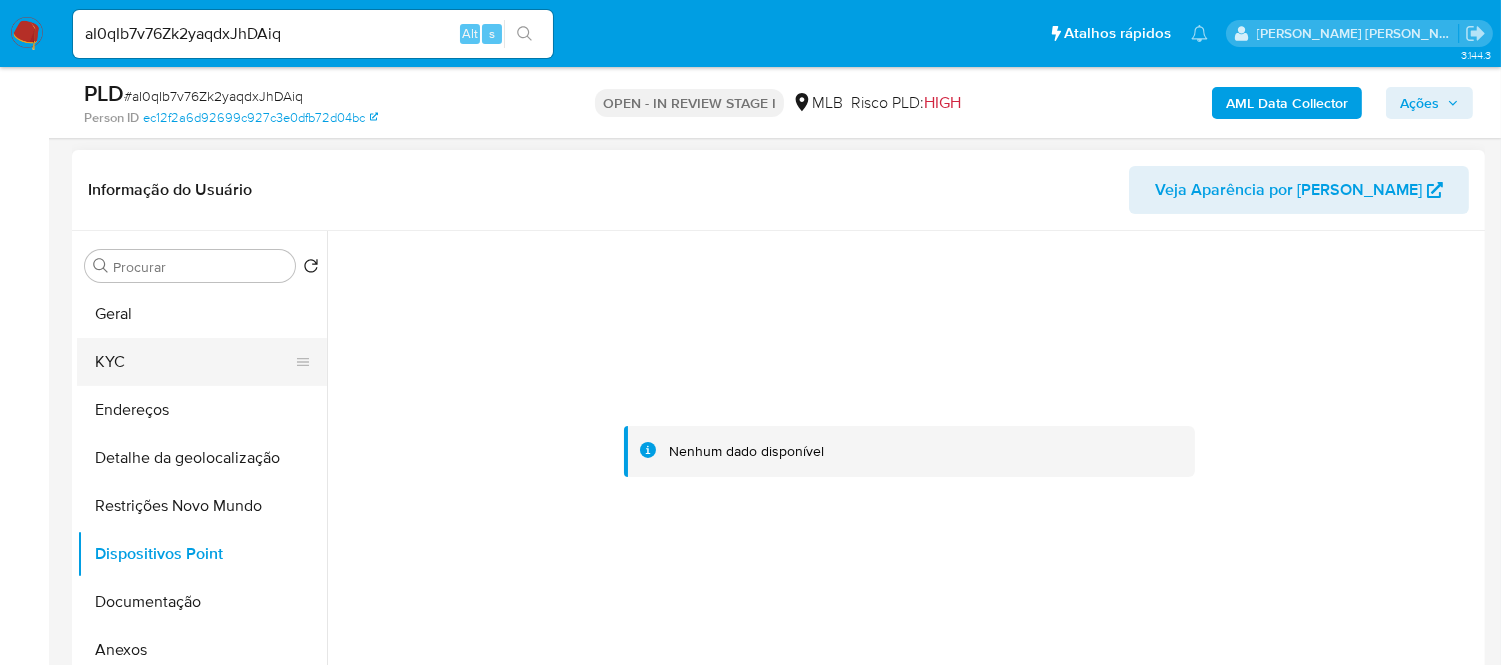 click on "KYC" at bounding box center [194, 362] 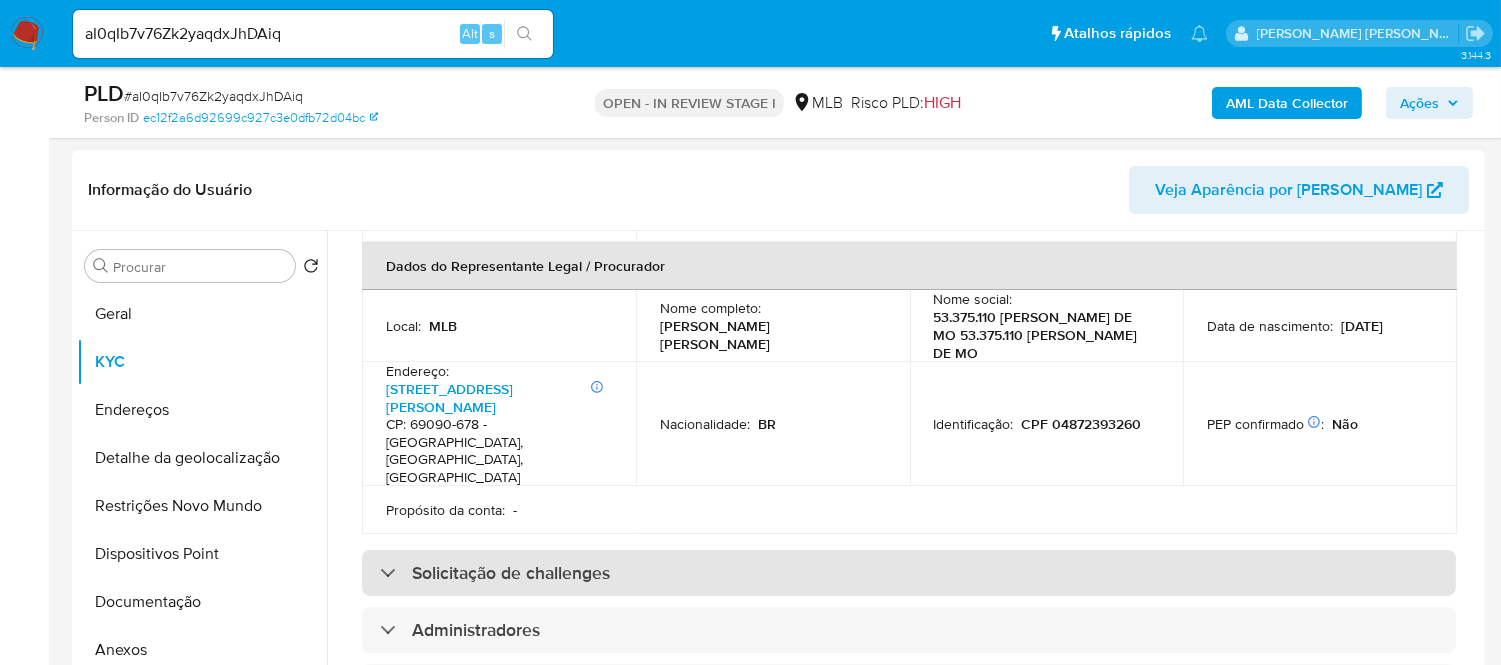 scroll, scrollTop: 666, scrollLeft: 0, axis: vertical 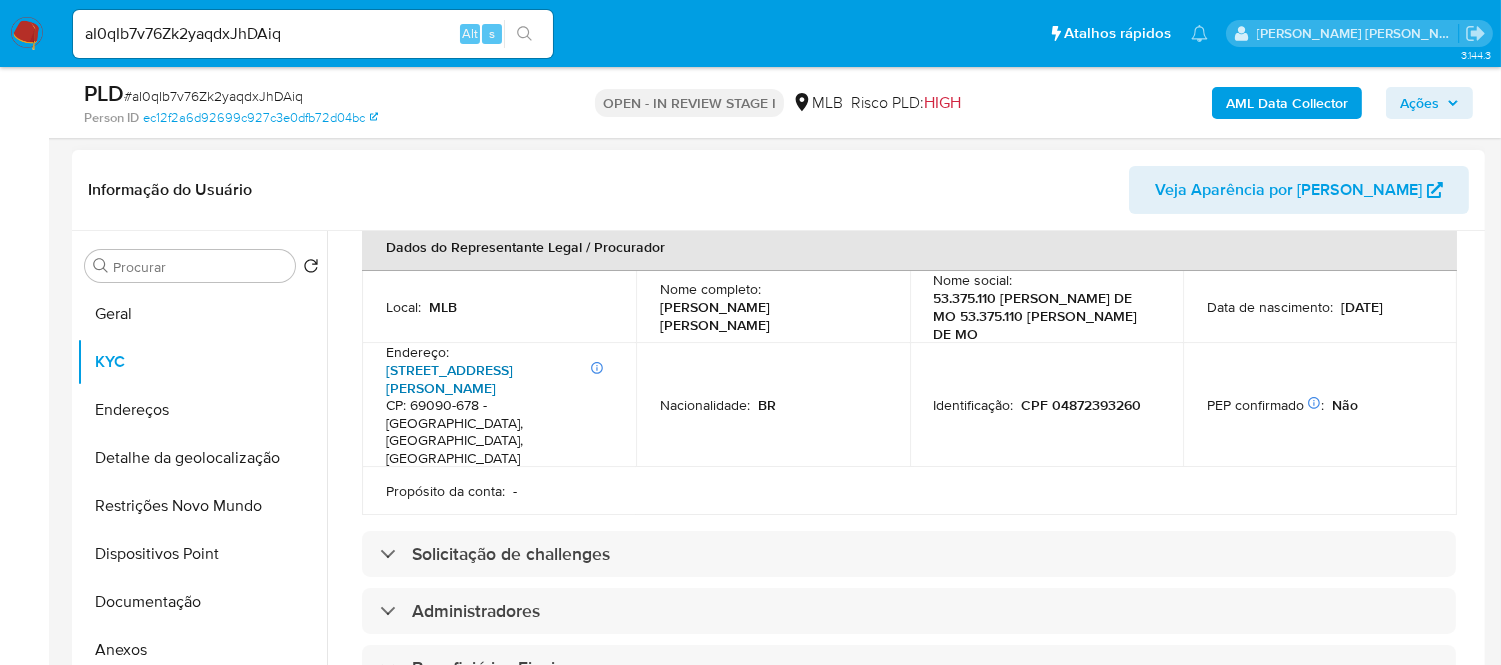 click on "Rua Dom Ronaldo De Seixas 4, Cidade Nova" at bounding box center [449, 379] 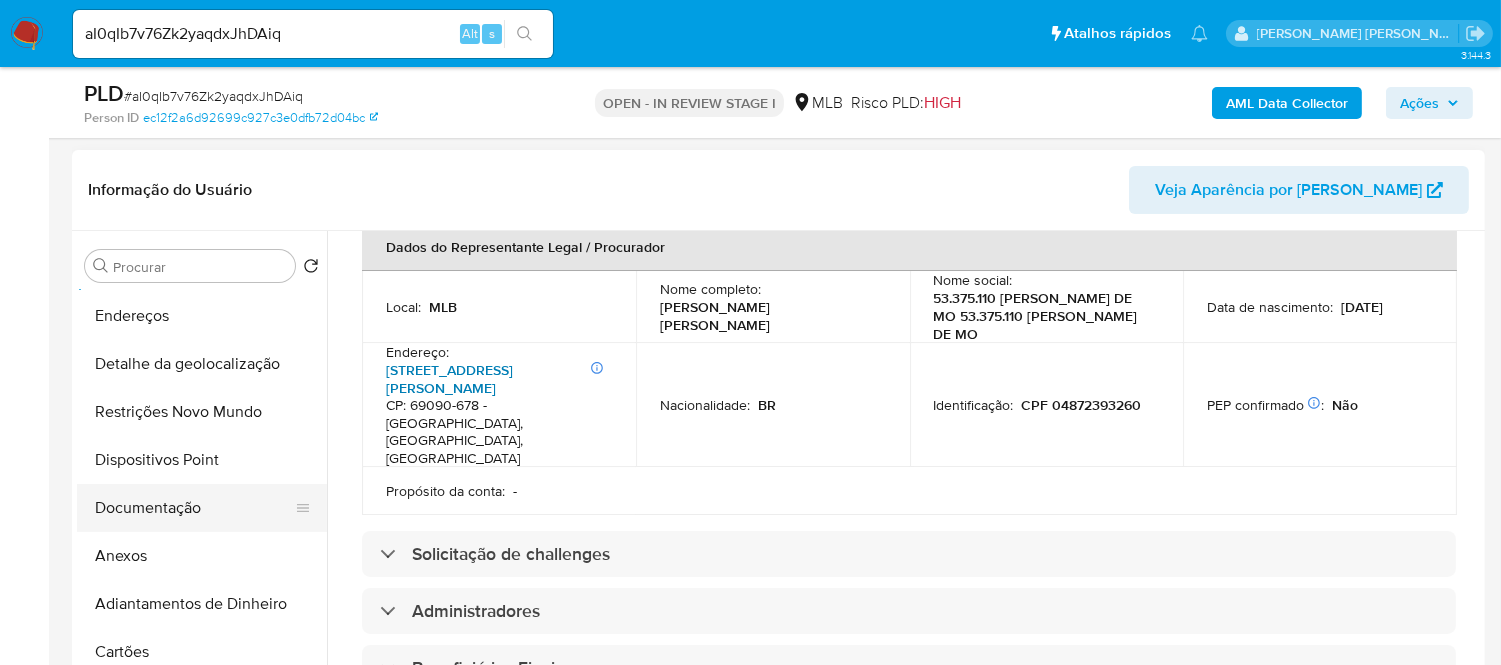 scroll, scrollTop: 222, scrollLeft: 0, axis: vertical 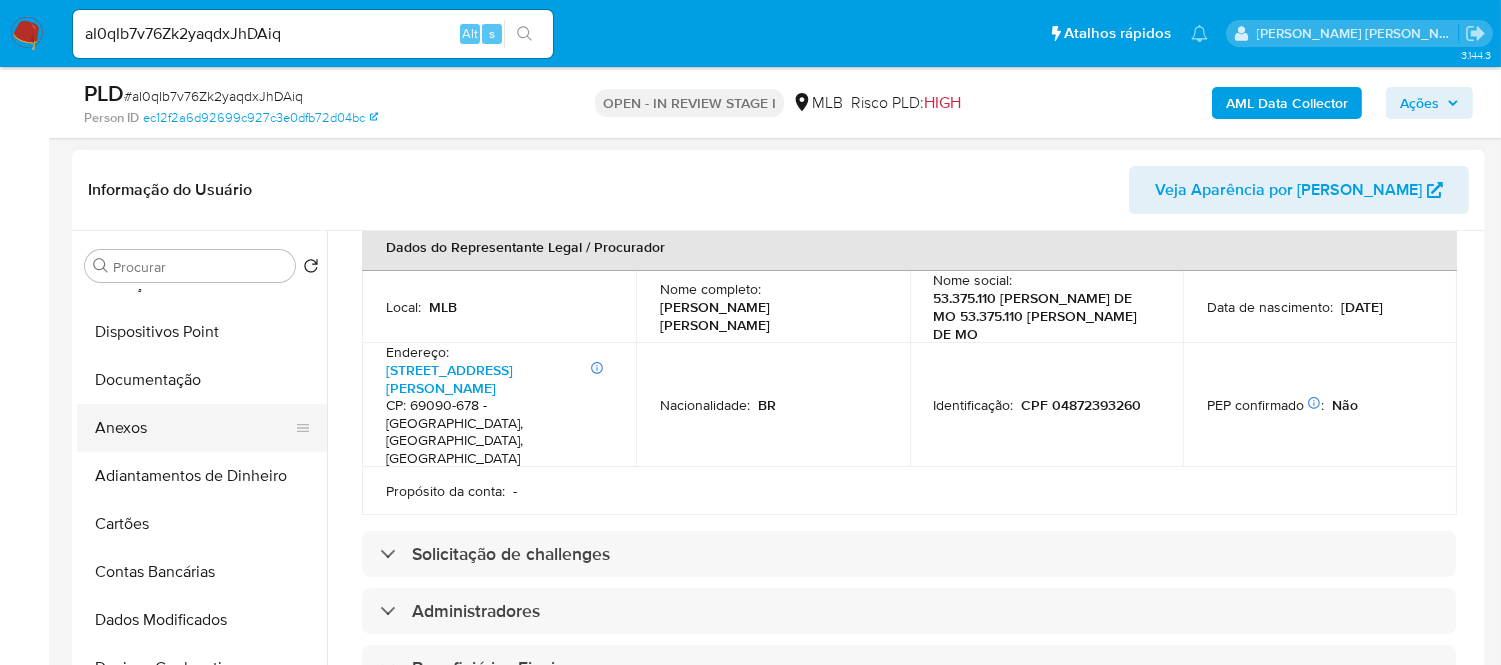 click on "Anexos" at bounding box center [194, 428] 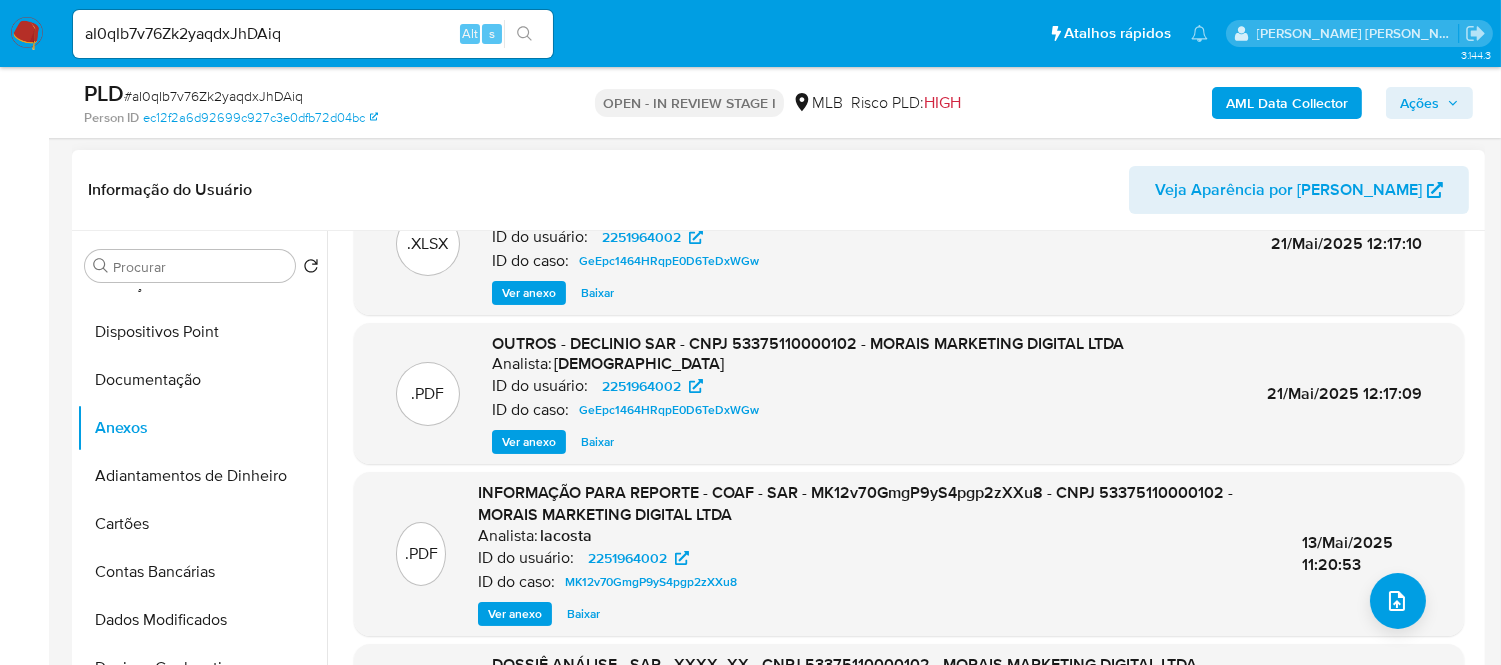 scroll, scrollTop: 111, scrollLeft: 0, axis: vertical 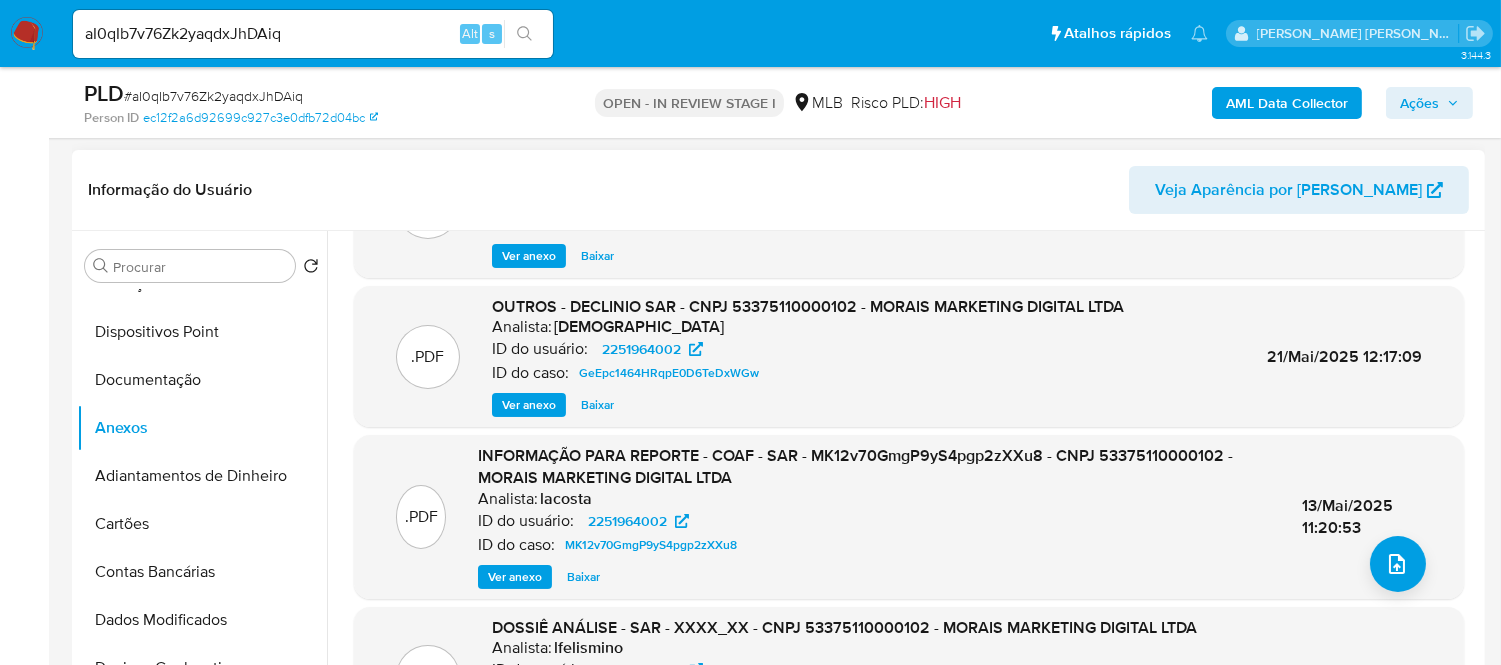 click on "Ver anexo" at bounding box center [515, 577] 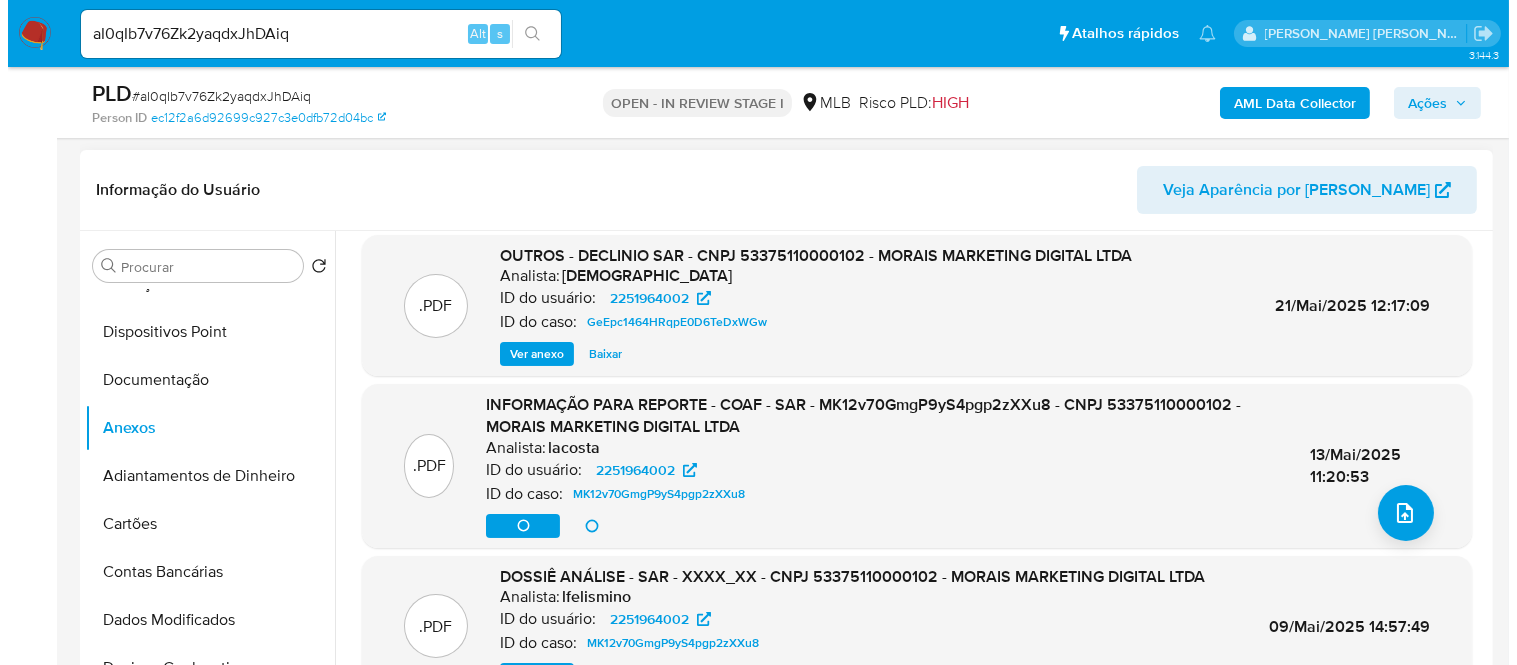 scroll, scrollTop: 190, scrollLeft: 0, axis: vertical 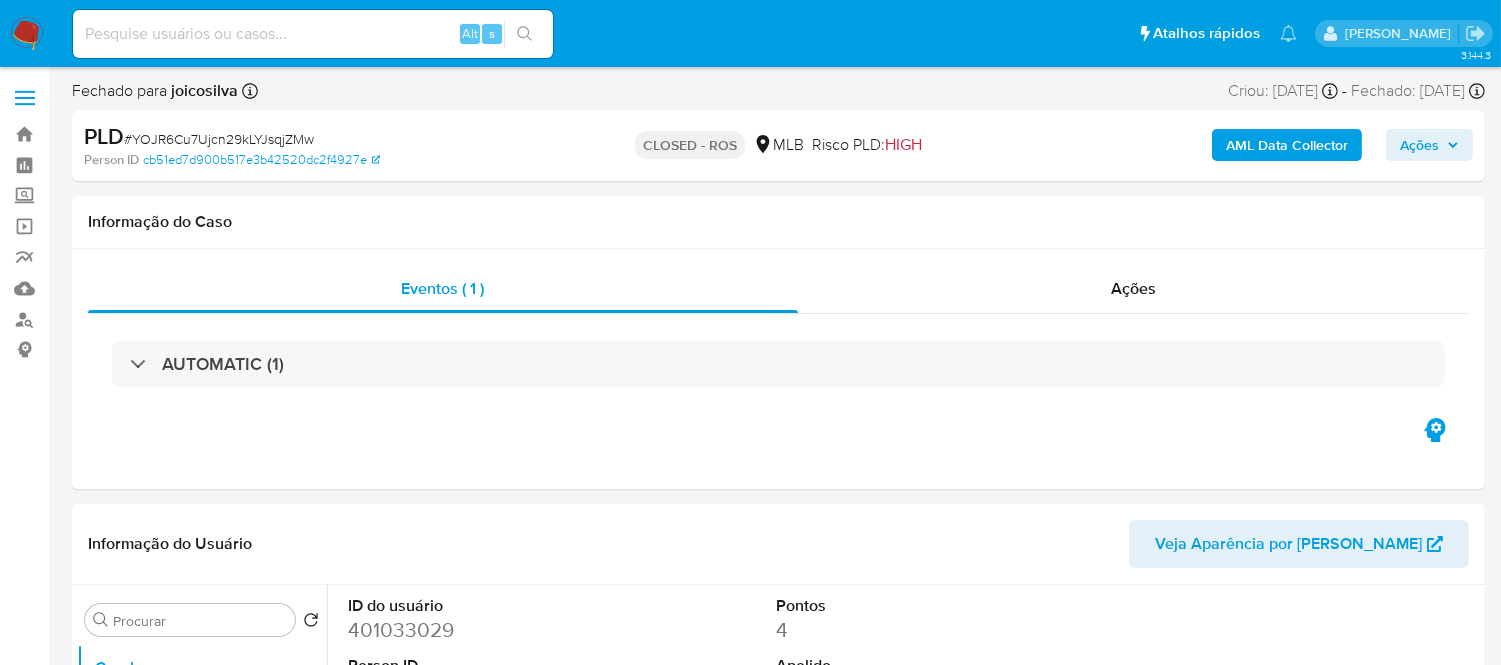 select on "10" 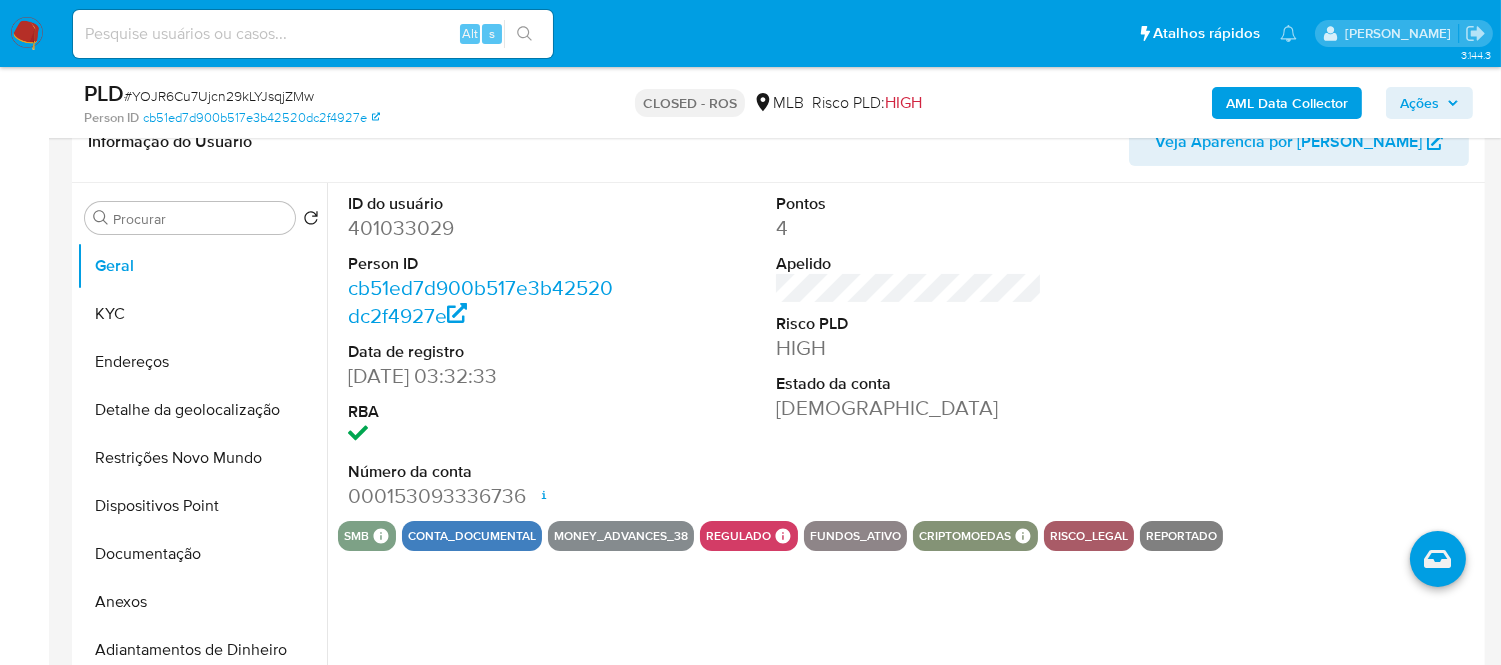 scroll, scrollTop: 333, scrollLeft: 0, axis: vertical 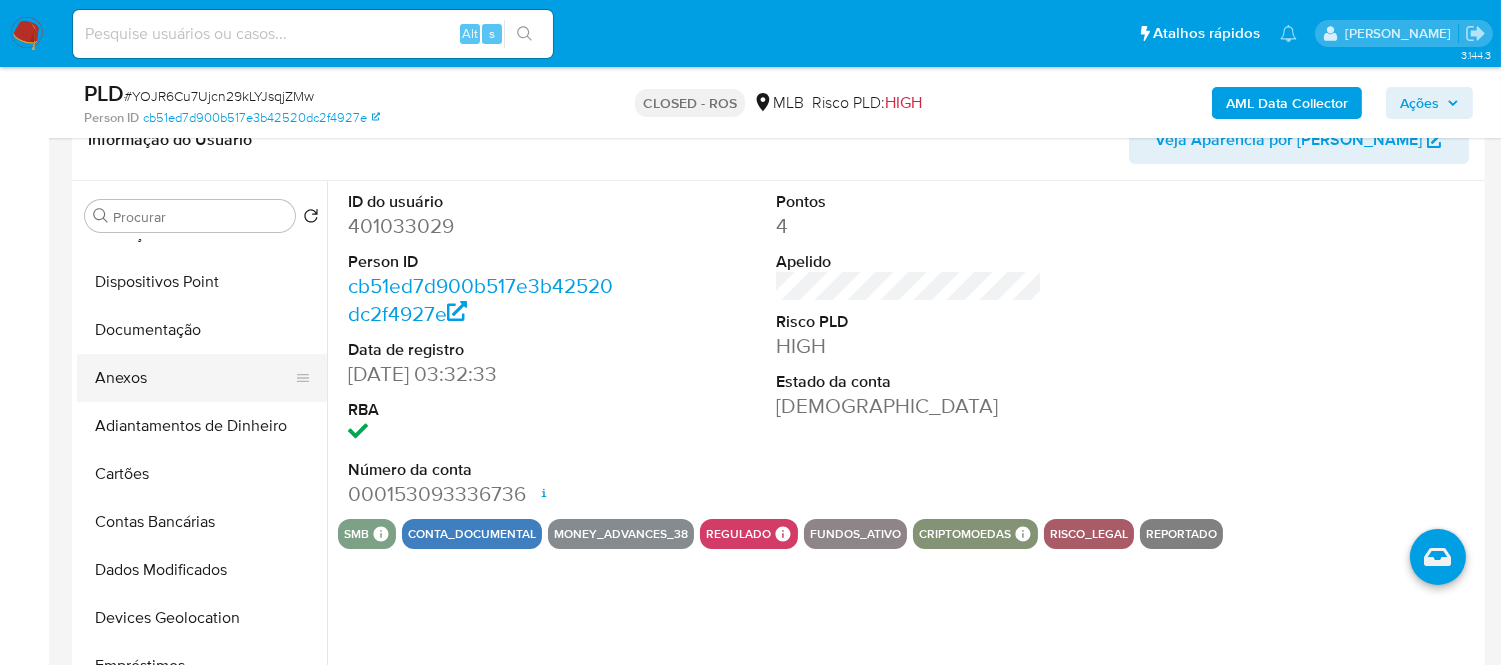 drag, startPoint x: 177, startPoint y: 378, endPoint x: 194, endPoint y: 381, distance: 17.262676 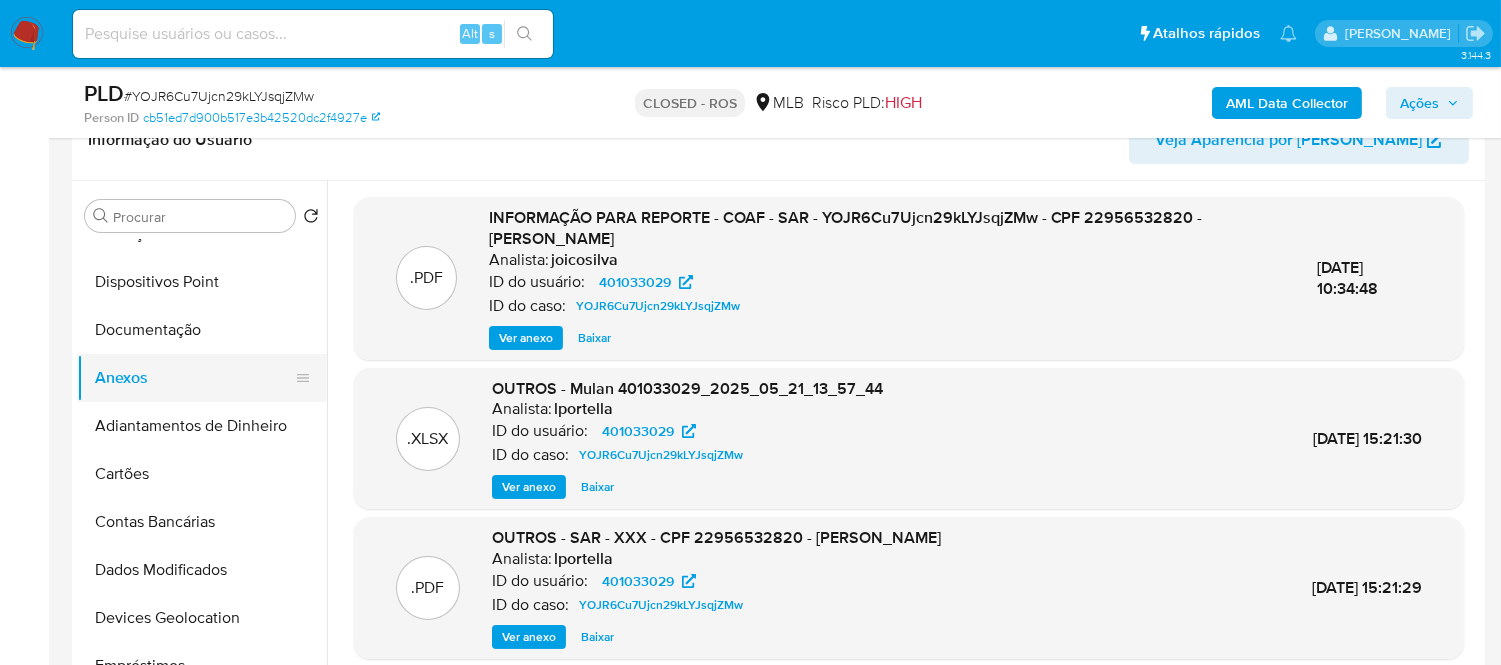 click on "Anexos" at bounding box center [194, 378] 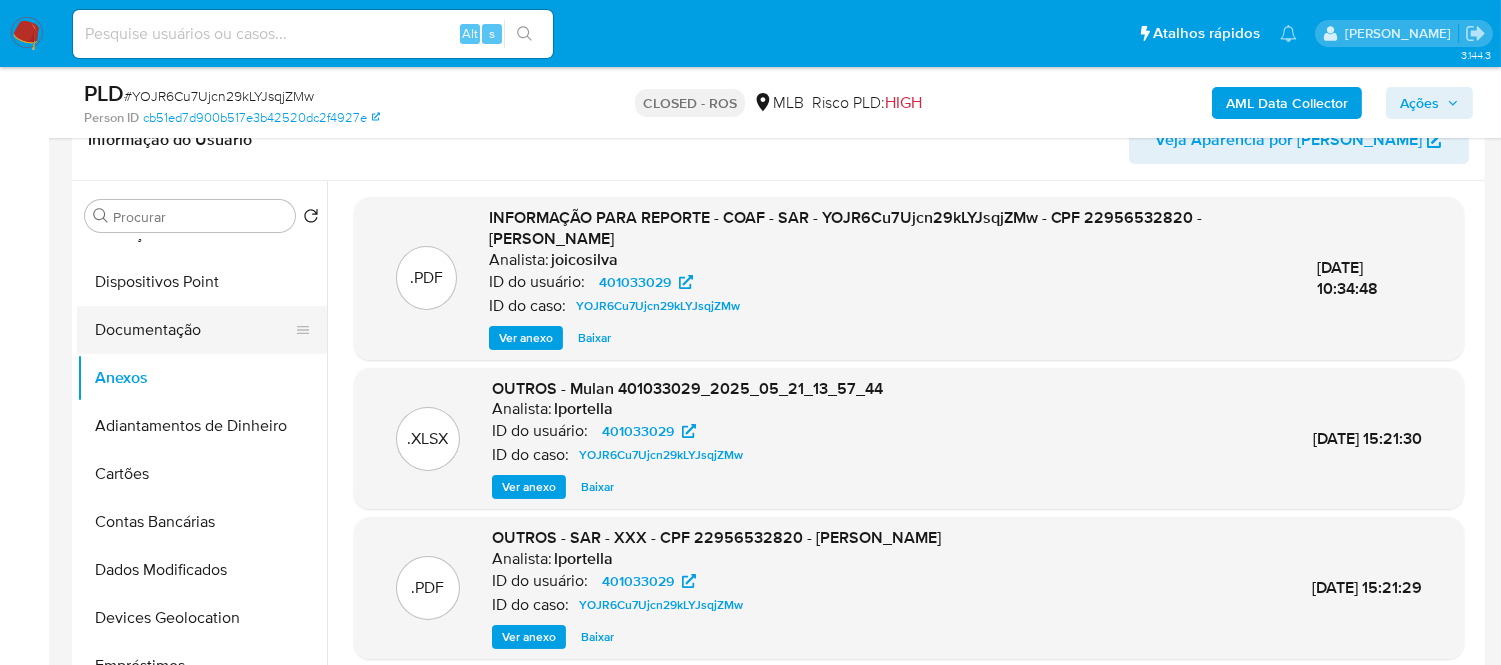 click on "Documentação" at bounding box center [194, 330] 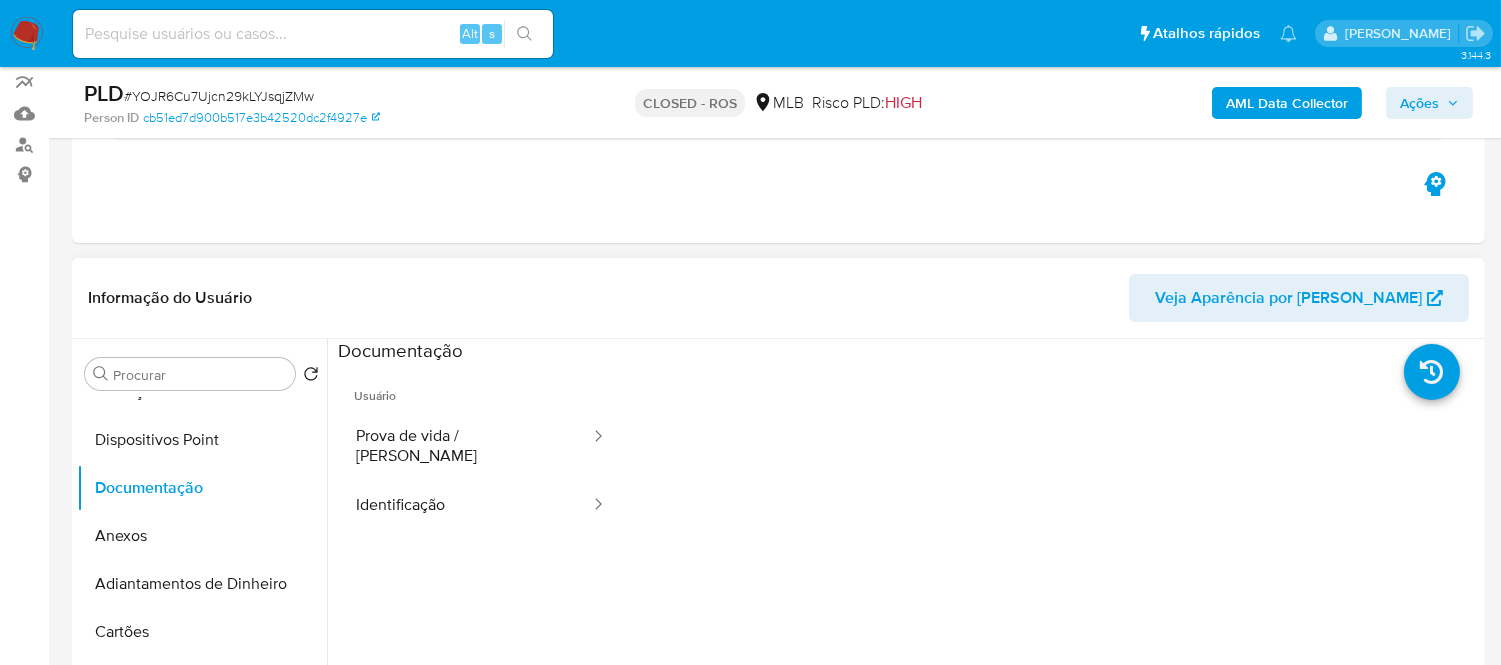 scroll, scrollTop: 111, scrollLeft: 0, axis: vertical 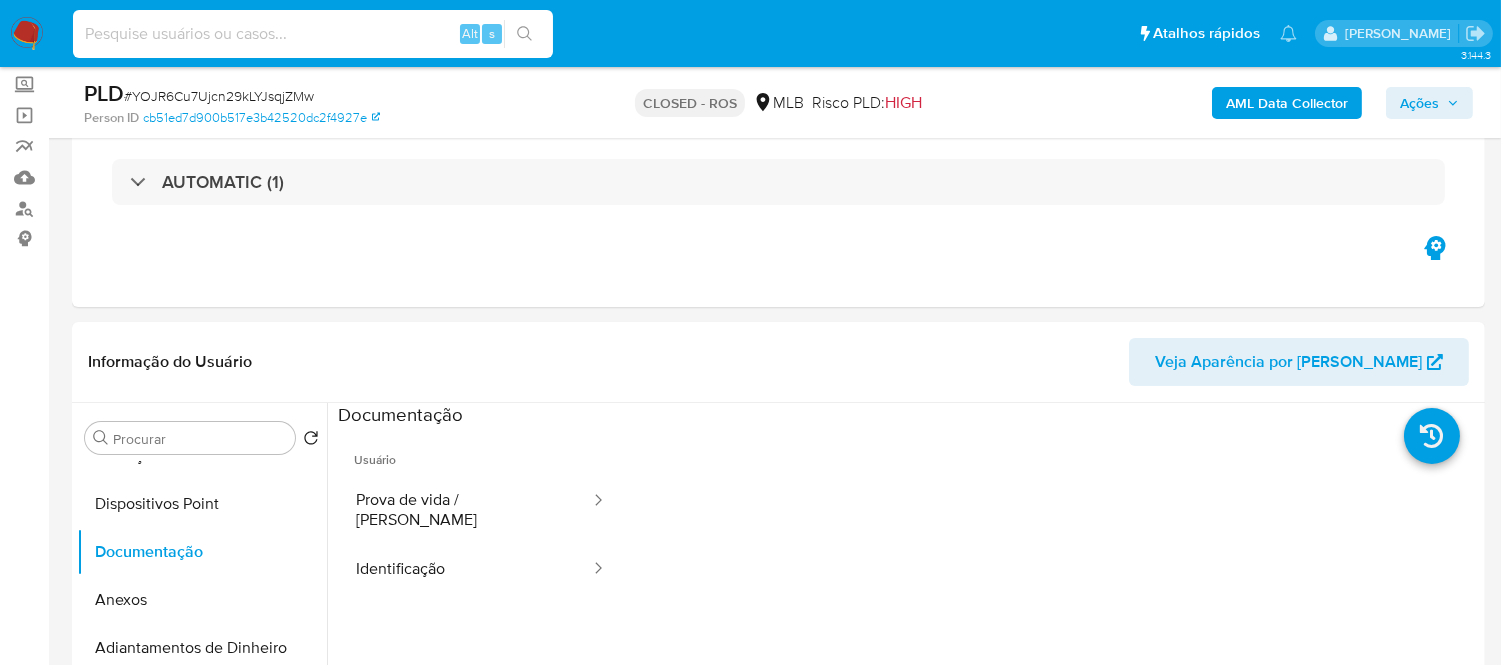paste on "aI0qIb7v76Zk2yaqdxJhDAiq" 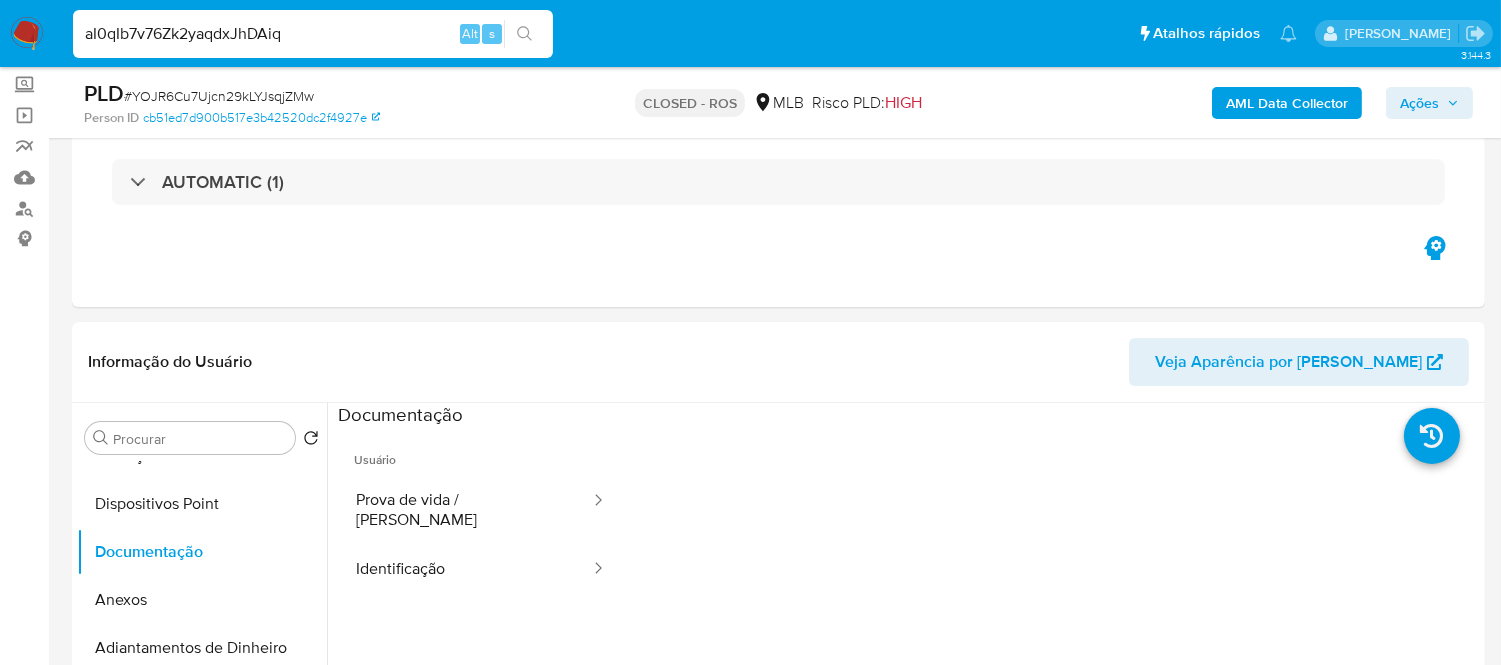 type on "aI0qIb7v76Zk2yaqdxJhDAiq" 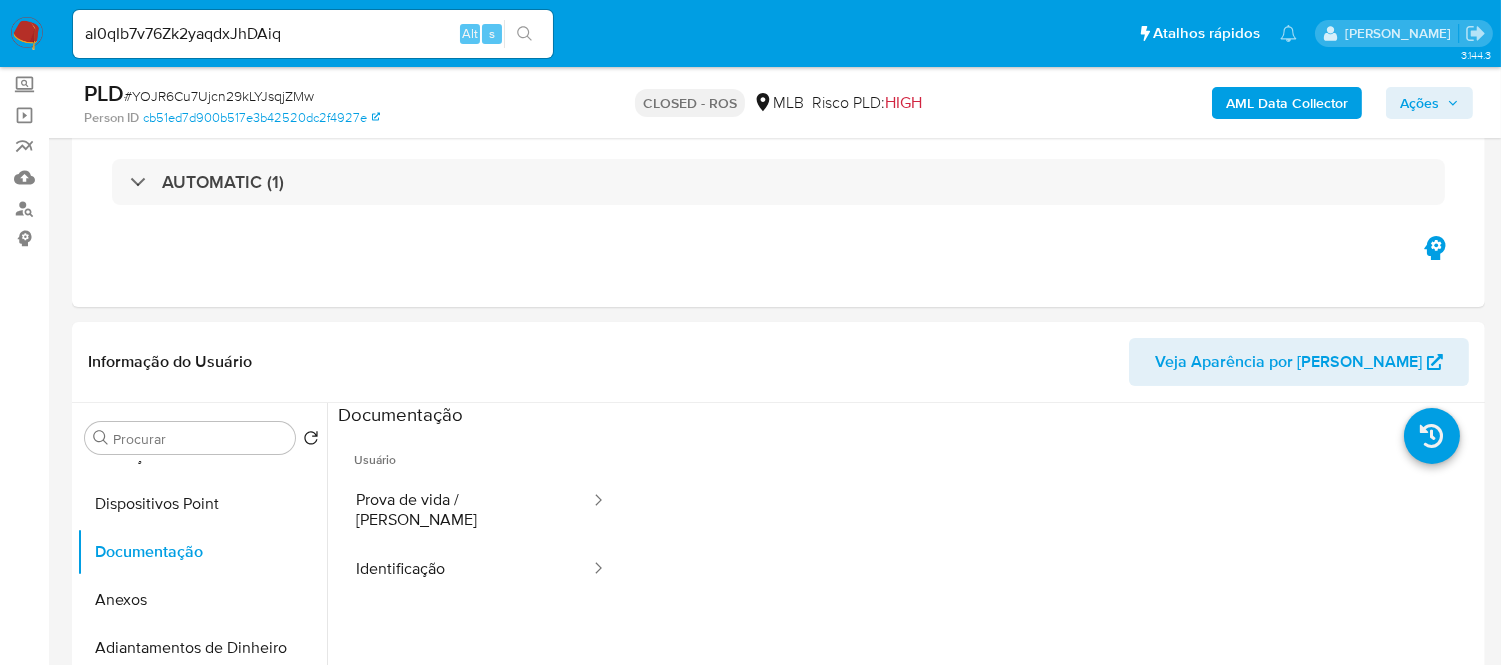 click 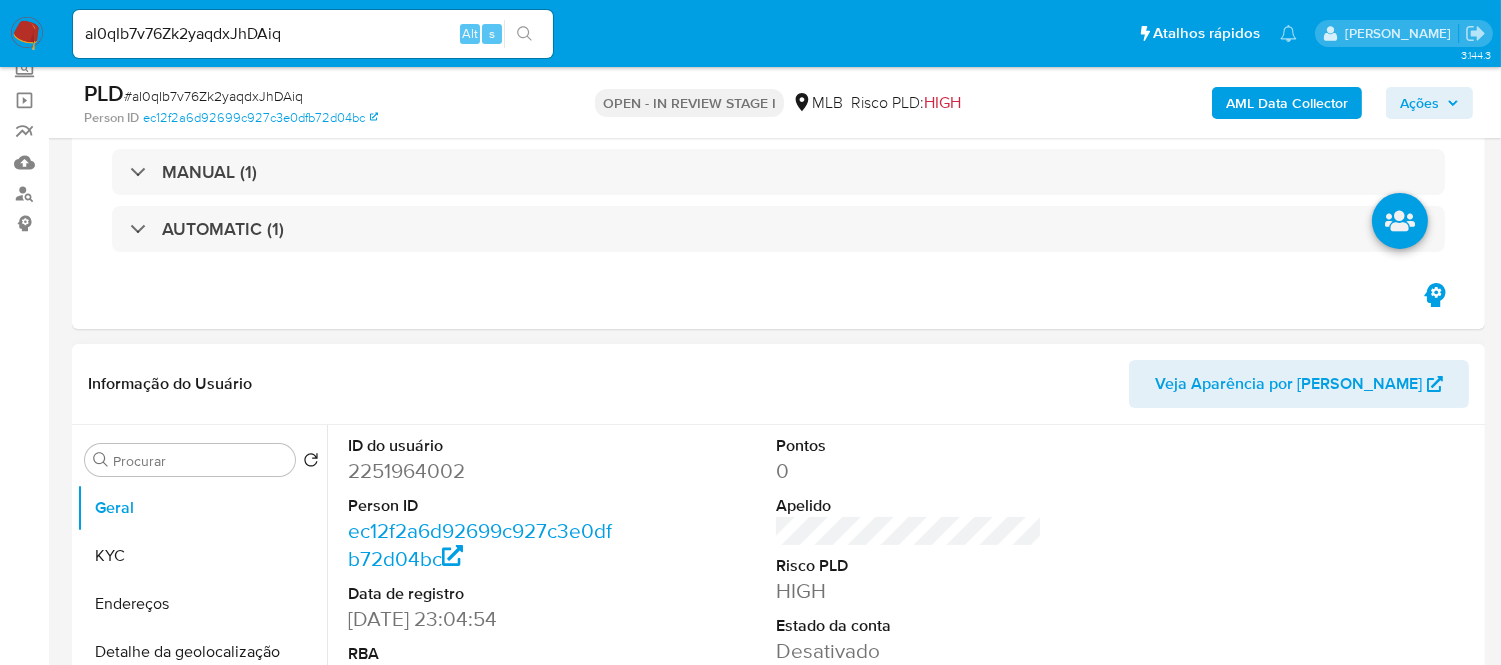 scroll, scrollTop: 333, scrollLeft: 0, axis: vertical 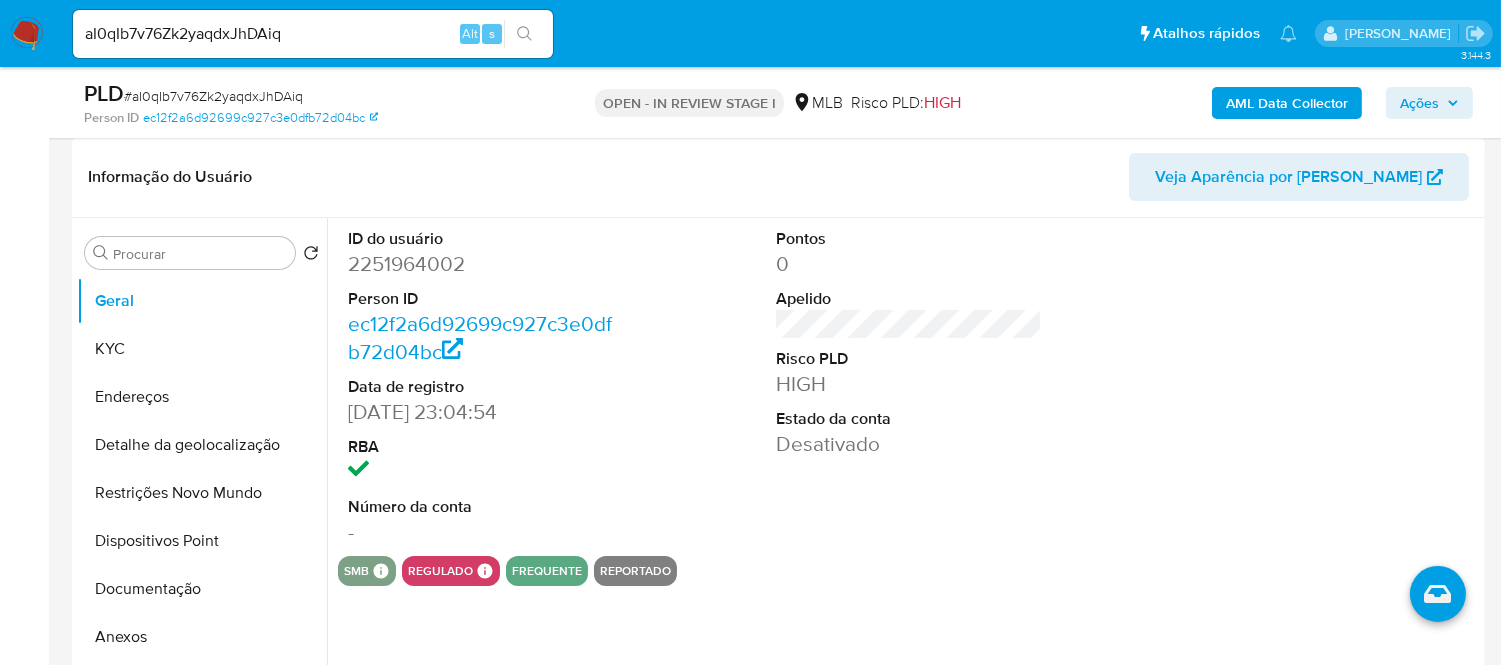 select on "10" 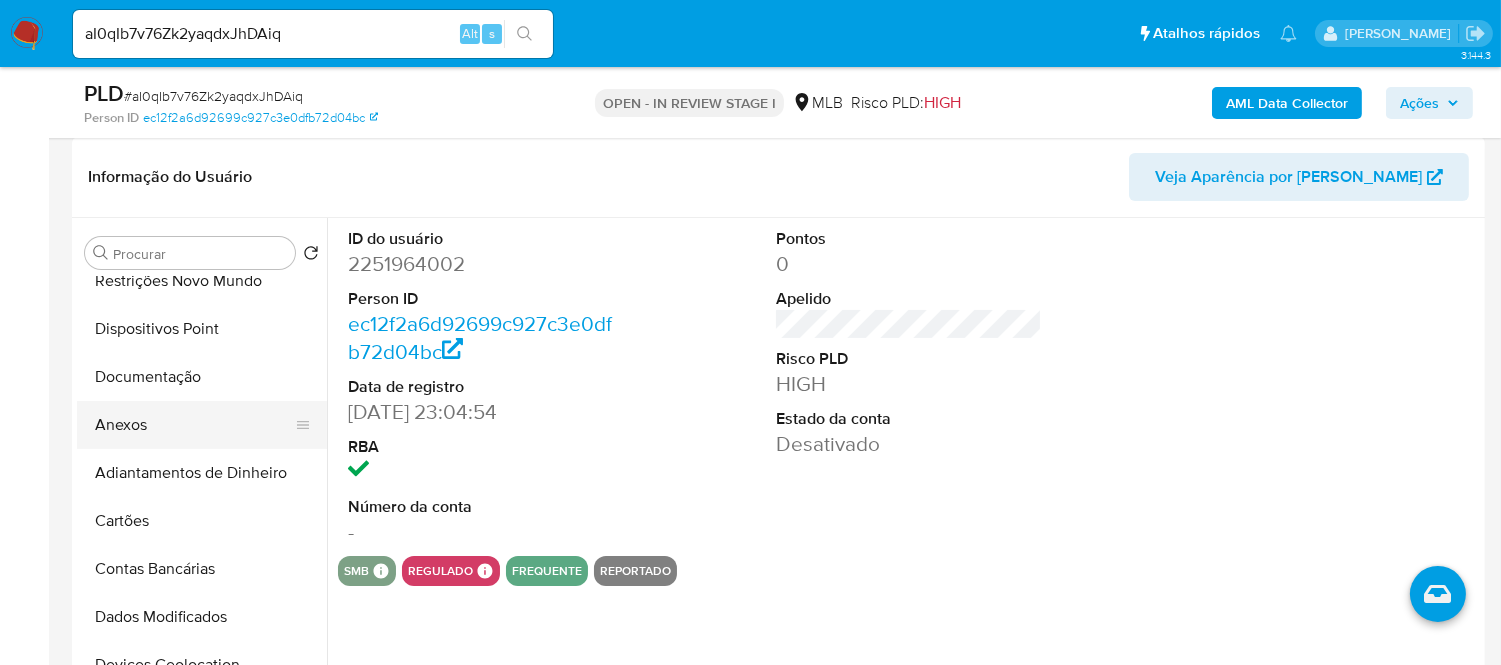 scroll, scrollTop: 222, scrollLeft: 0, axis: vertical 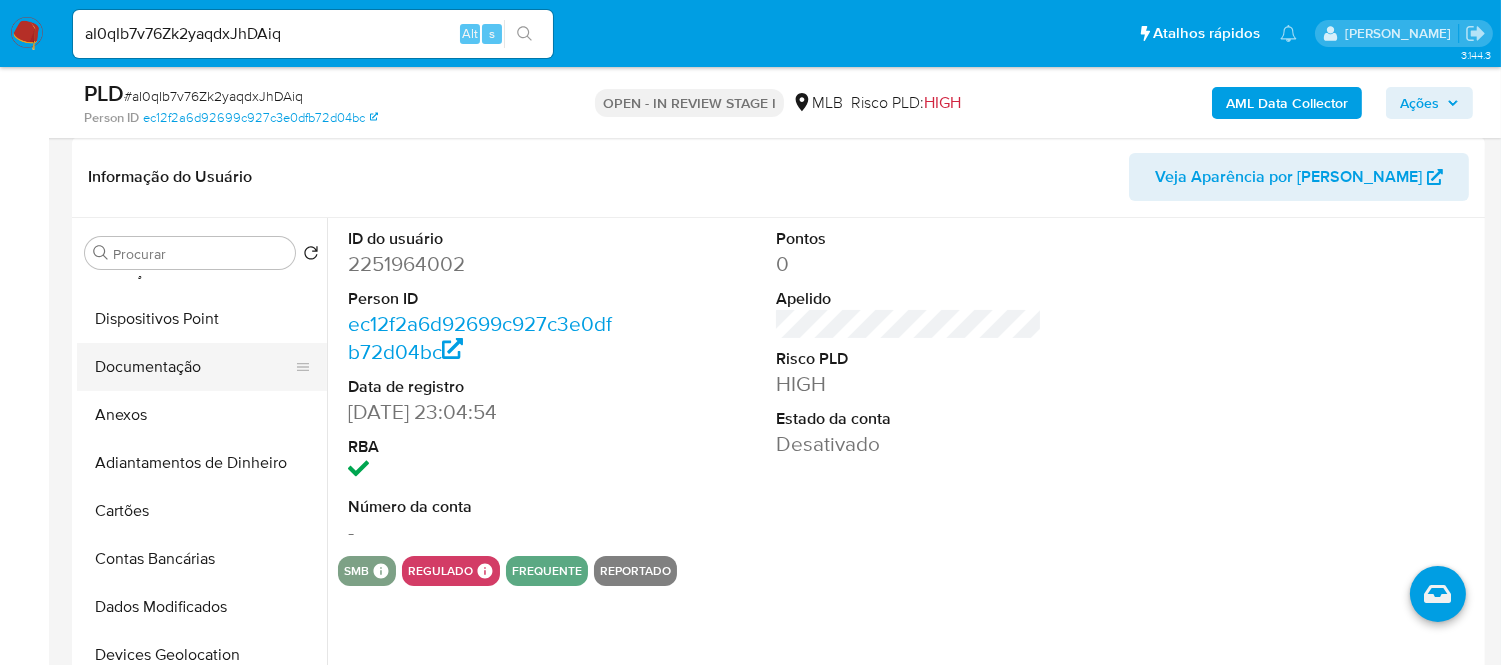 click on "Documentação" at bounding box center [194, 367] 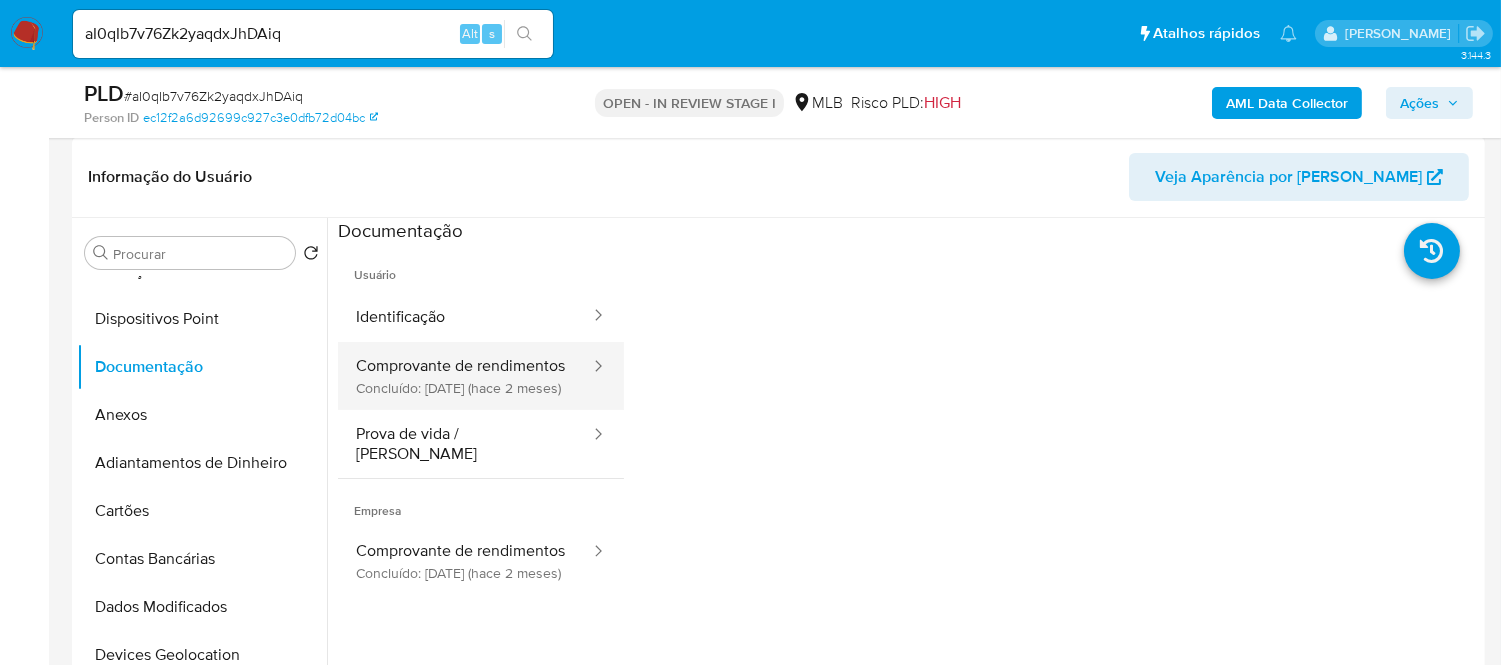 click on "Comprovante de rendimentos Concluído: 21/05/2025 (hace 2 meses)" at bounding box center (465, 376) 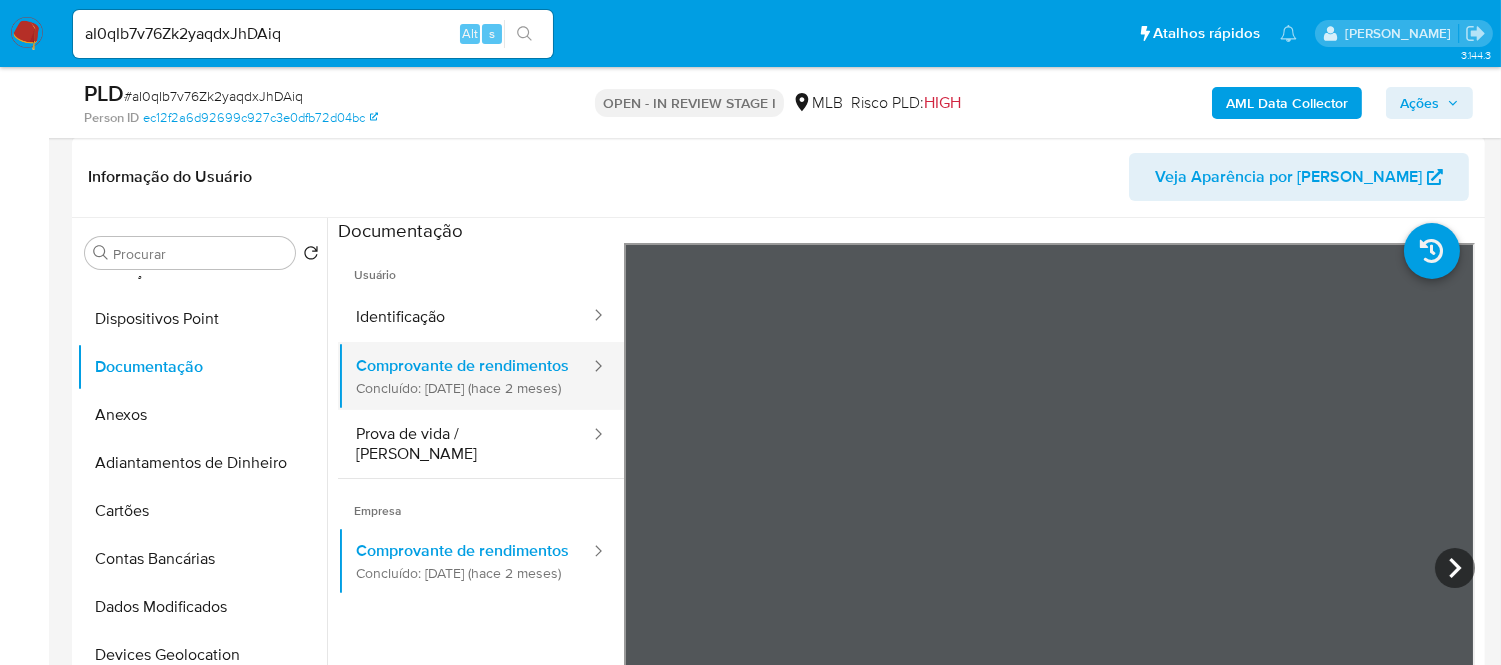 type 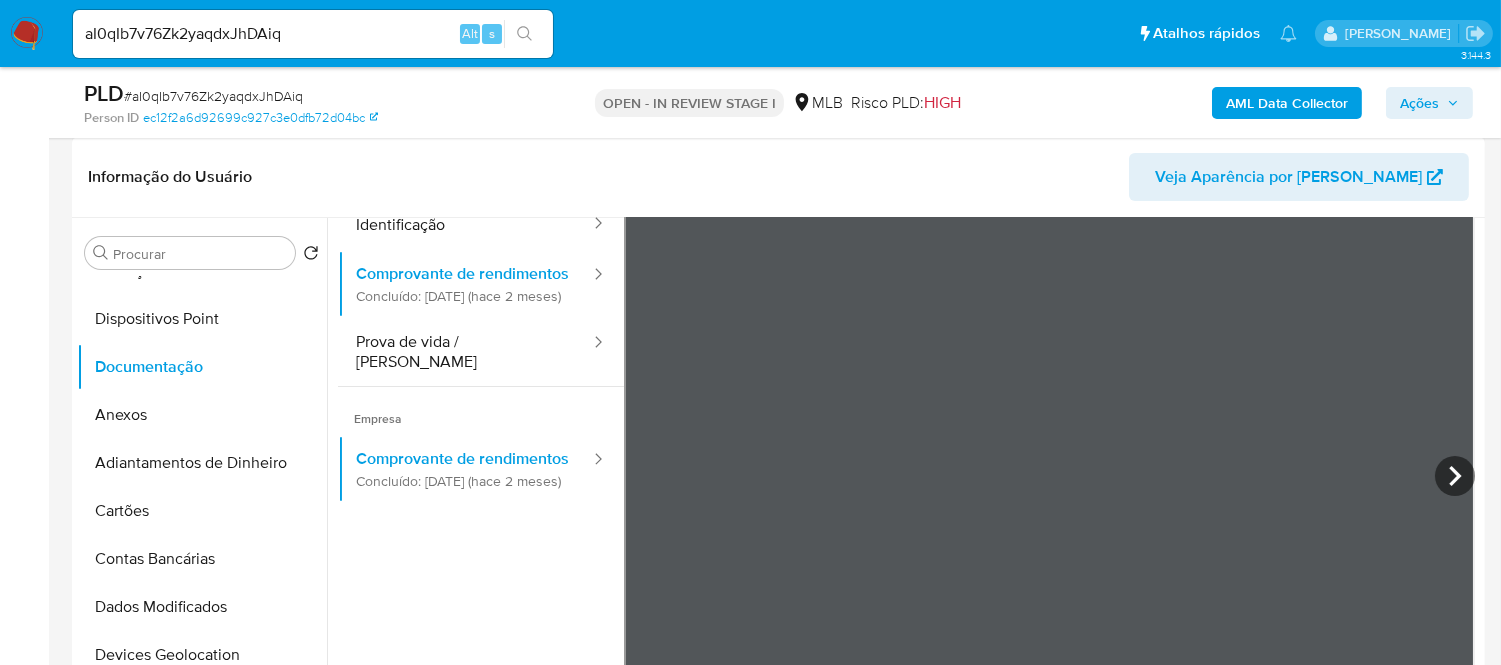 scroll, scrollTop: 173, scrollLeft: 0, axis: vertical 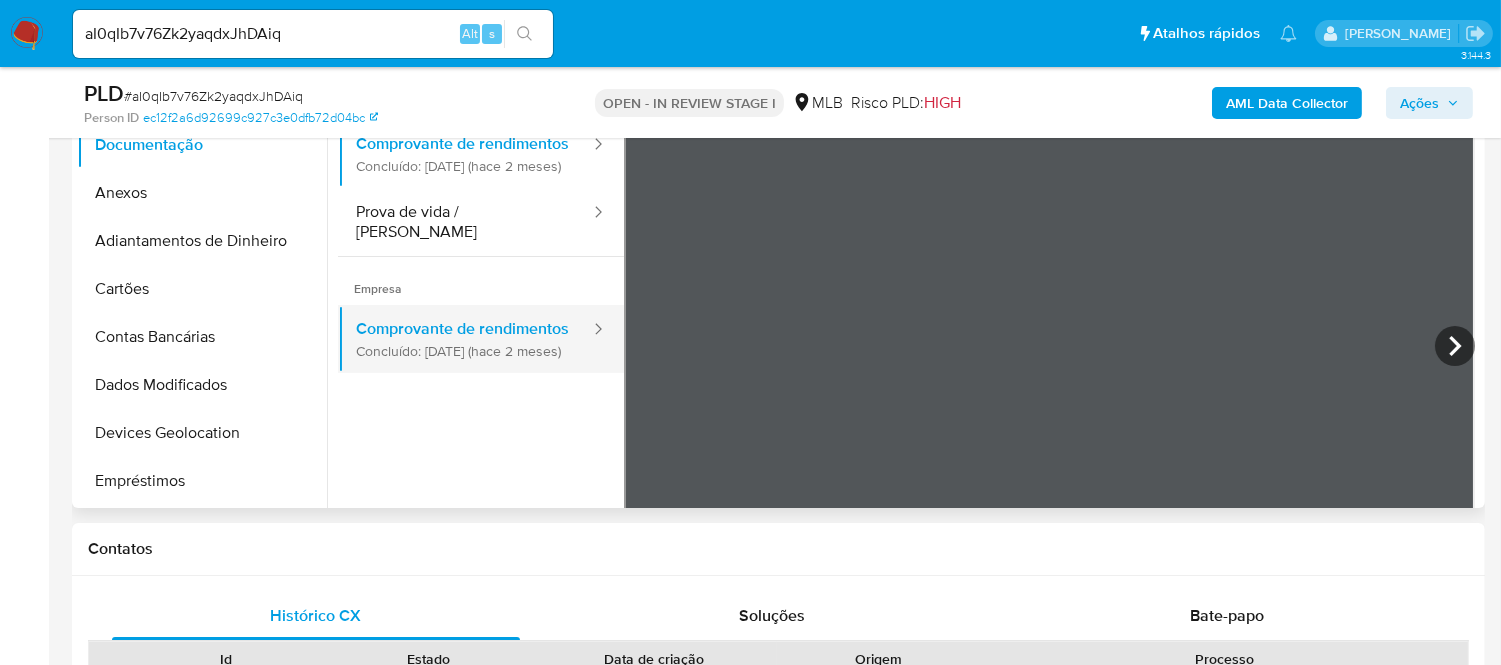 click on "Comprovante de rendimentos Concluído: 21/05/2025 (hace 2 meses)" at bounding box center (465, 339) 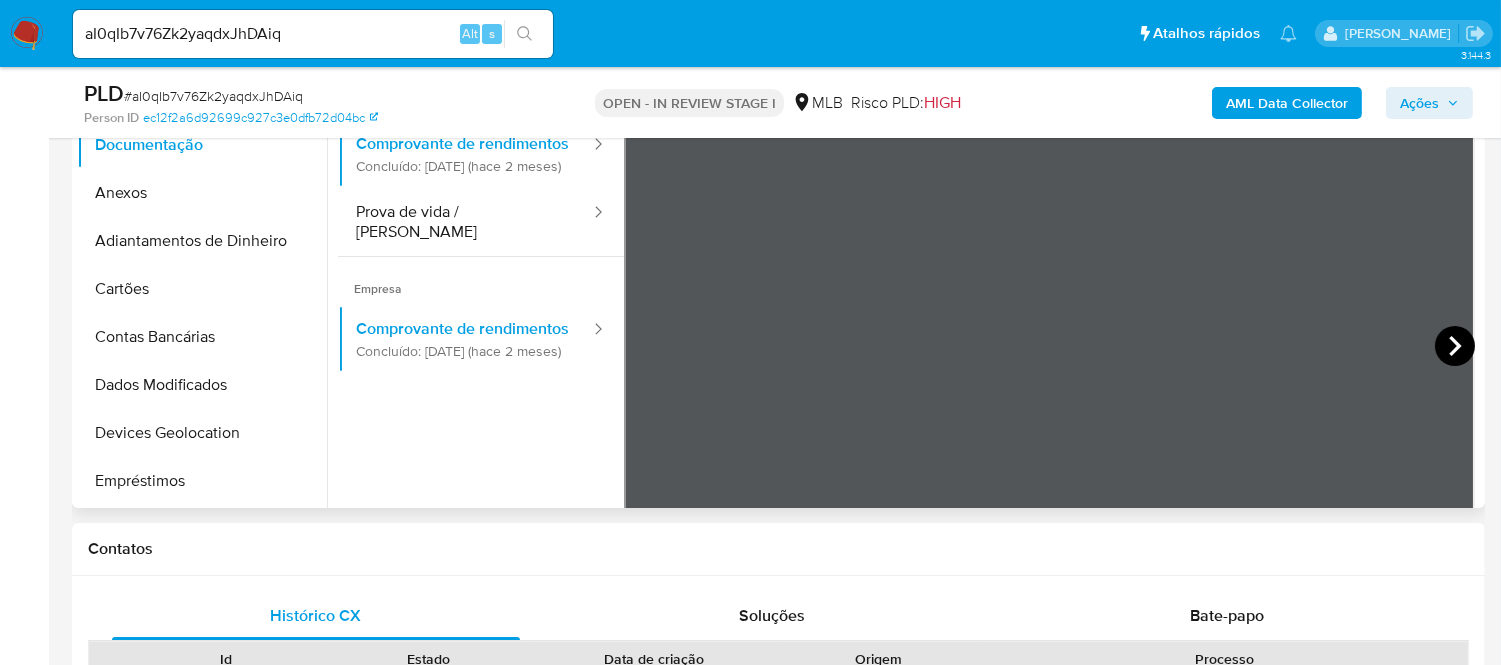 click 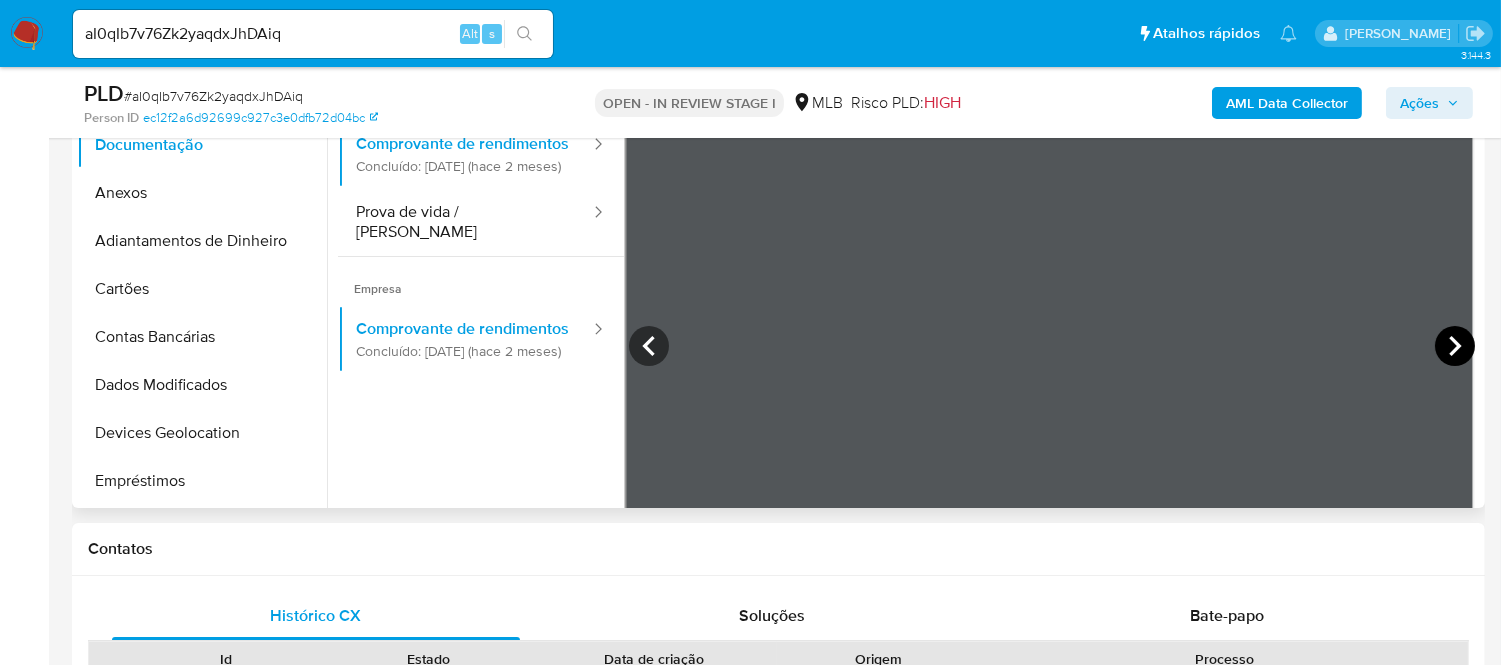 click 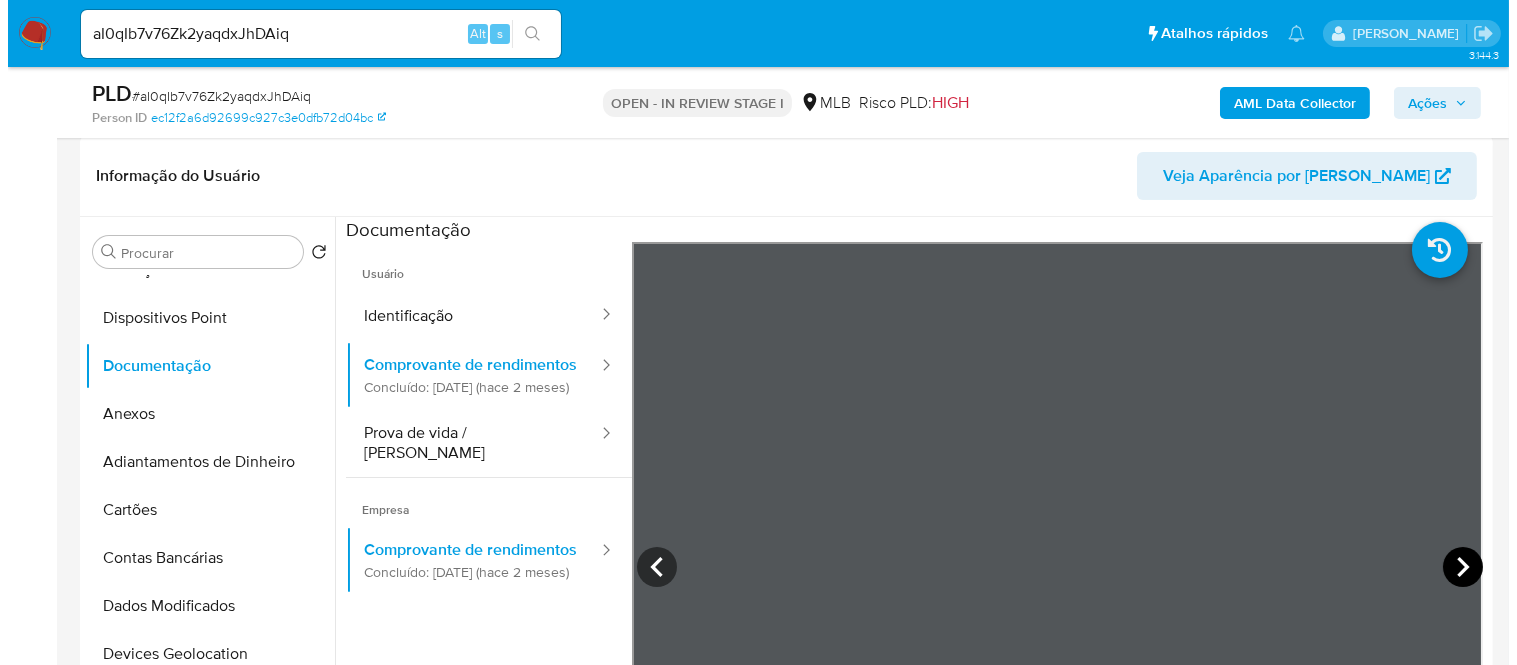 scroll, scrollTop: 333, scrollLeft: 0, axis: vertical 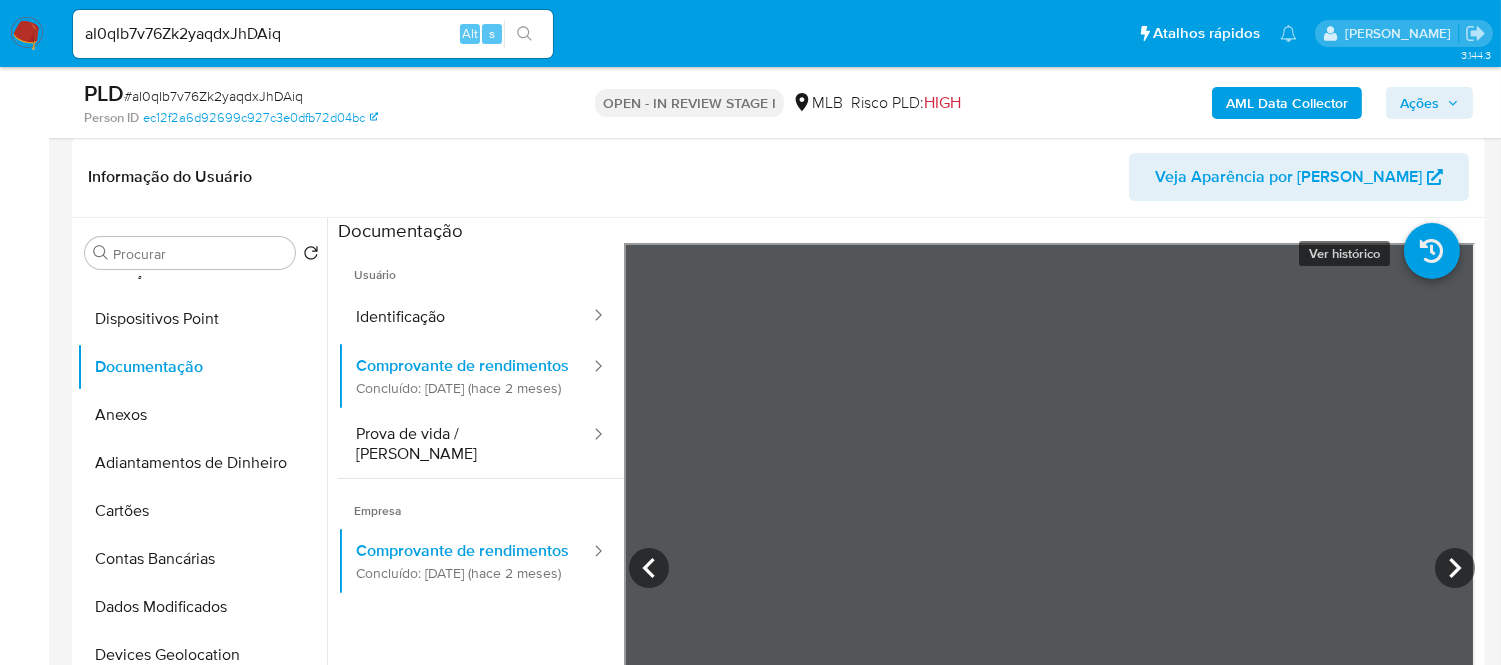 click at bounding box center (1432, 251) 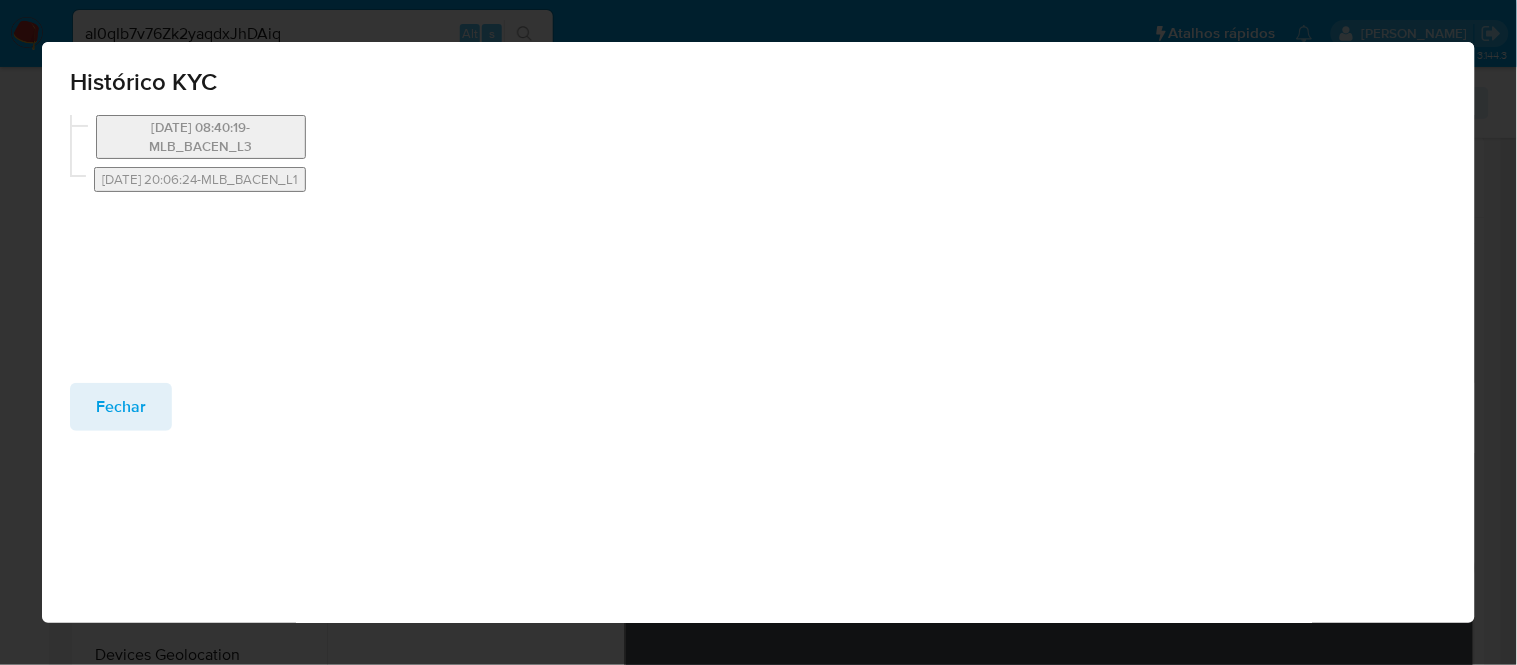 click on "21/05/2025 08:40:19-MLB_BACEN_L3" at bounding box center [201, 137] 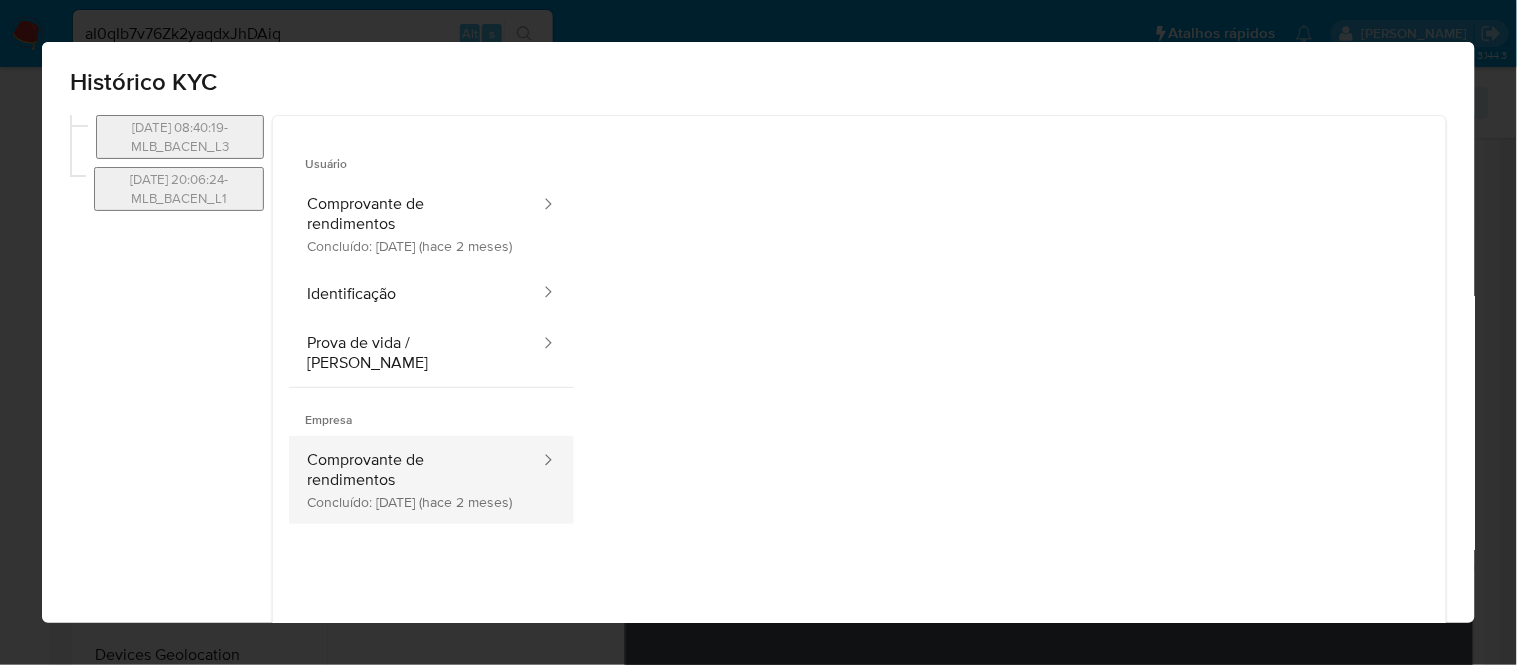 click on "Comprovante de rendimentos Concluído: 21/05/2025 (hace 2 meses)" at bounding box center (415, 480) 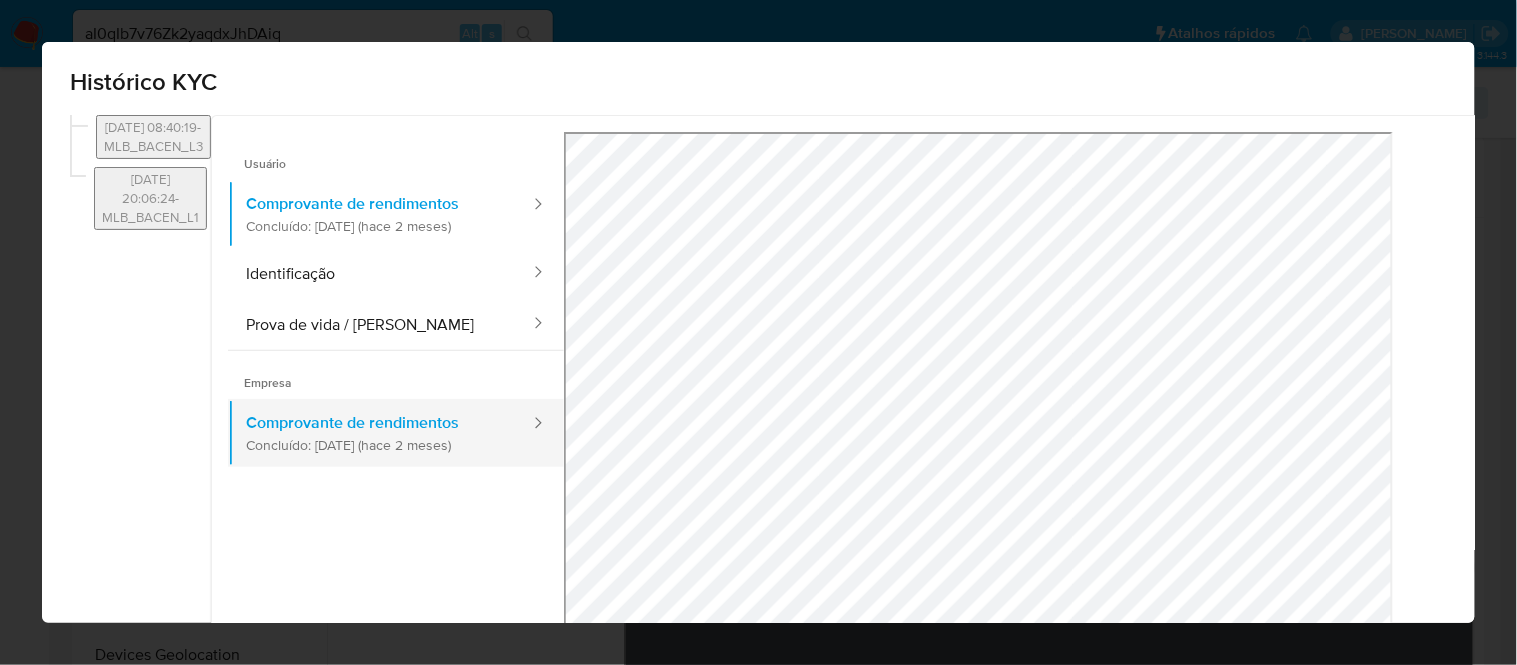 scroll, scrollTop: 0, scrollLeft: 0, axis: both 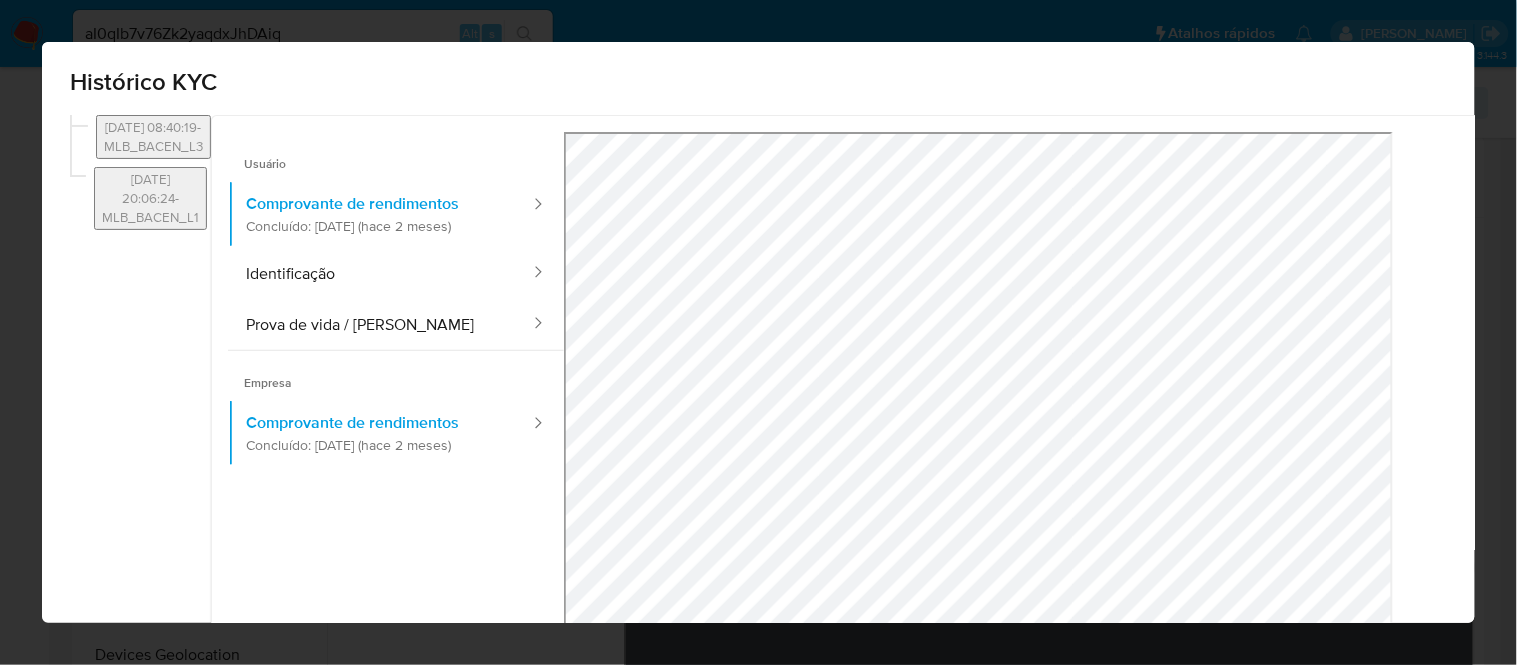 click 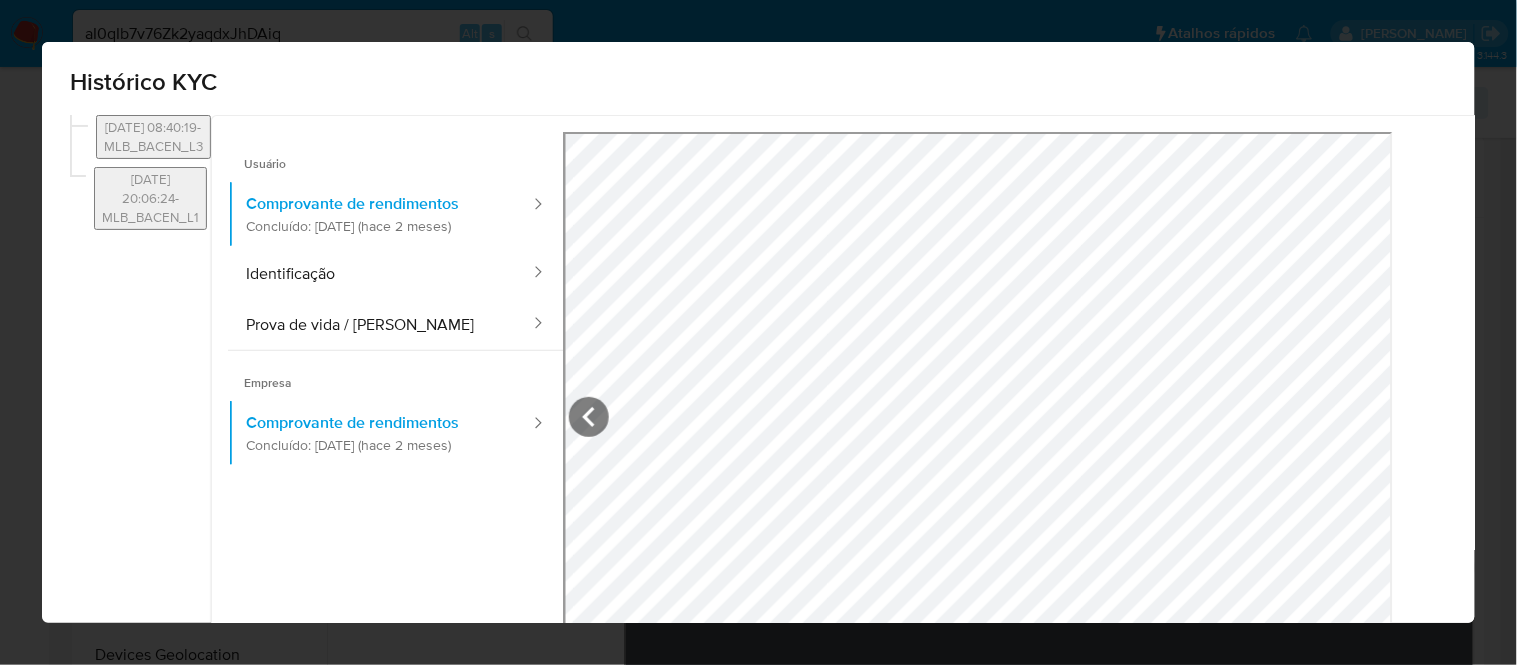 click 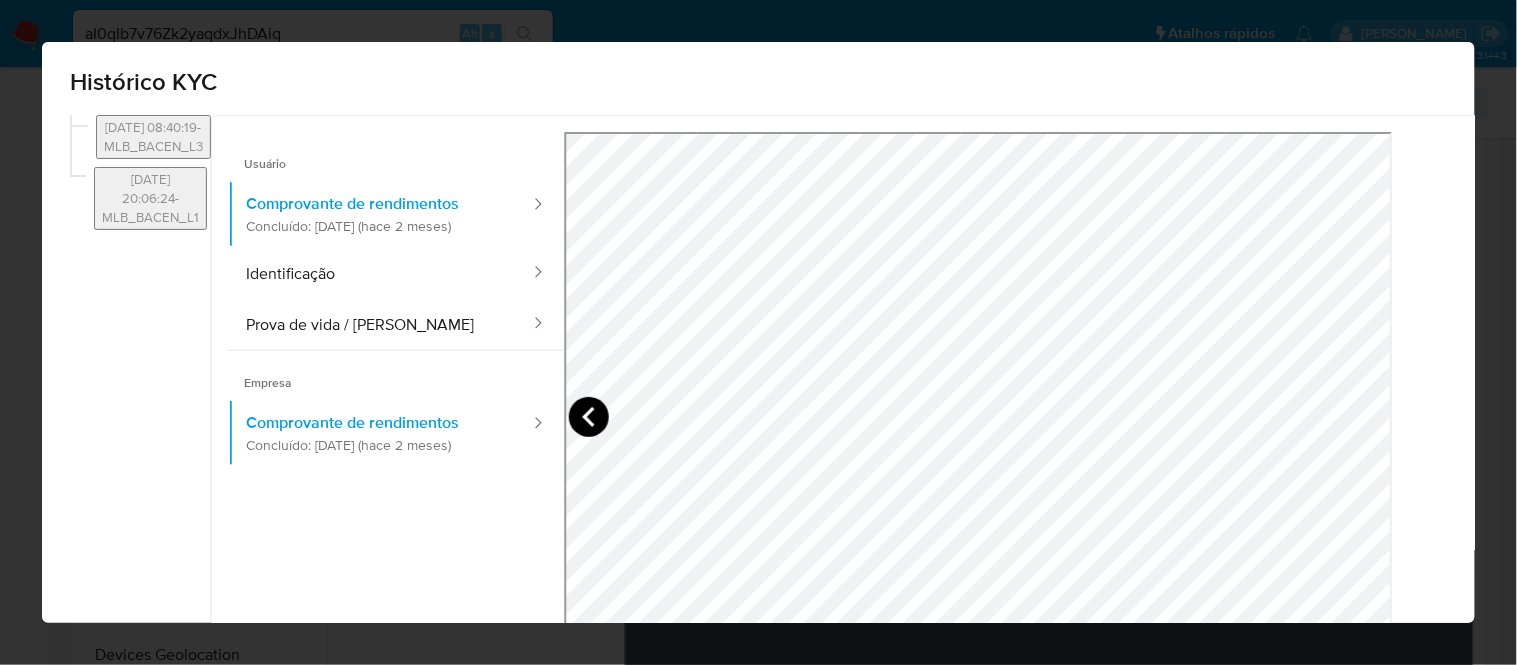 click 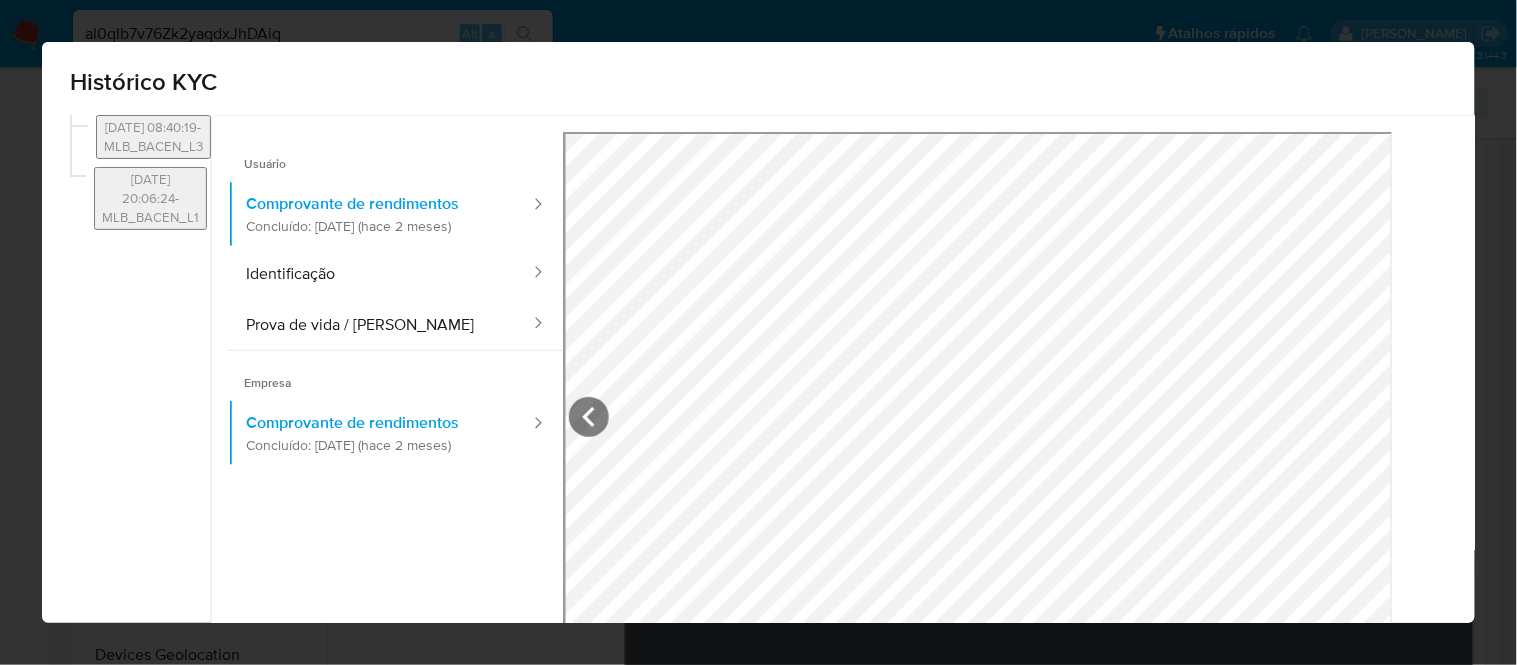 click on "Histórico KYC 21/05/2025 08:40:19-MLB_BACEN_L3 04/02/2025 20:06:24-MLB_BACEN_L1 Usuário Comprovante de rendimentos Concluído: 21/05/2025 (hace 2 meses) Identificação Prova de vida / Selfie Empresa Comprovante de rendimentos Concluído: 21/05/2025 (hace 2 meses) Fechar" at bounding box center [758, 332] 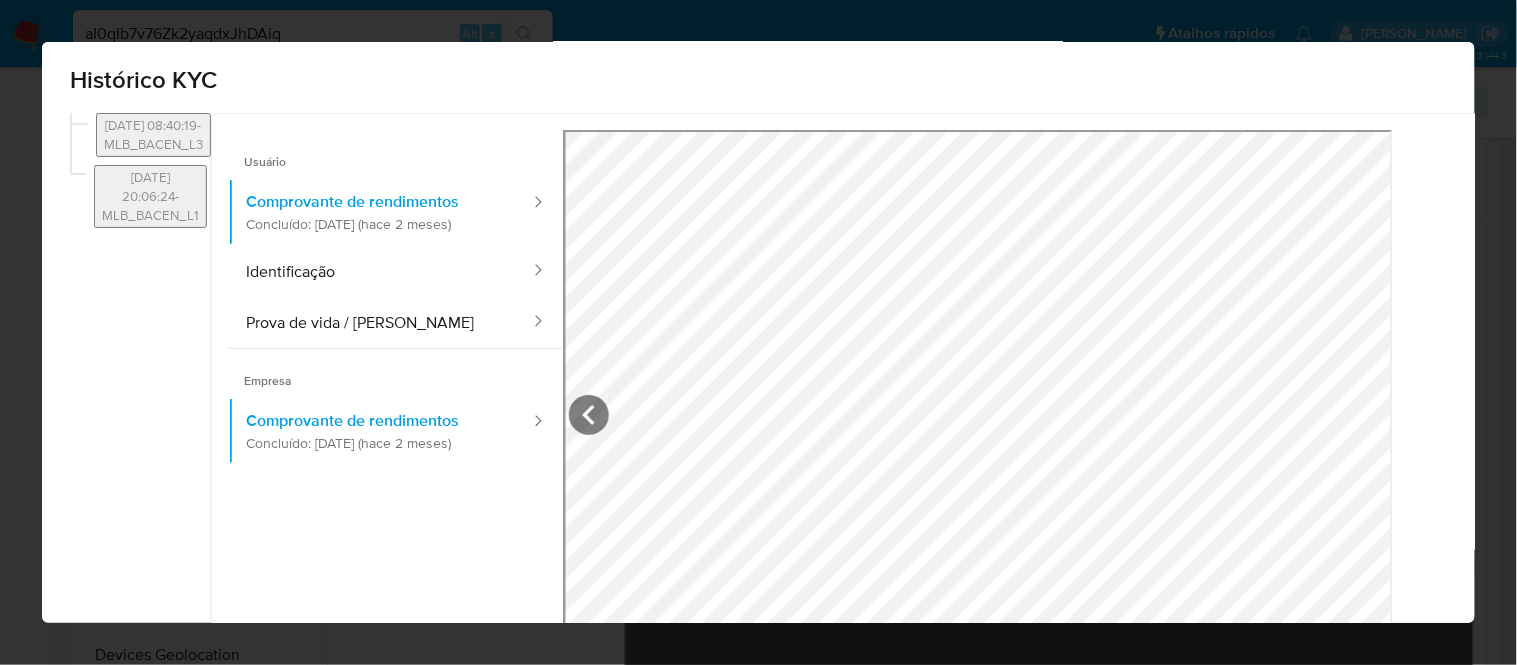 scroll, scrollTop: 0, scrollLeft: 0, axis: both 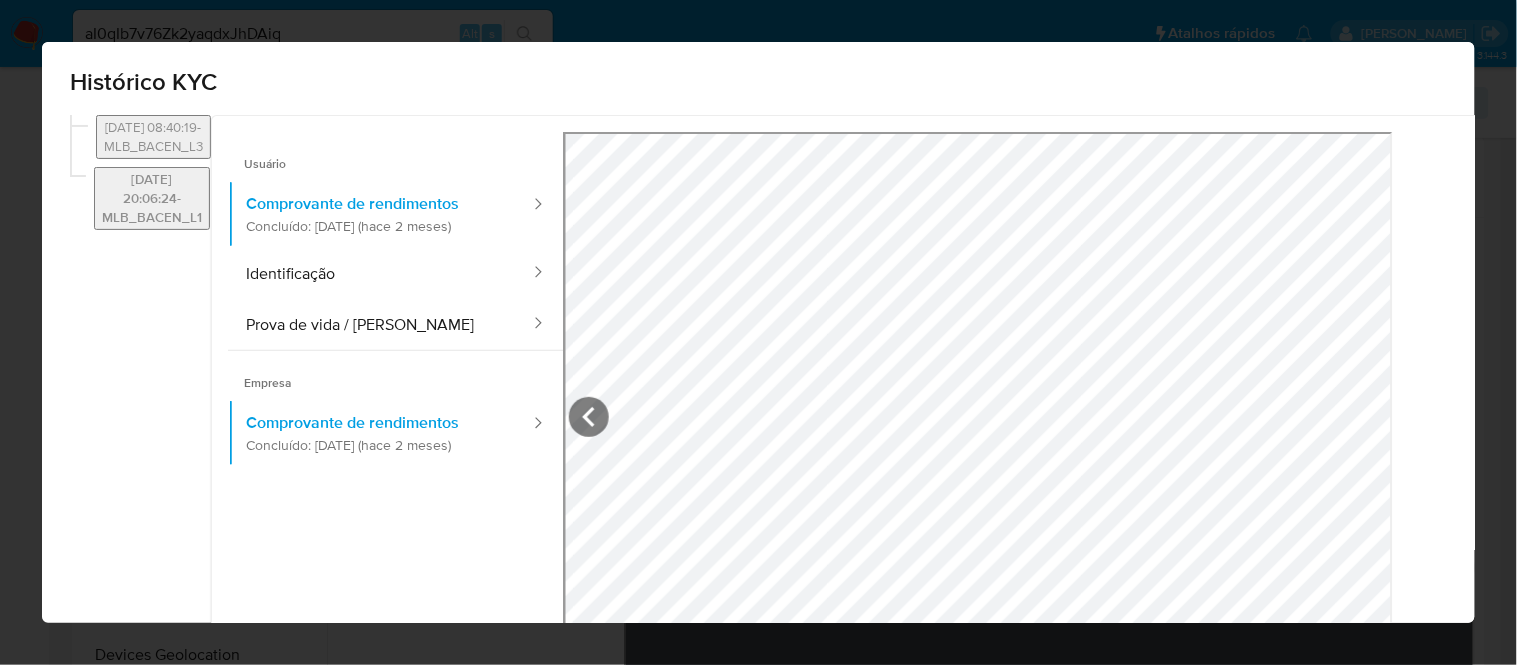 drag, startPoint x: 192, startPoint y: 183, endPoint x: 194, endPoint y: 197, distance: 14.142136 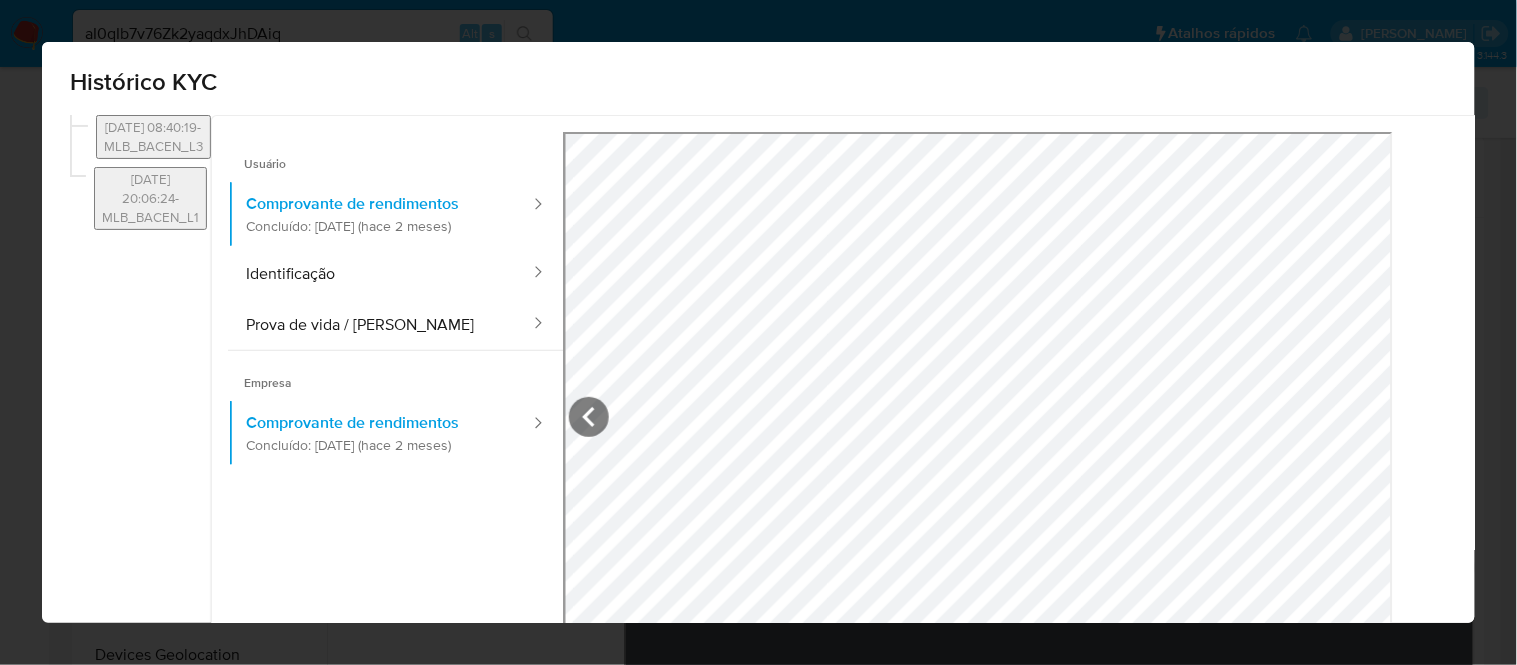click on "Histórico KYC" at bounding box center [758, 82] 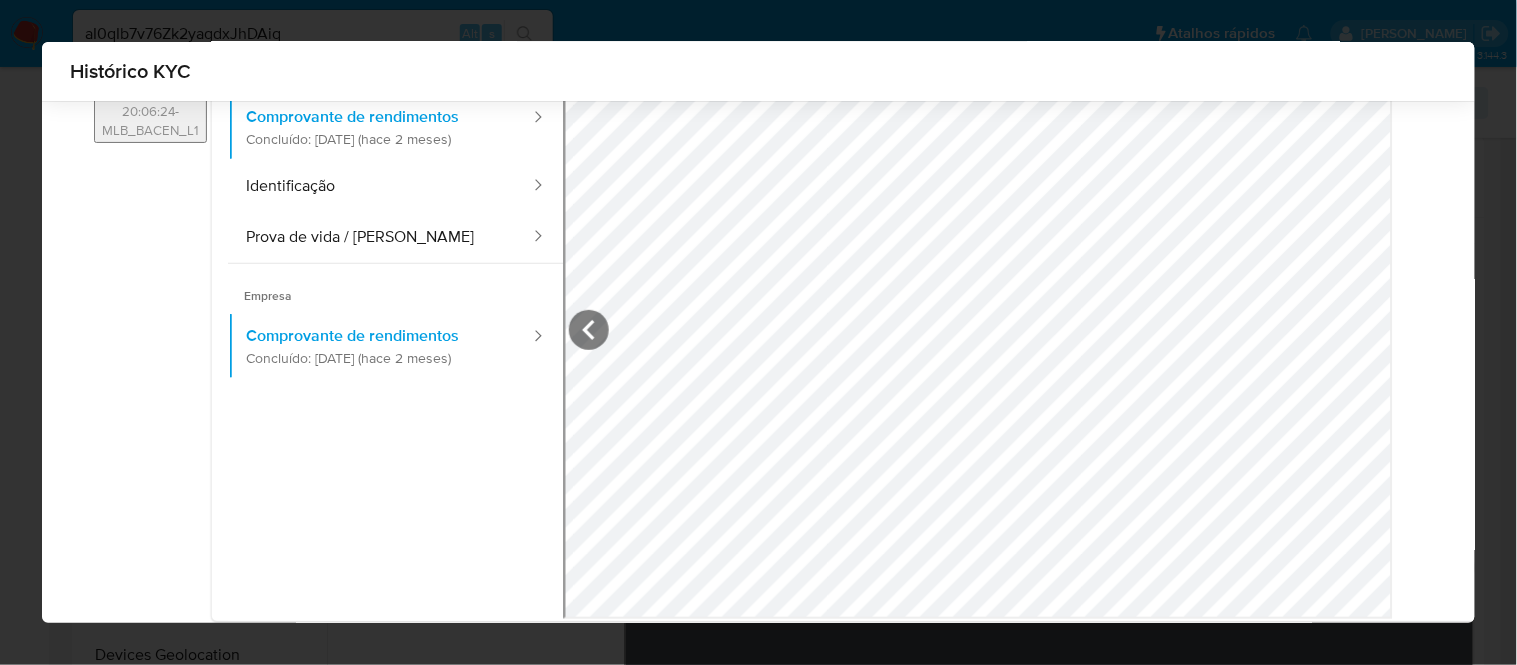 scroll, scrollTop: 96, scrollLeft: 0, axis: vertical 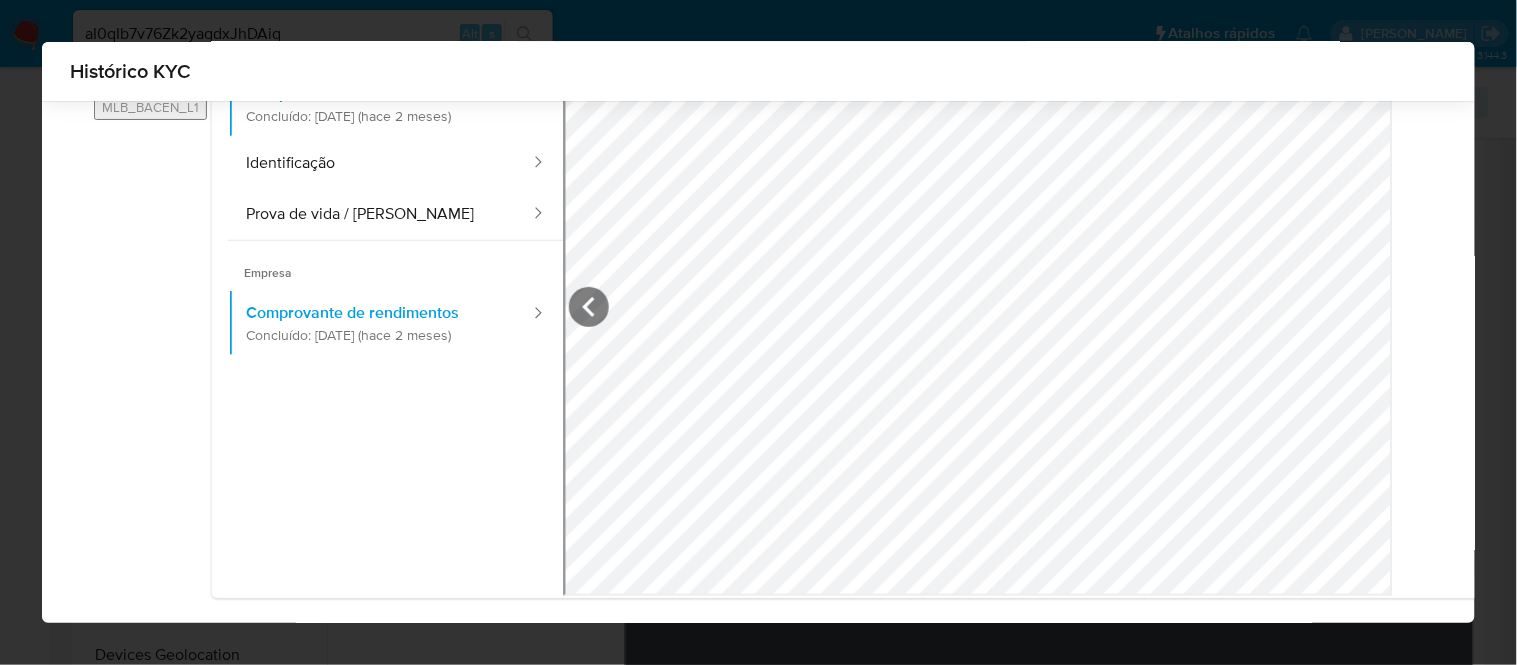click on "Histórico KYC 21/05/2025 08:40:19-MLB_BACEN_L3 04/02/2025 20:06:24-MLB_BACEN_L1 Usuário Comprovante de rendimentos Concluído: 21/05/2025 (hace 2 meses) Identificação Prova de vida / Selfie Empresa Comprovante de rendimentos Concluído: 21/05/2025 (hace 2 meses) Fechar" at bounding box center [758, 332] 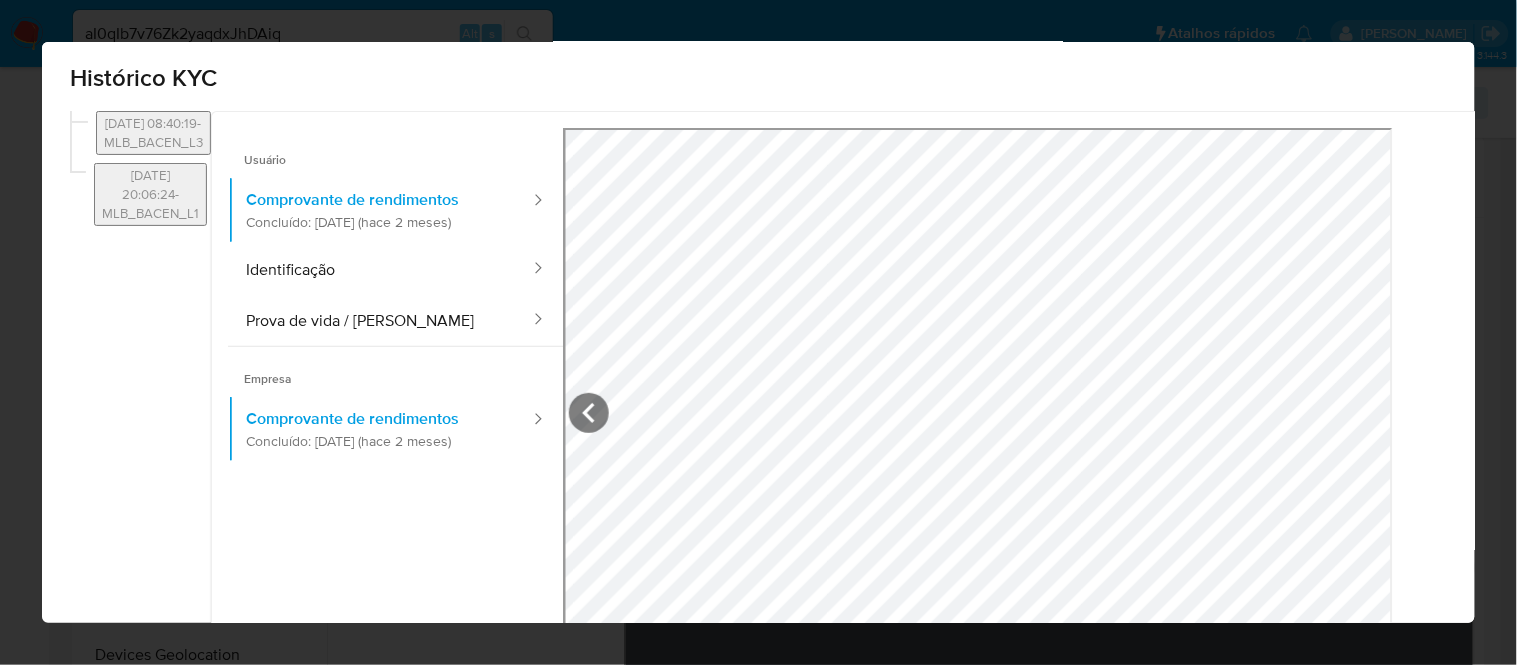 scroll, scrollTop: 0, scrollLeft: 0, axis: both 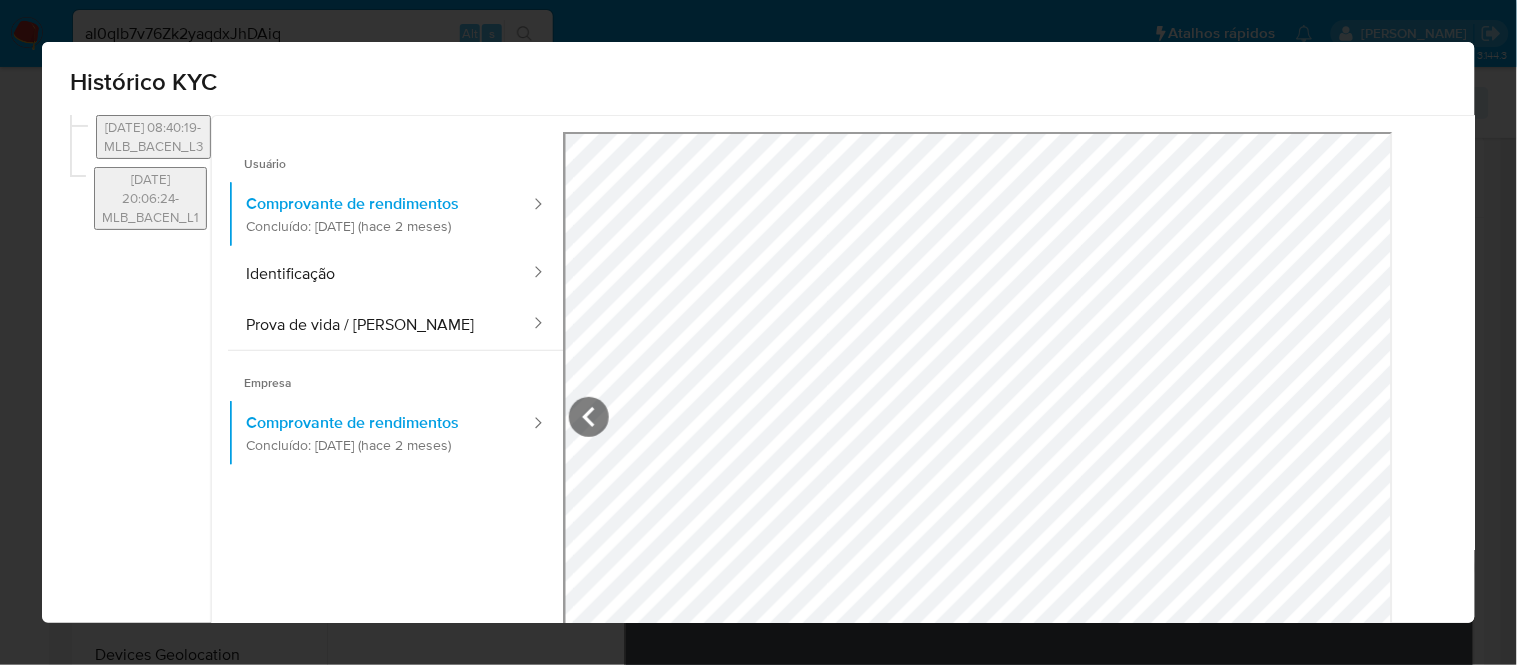drag, startPoint x: 720, startPoint y: 131, endPoint x: 700, endPoint y: 131, distance: 20 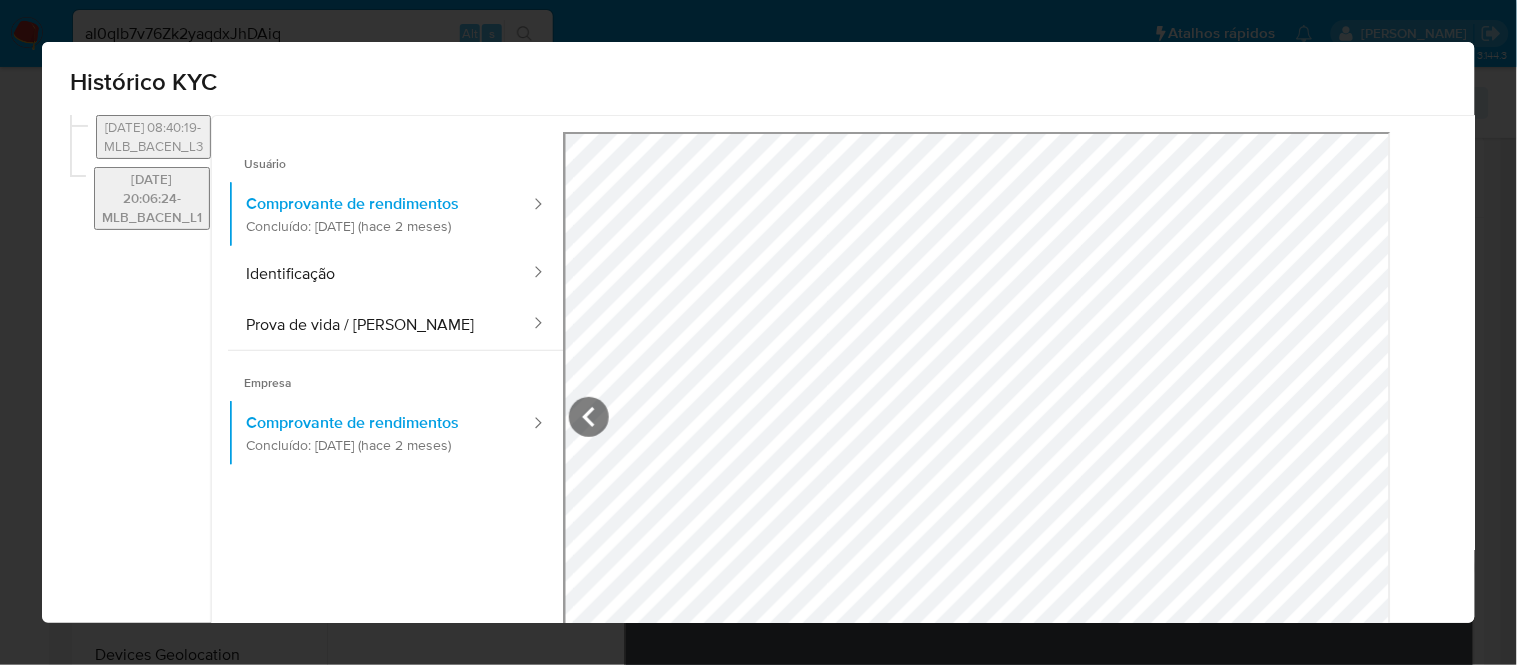 click on "04/02/2025 20:06:24-MLB_BACEN_L1" at bounding box center (152, 198) 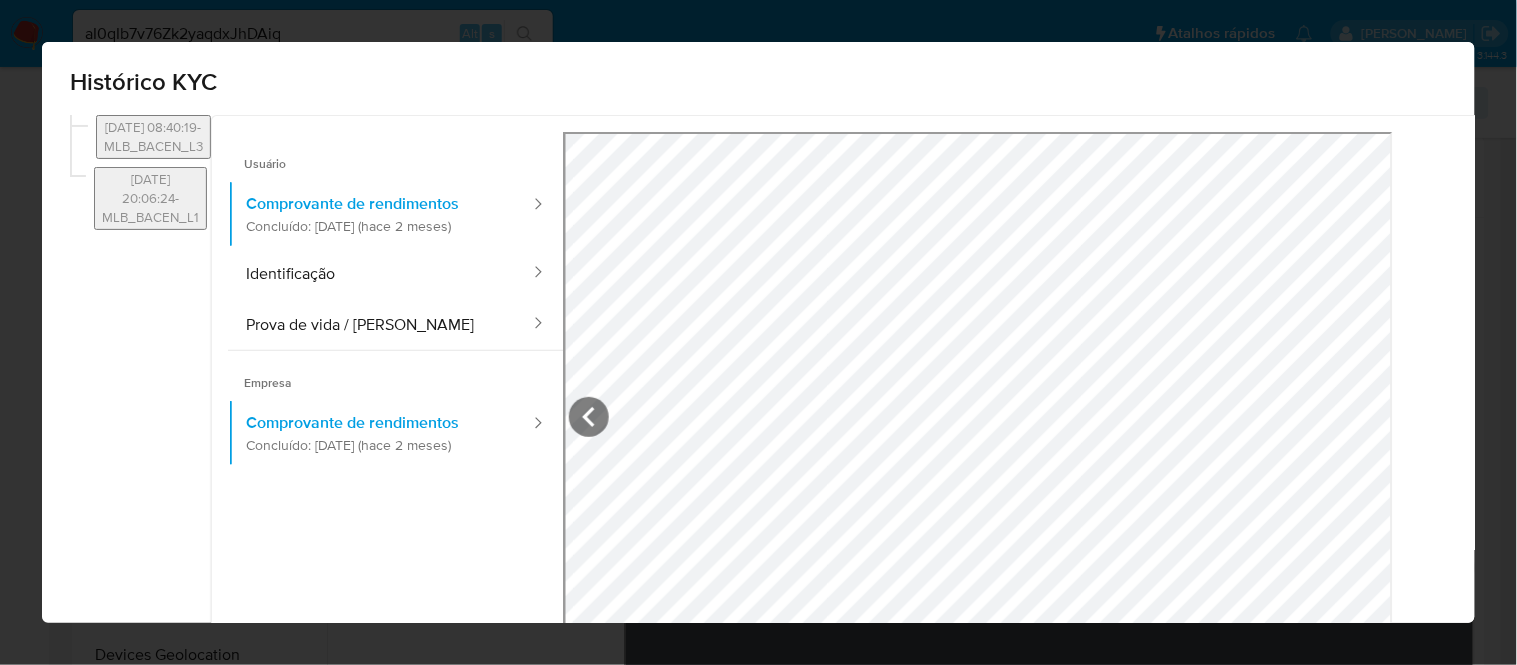 click on "Histórico KYC" at bounding box center [758, 78] 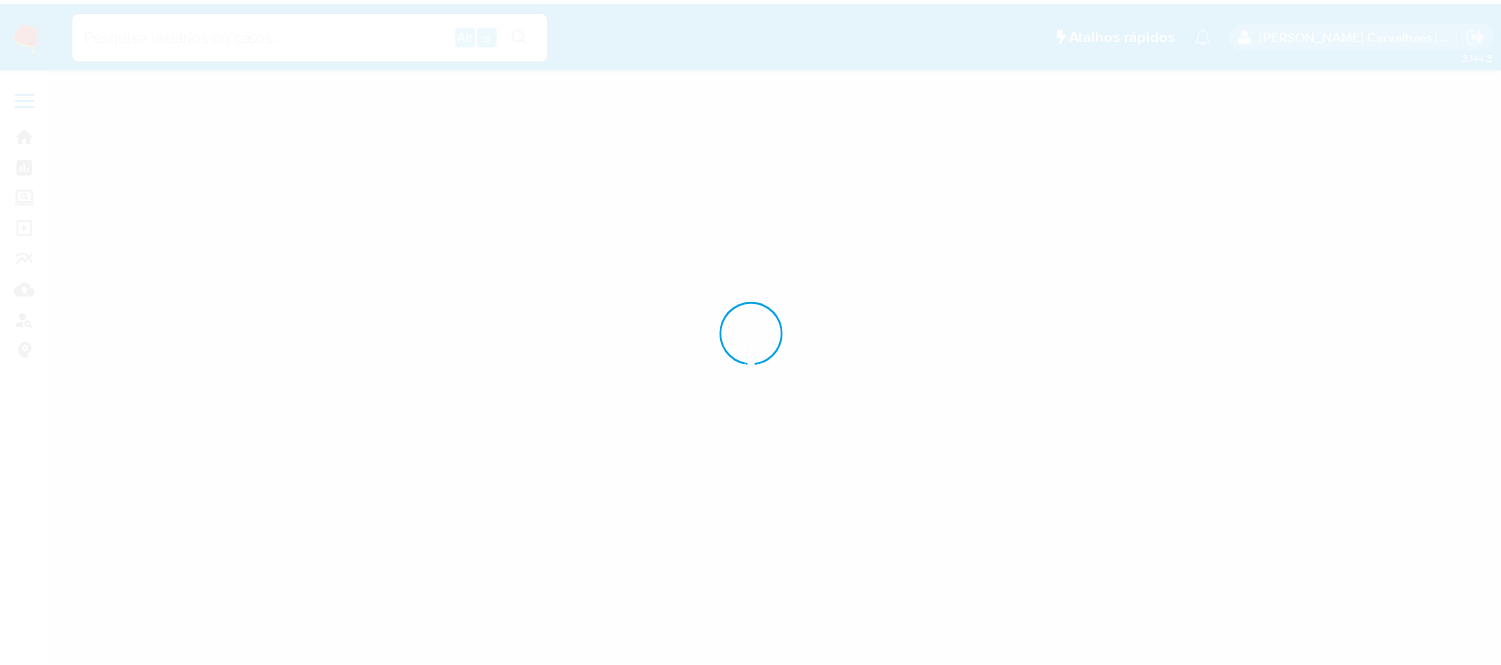 scroll, scrollTop: 0, scrollLeft: 0, axis: both 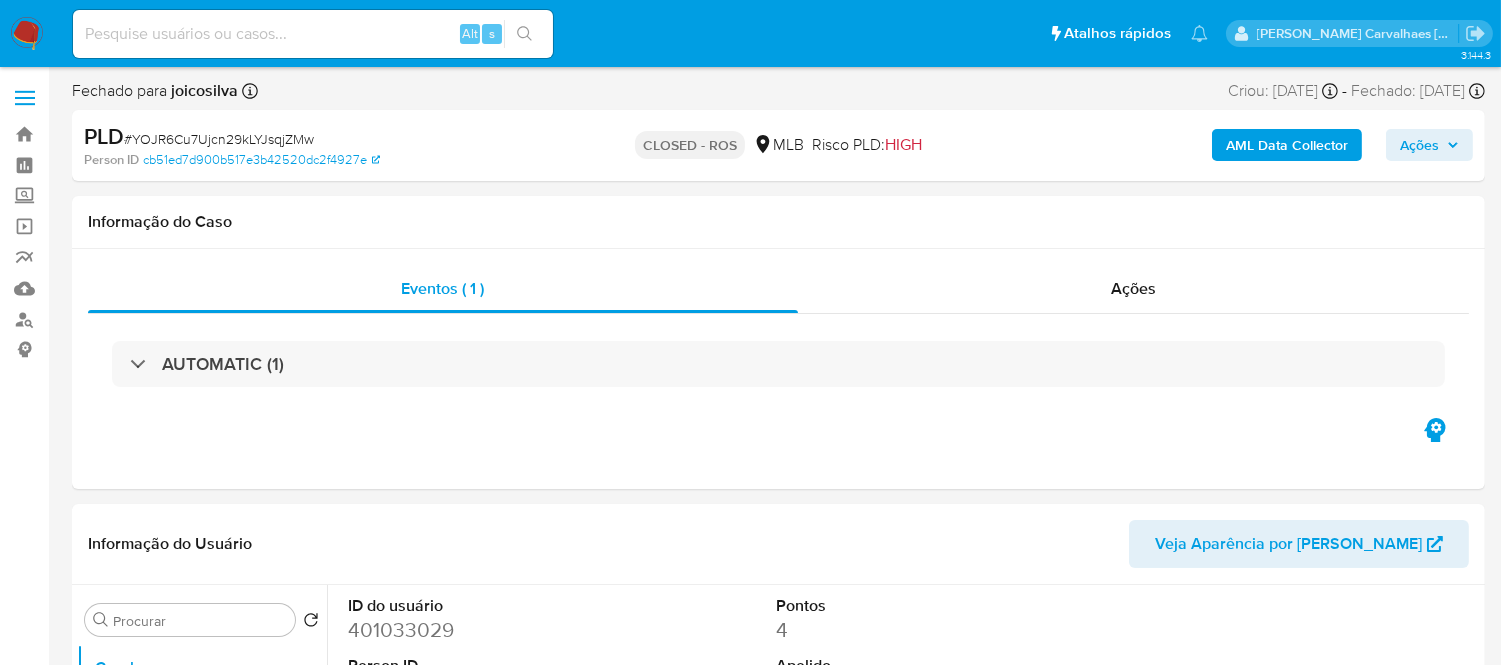 select on "10" 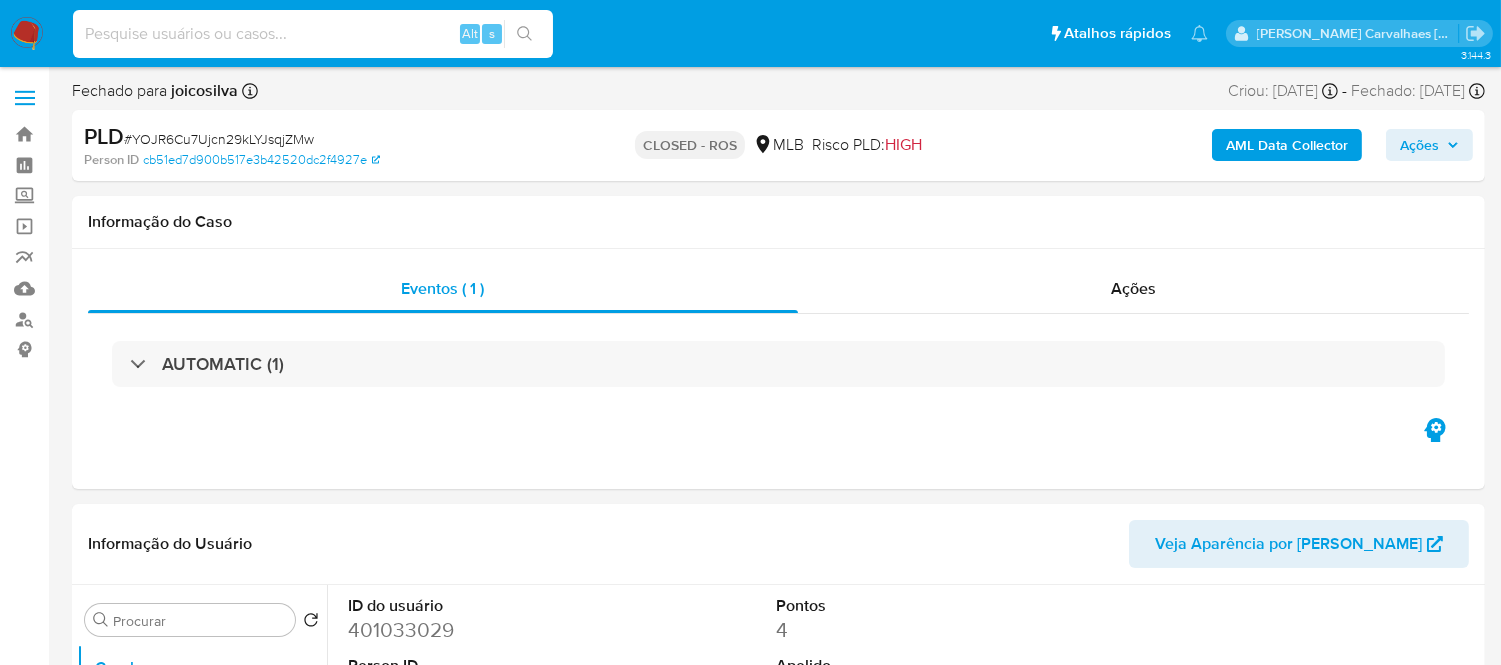paste on "aI0qIb7v76Zk2yaqdxJhDAiq" 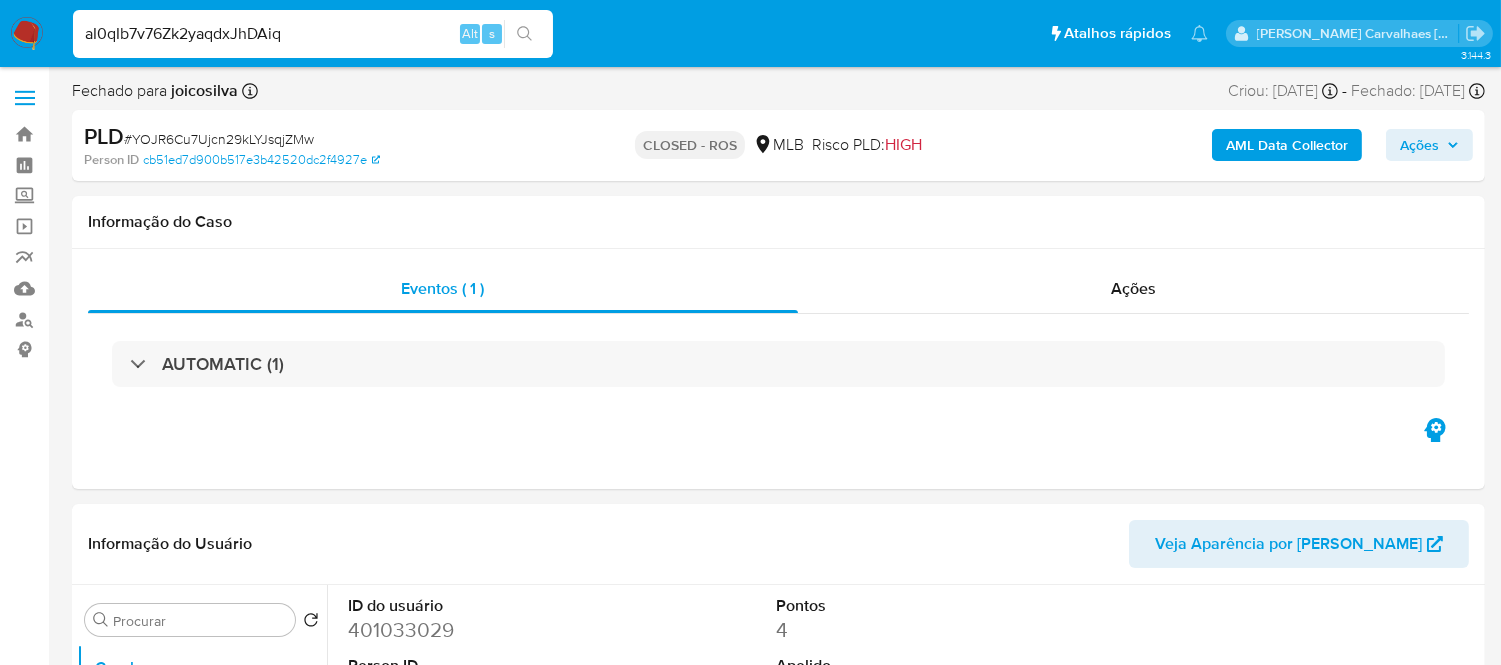 type on "aI0qIb7v76Zk2yaqdxJhDAiq" 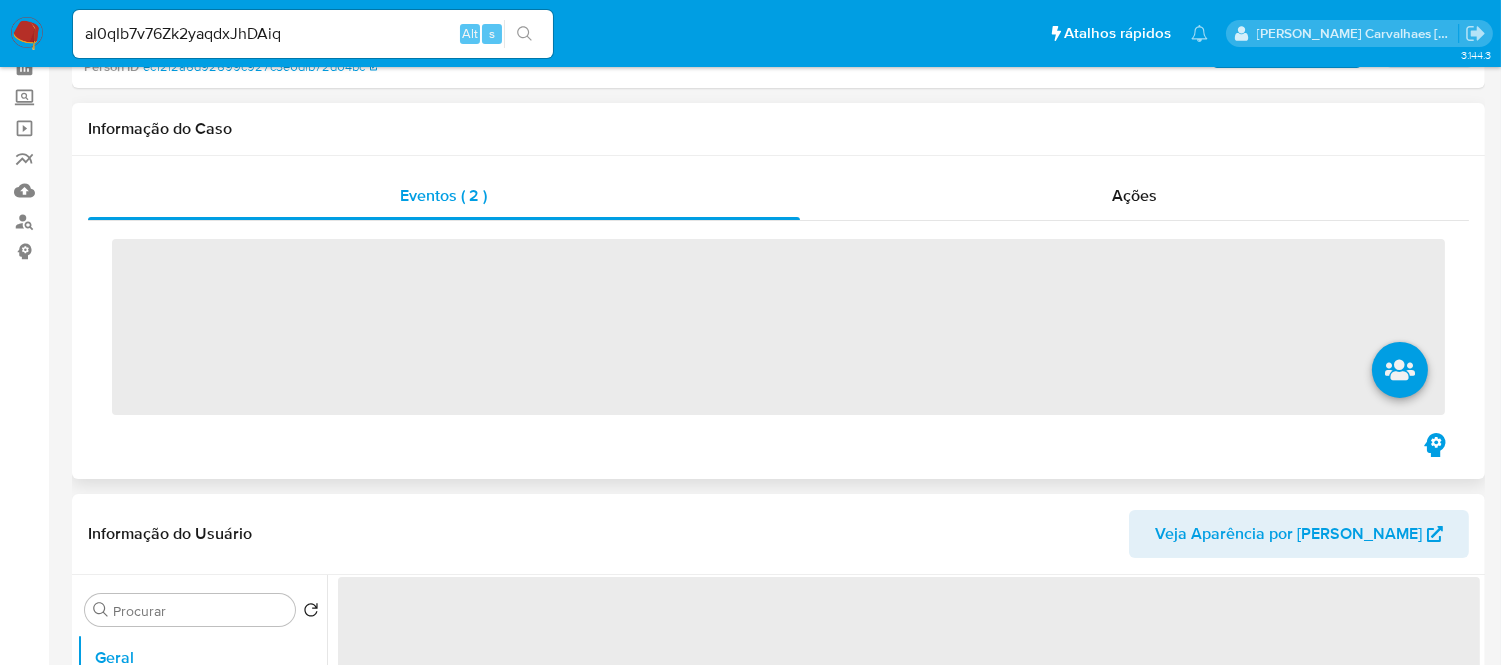 scroll, scrollTop: 222, scrollLeft: 0, axis: vertical 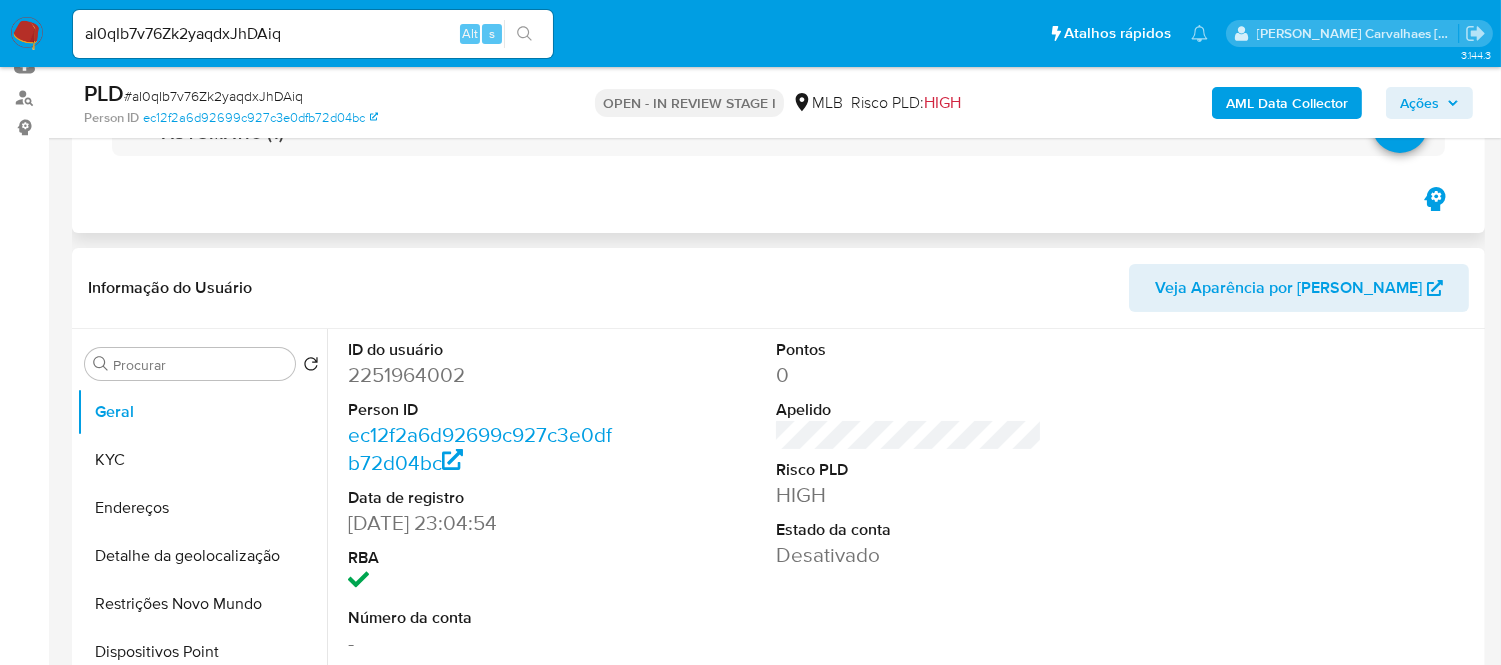 select on "10" 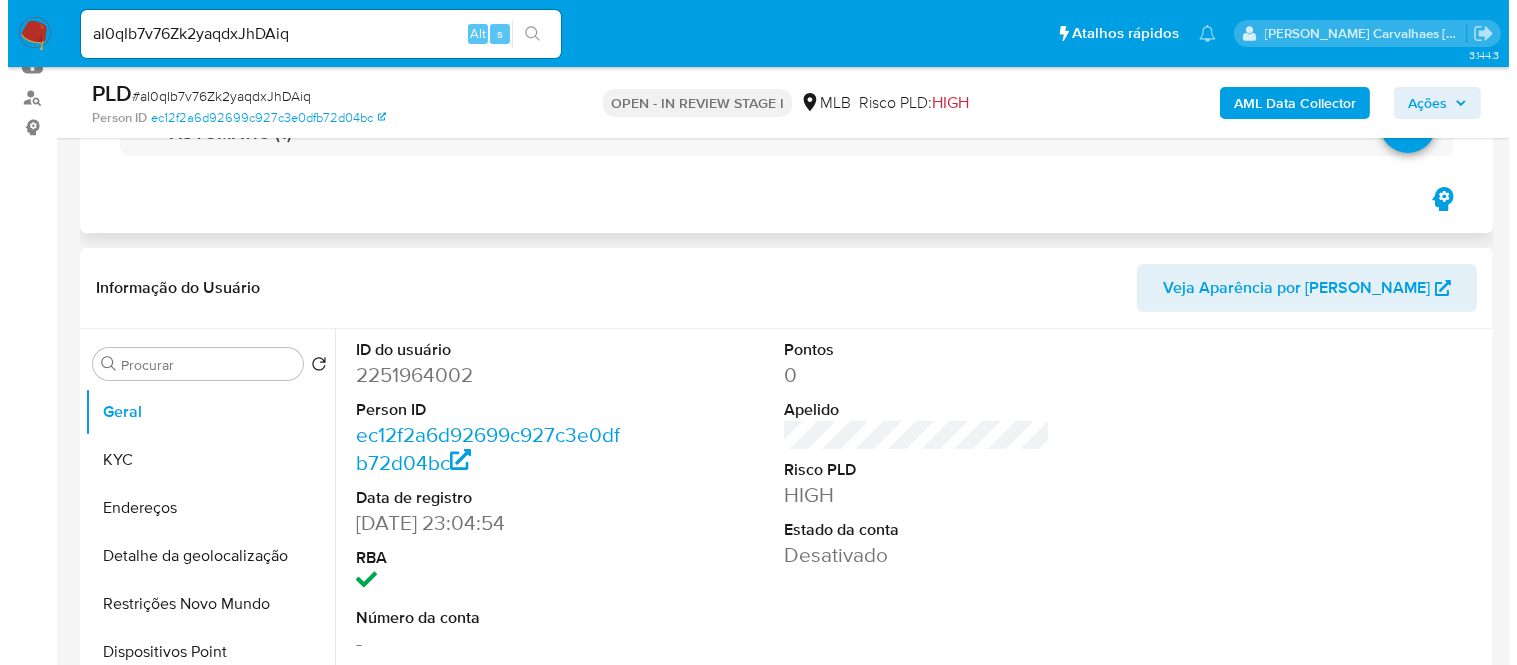 scroll, scrollTop: 444, scrollLeft: 0, axis: vertical 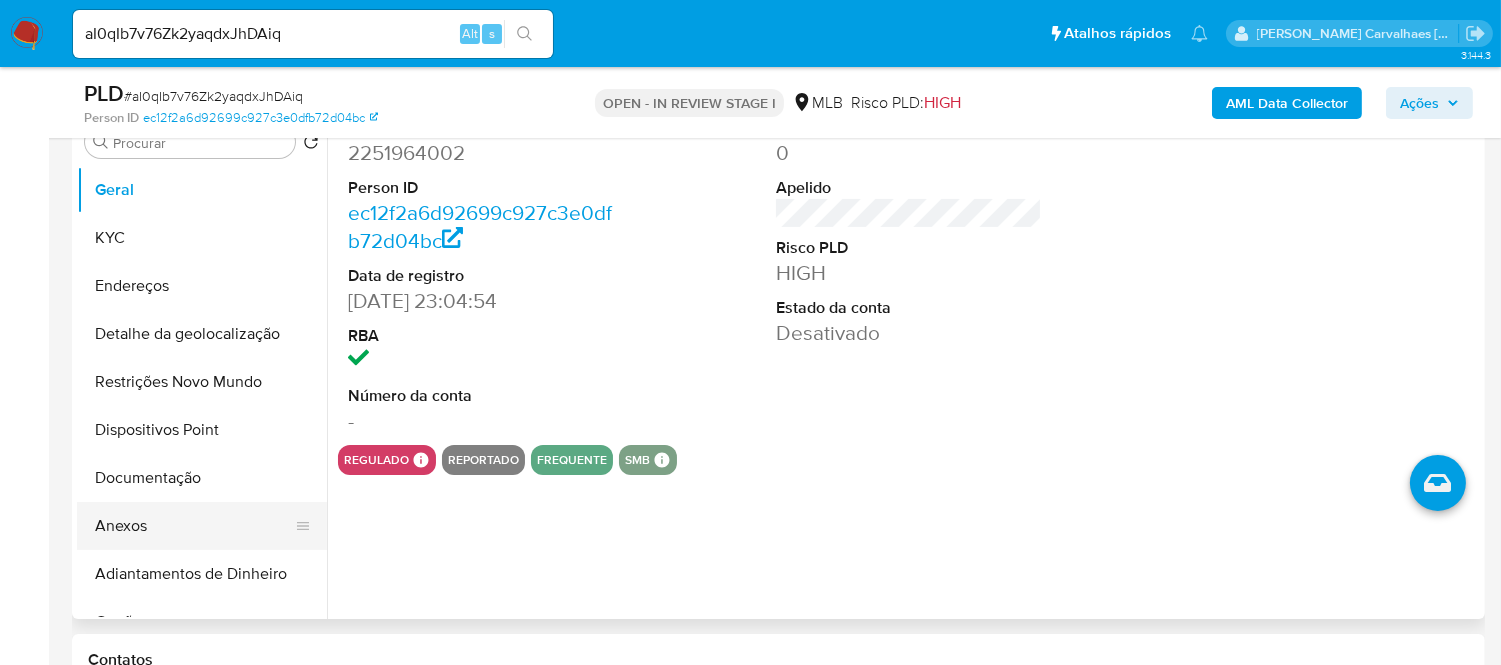 click on "Anexos" at bounding box center [194, 526] 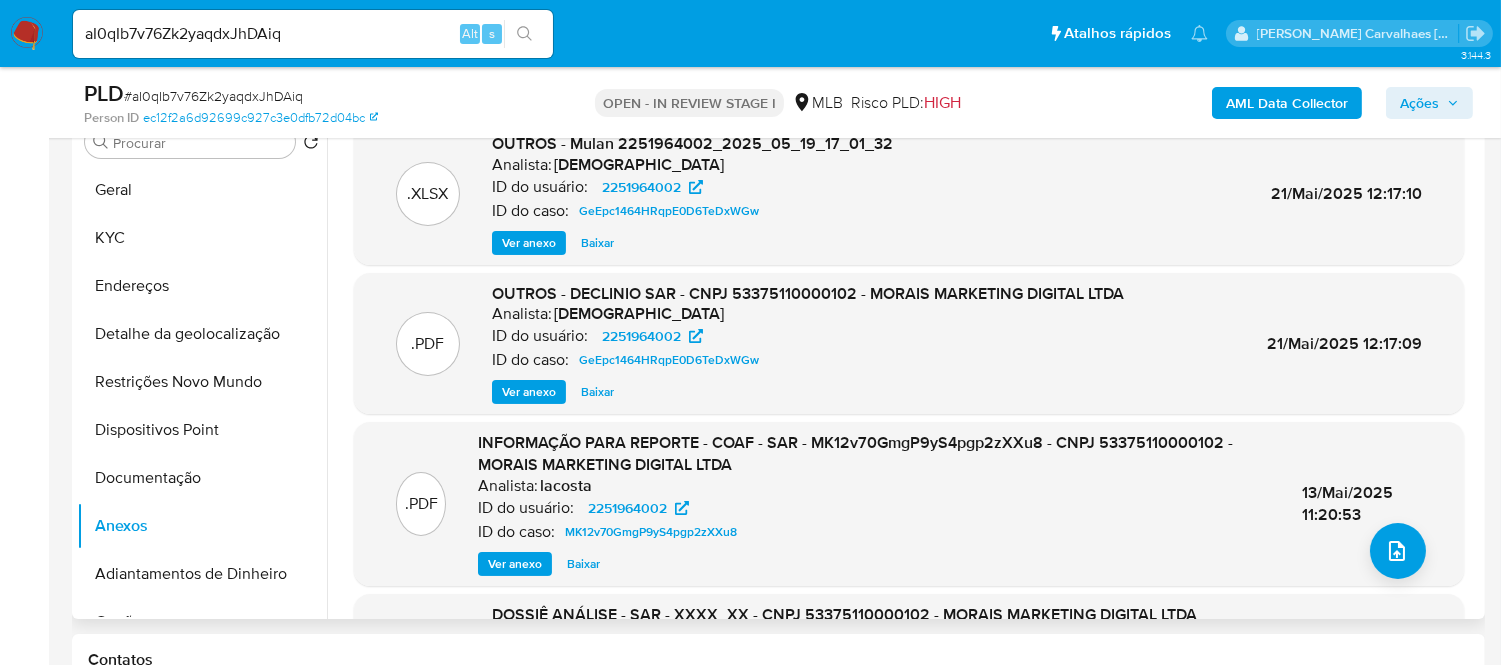 click on "Ver anexo" at bounding box center [529, 392] 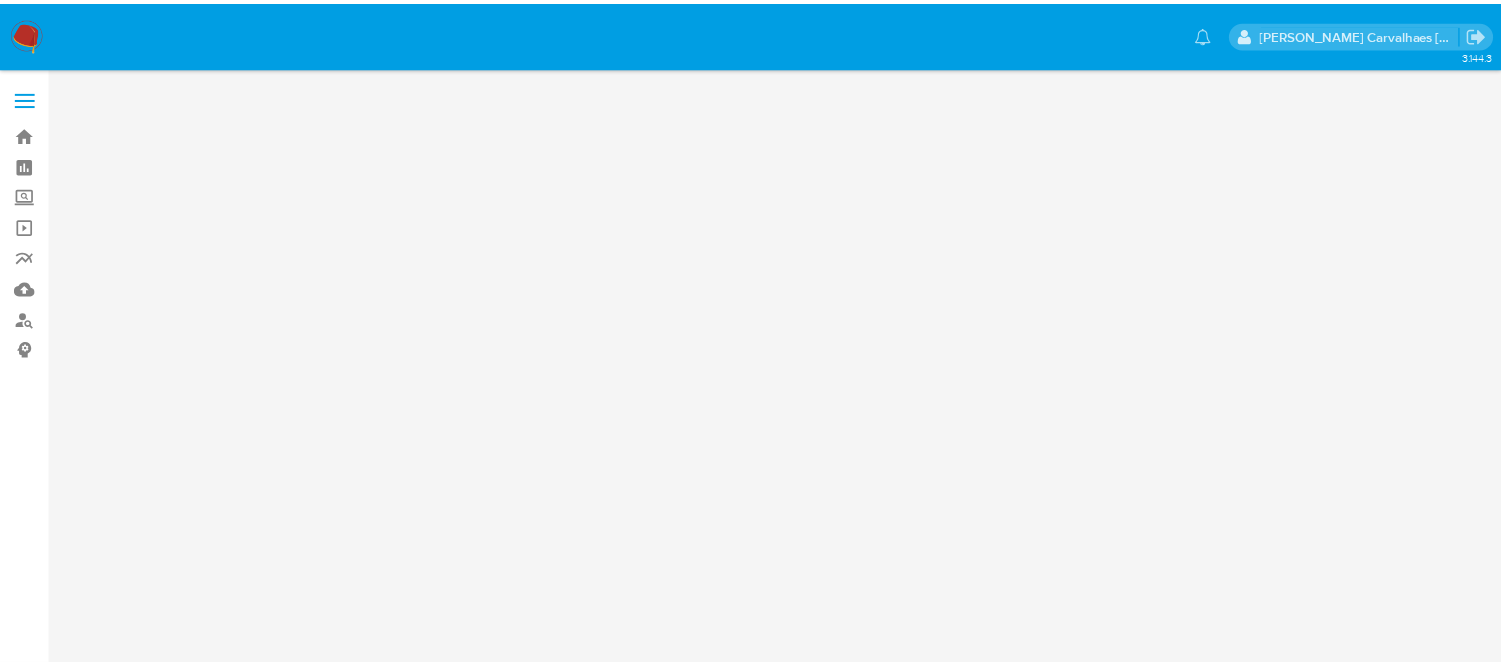 scroll, scrollTop: 0, scrollLeft: 0, axis: both 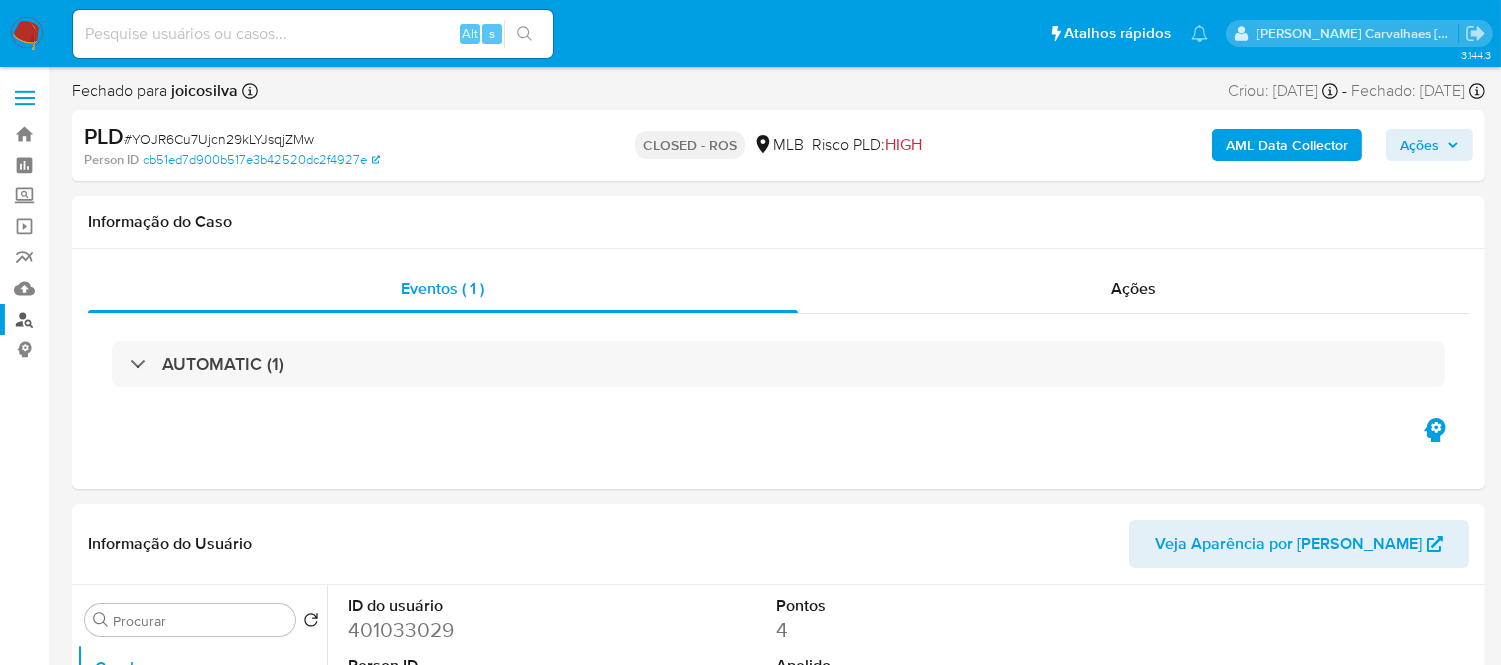 click on "Localizador de pessoas" at bounding box center (119, 319) 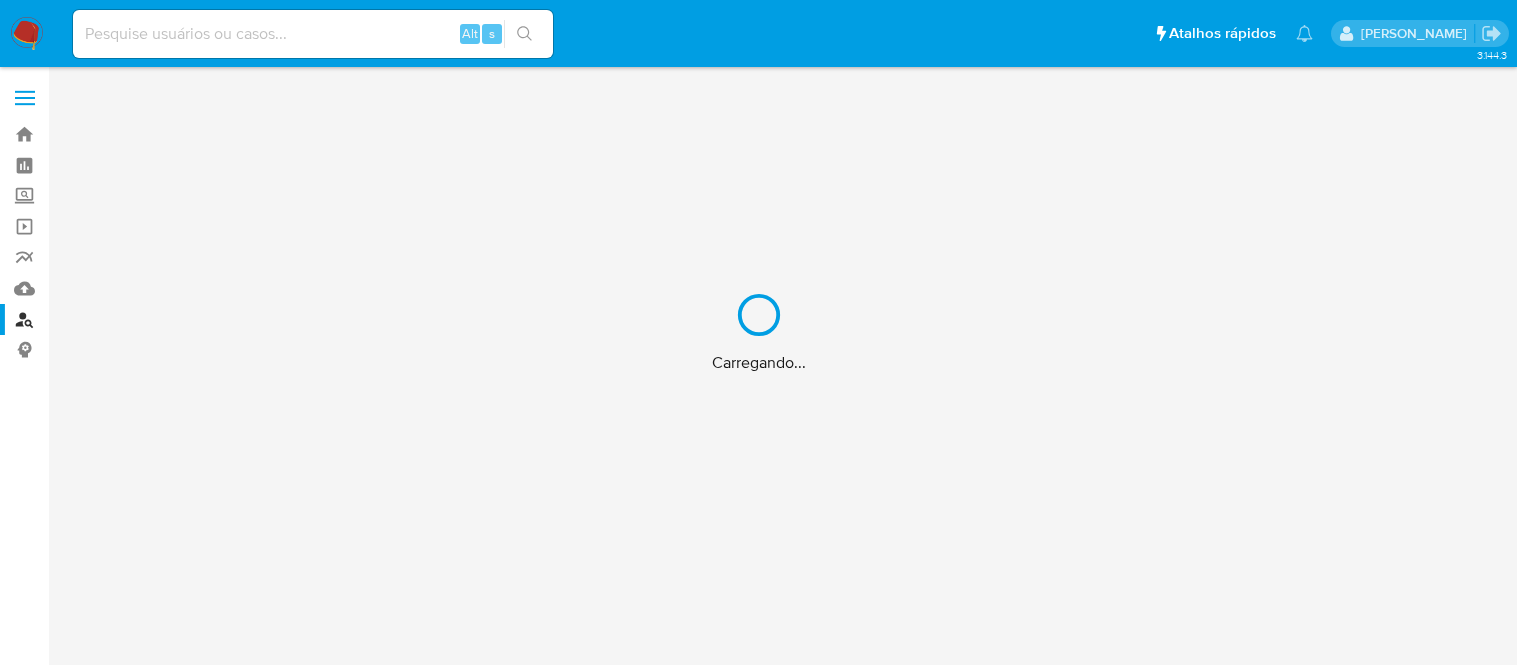 scroll, scrollTop: 0, scrollLeft: 0, axis: both 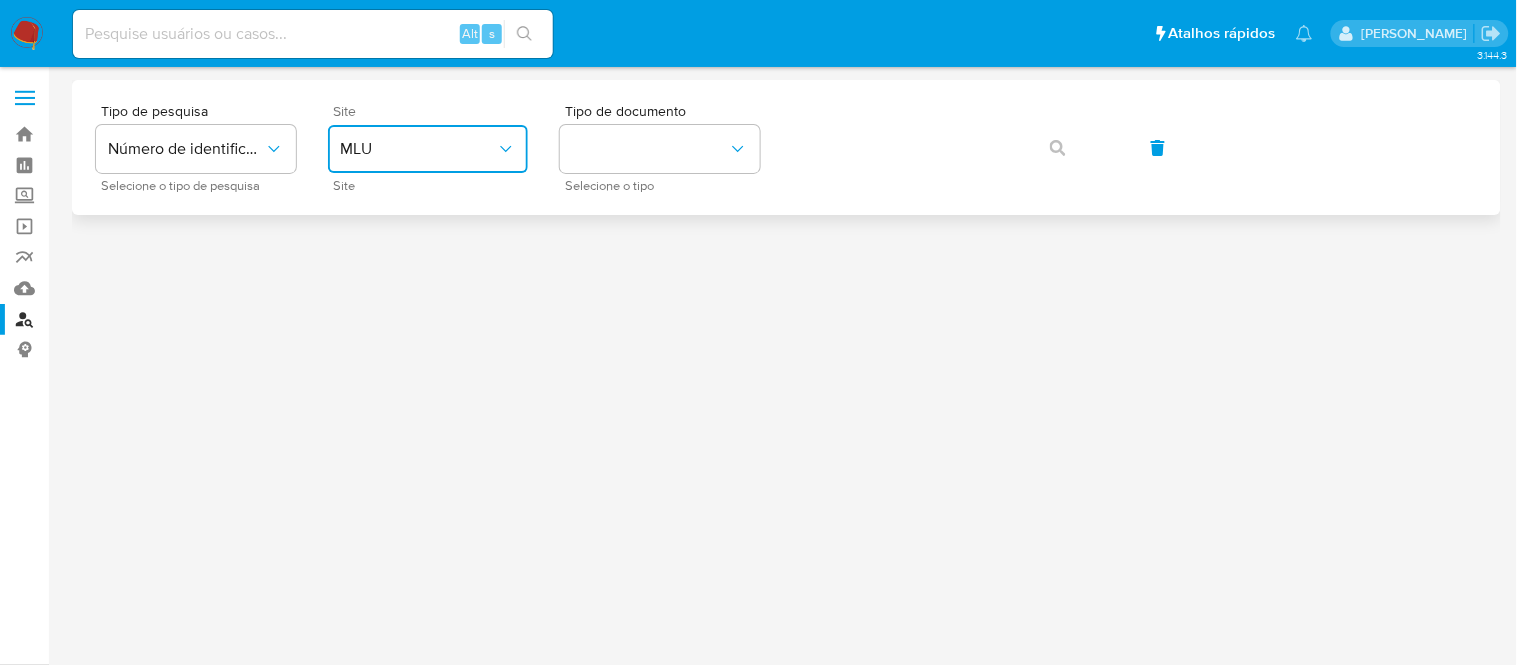 click 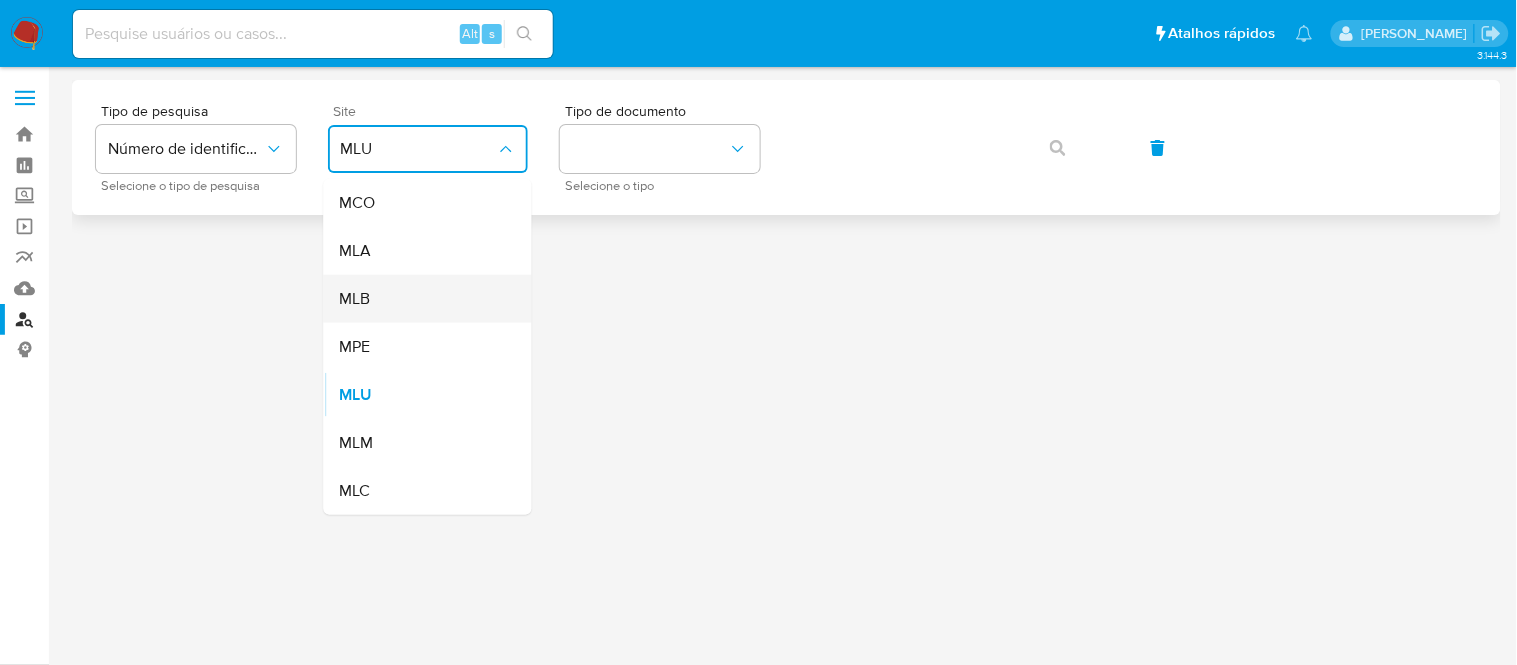 click on "MLB" at bounding box center [422, 299] 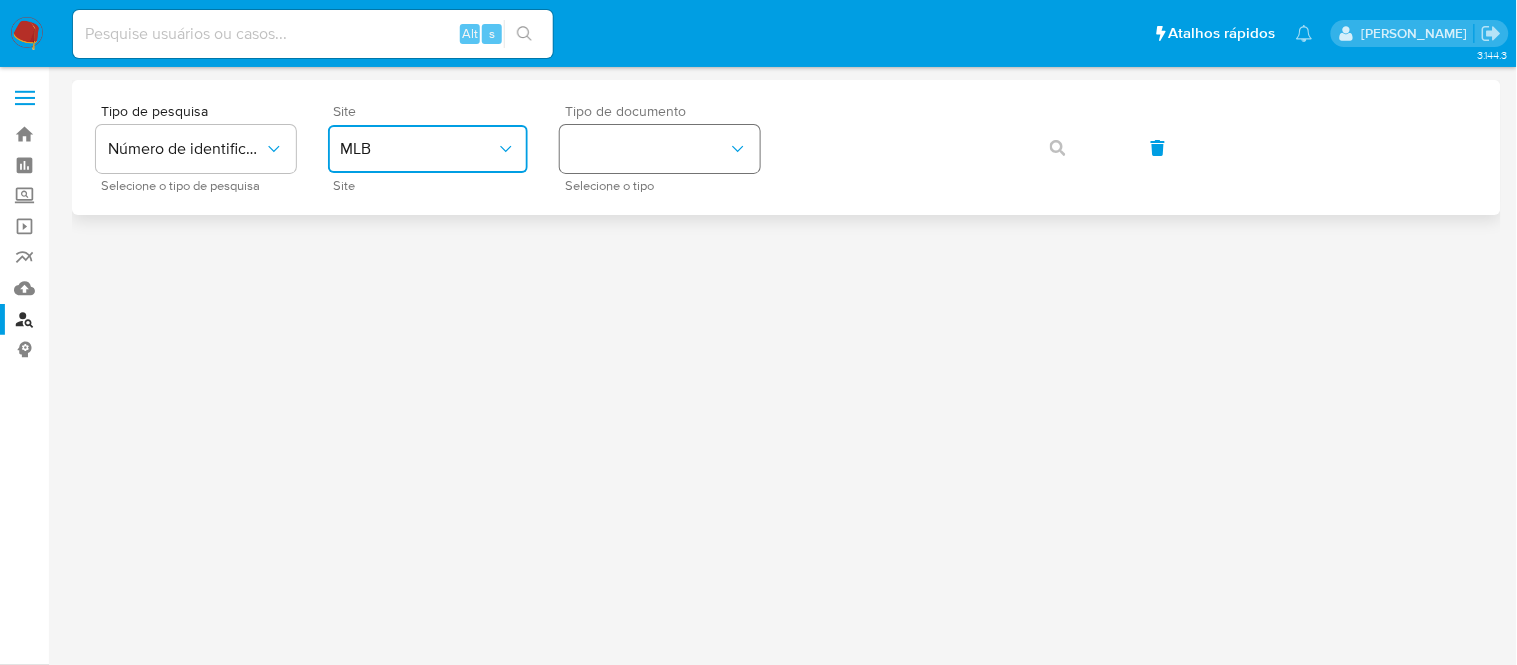 click at bounding box center [660, 149] 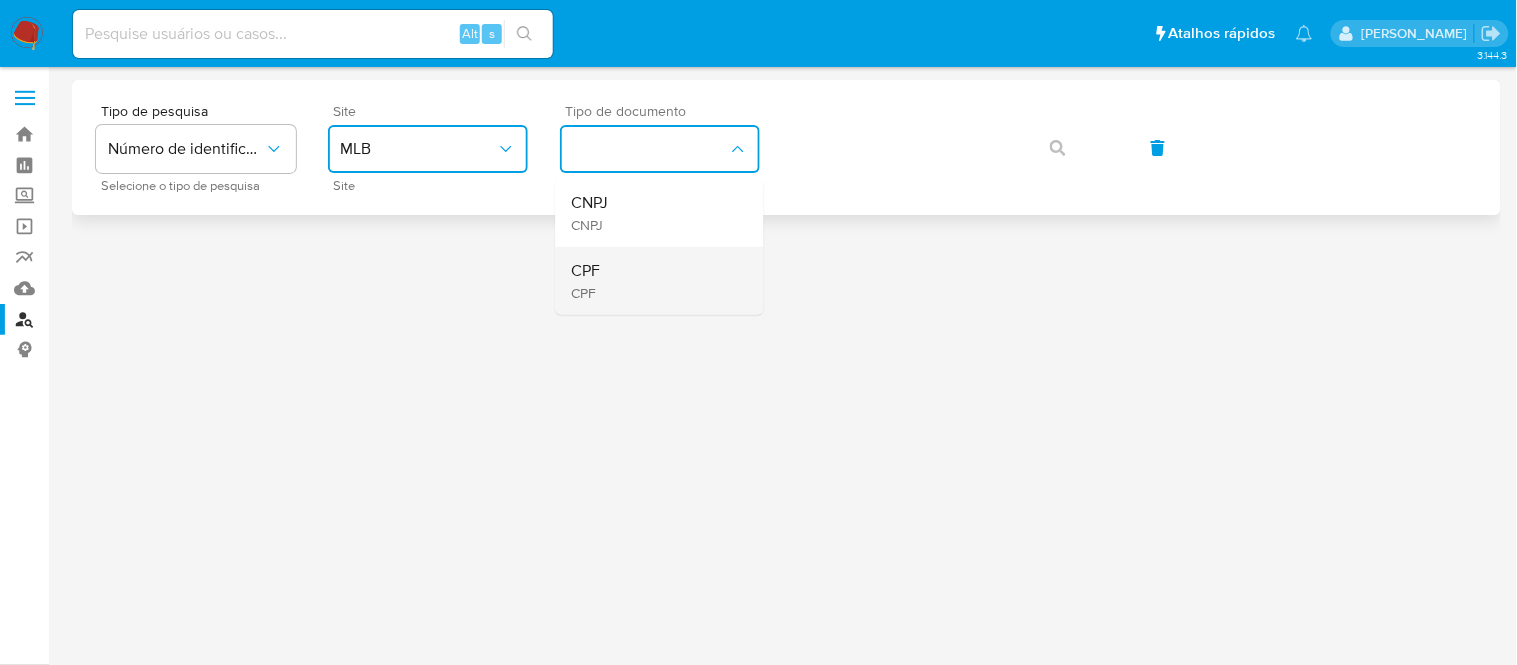 click on "CPF CPF" at bounding box center [654, 281] 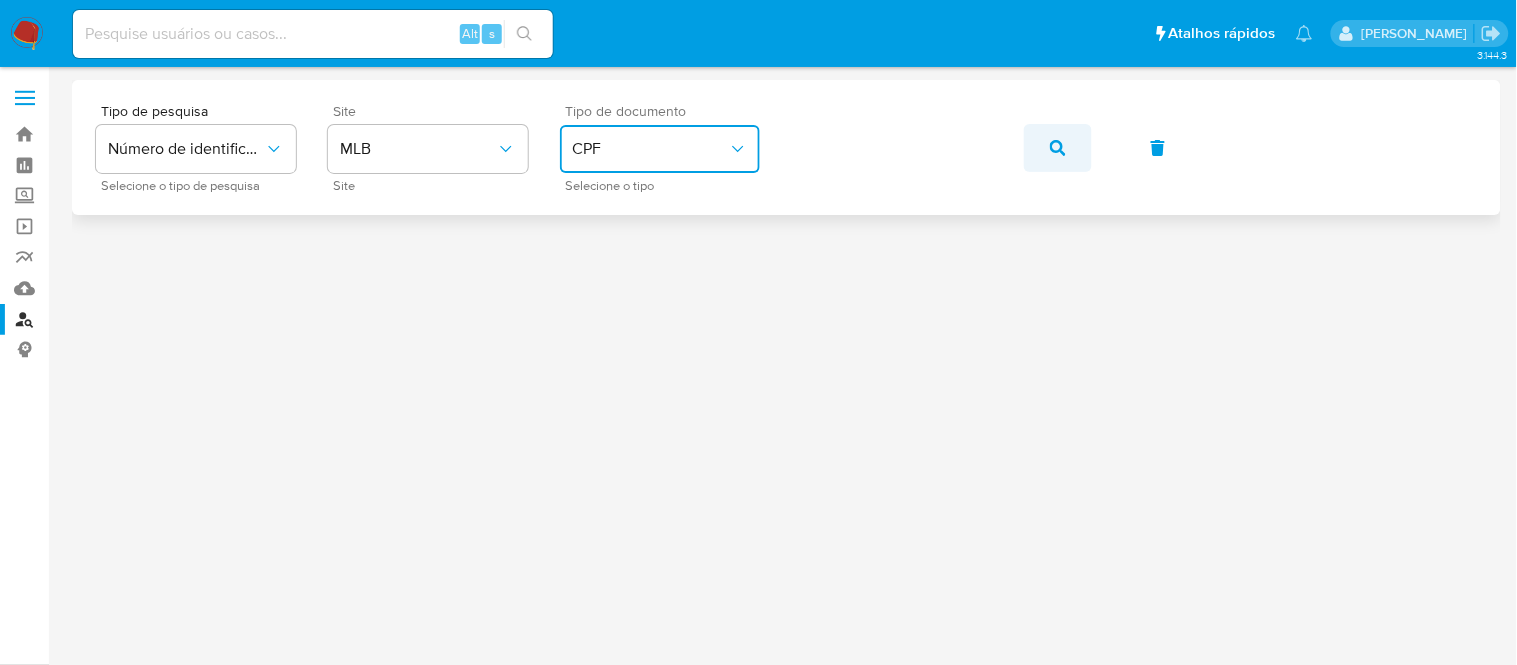 click 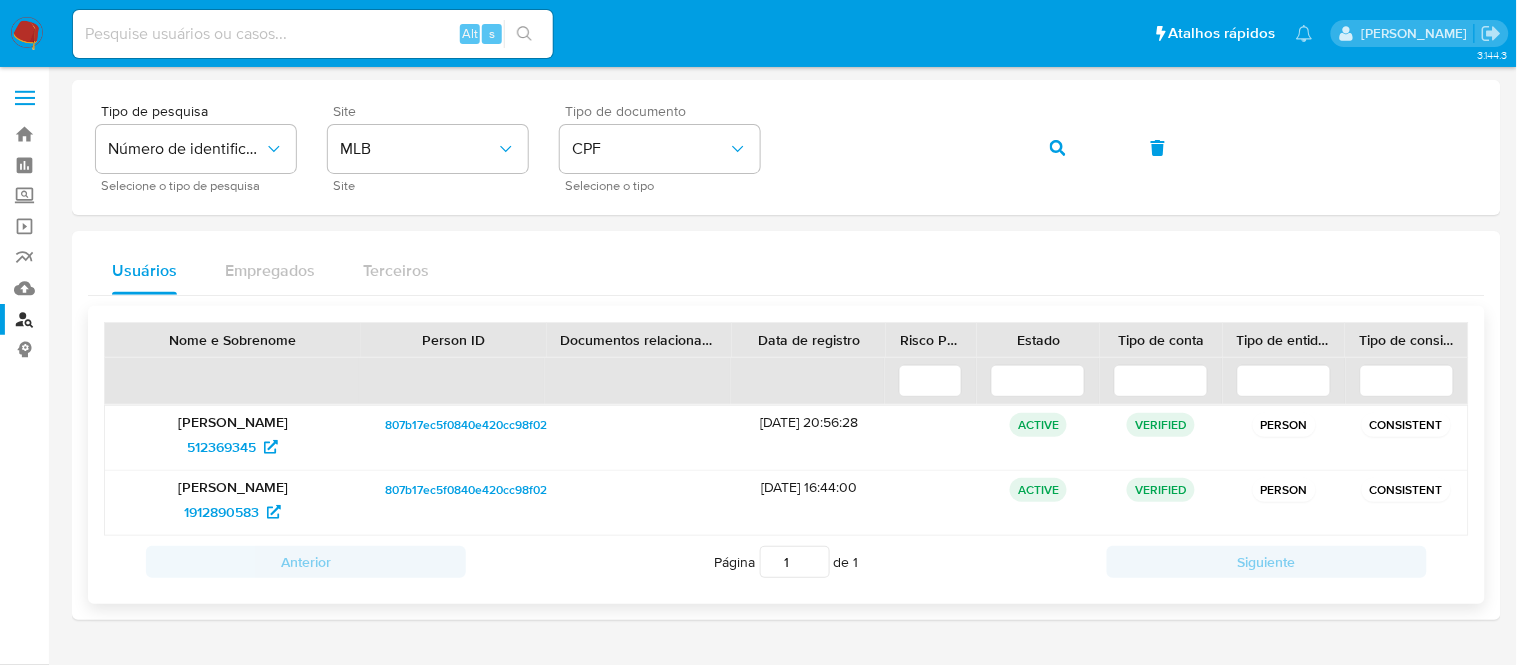 click on "[PERSON_NAME]" at bounding box center [233, 422] 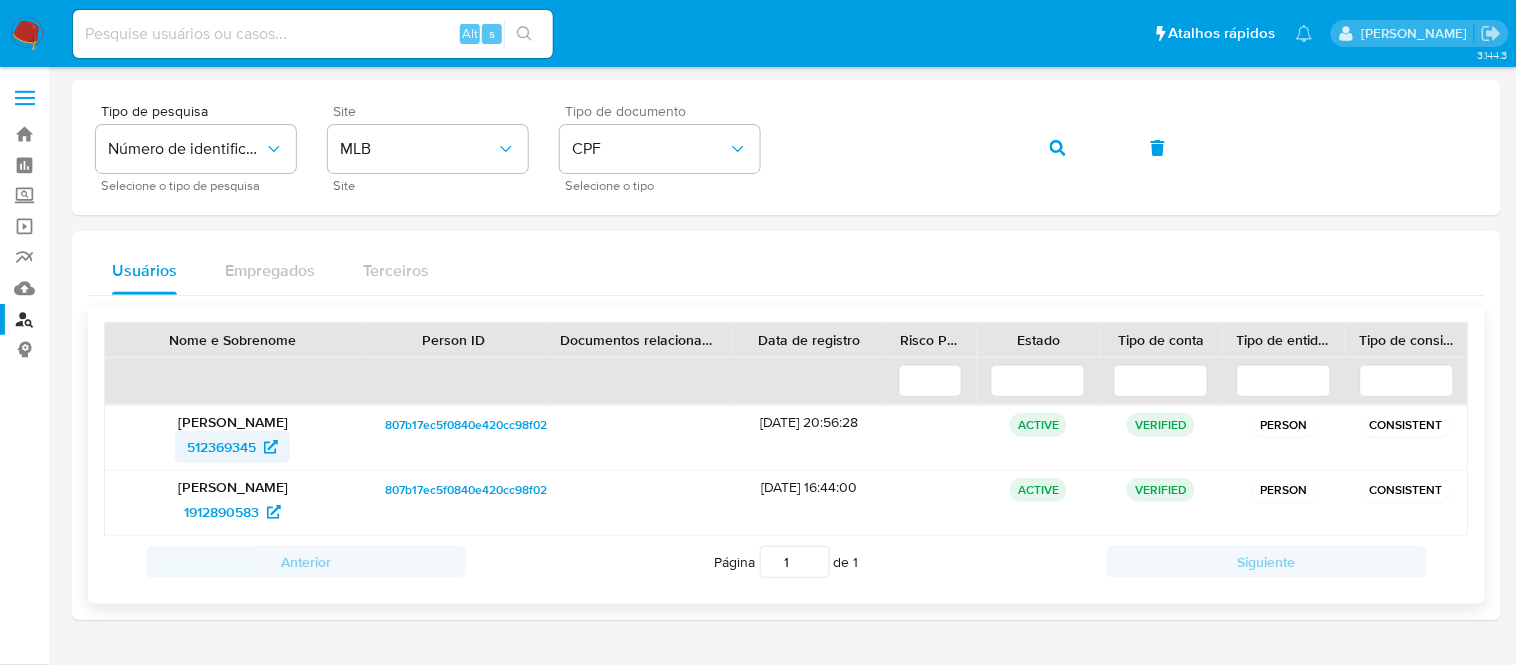 click on "512369345" at bounding box center [221, 447] 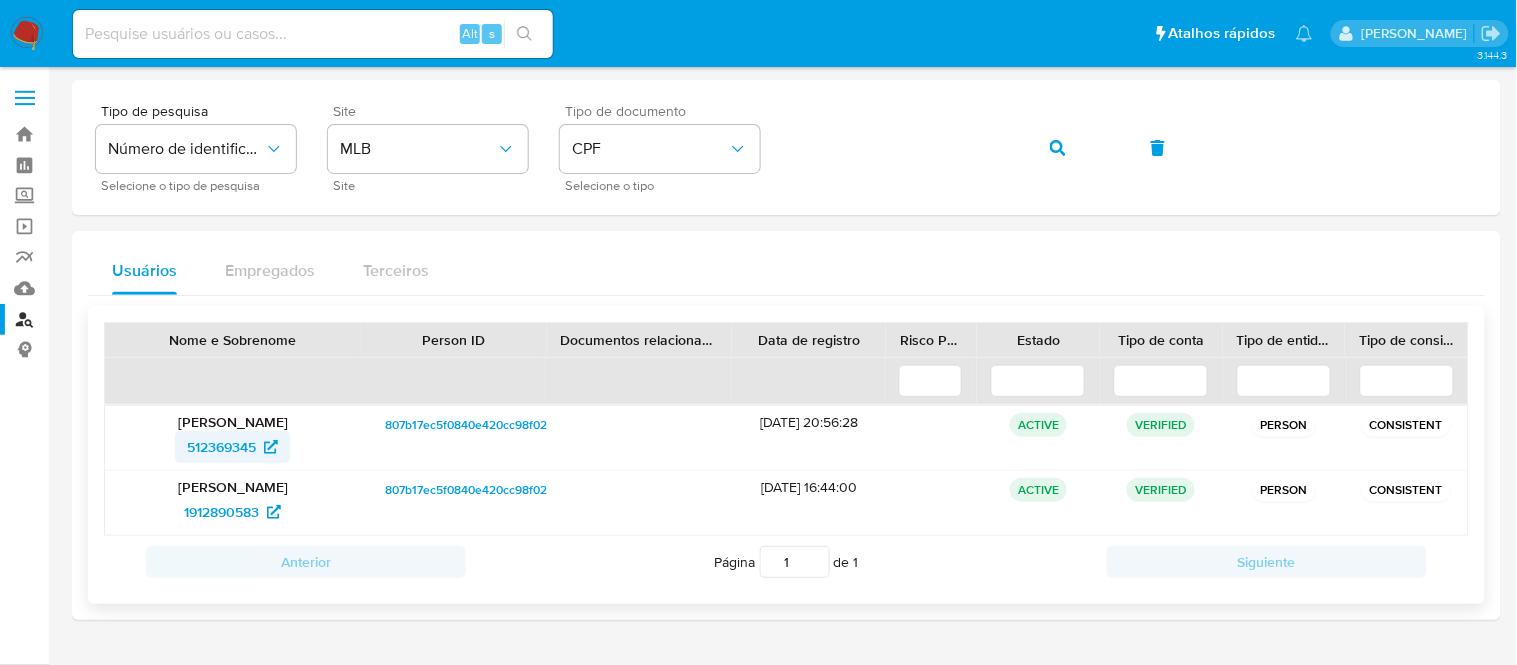 click on "512369345" at bounding box center [221, 447] 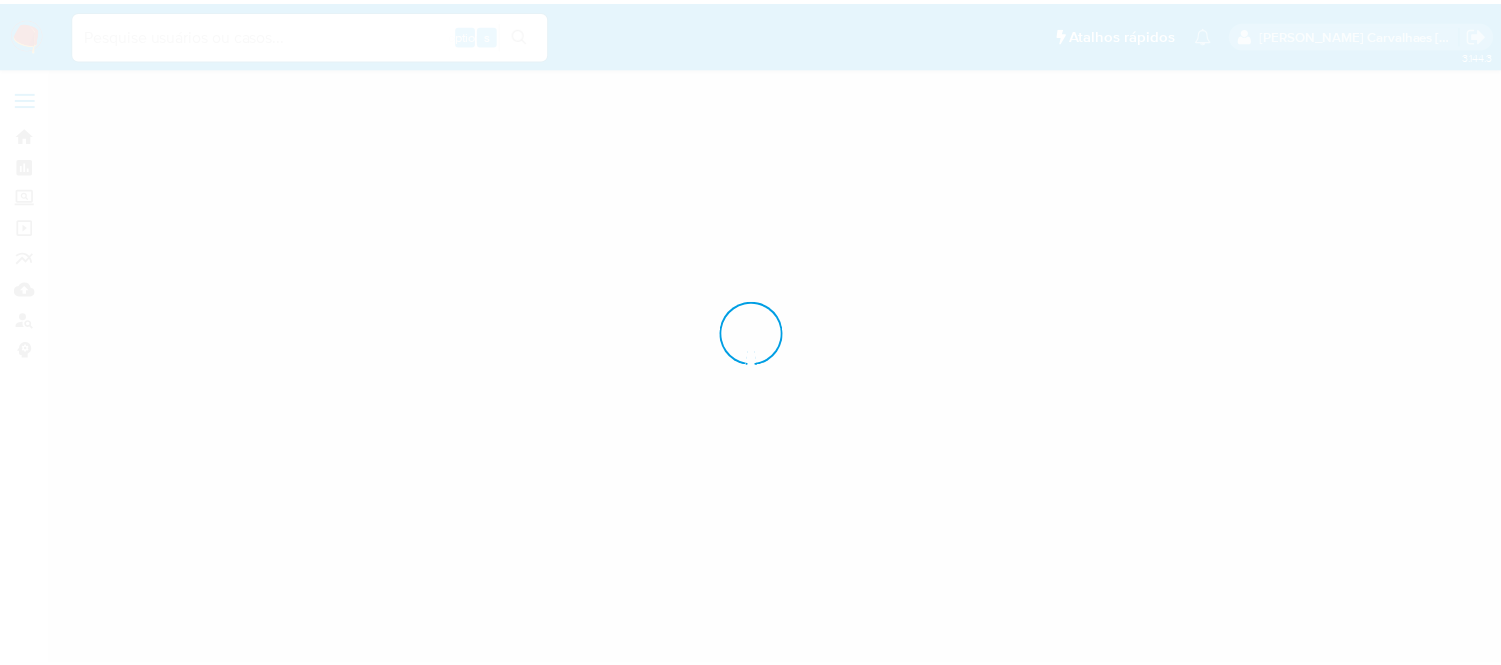 scroll, scrollTop: 0, scrollLeft: 0, axis: both 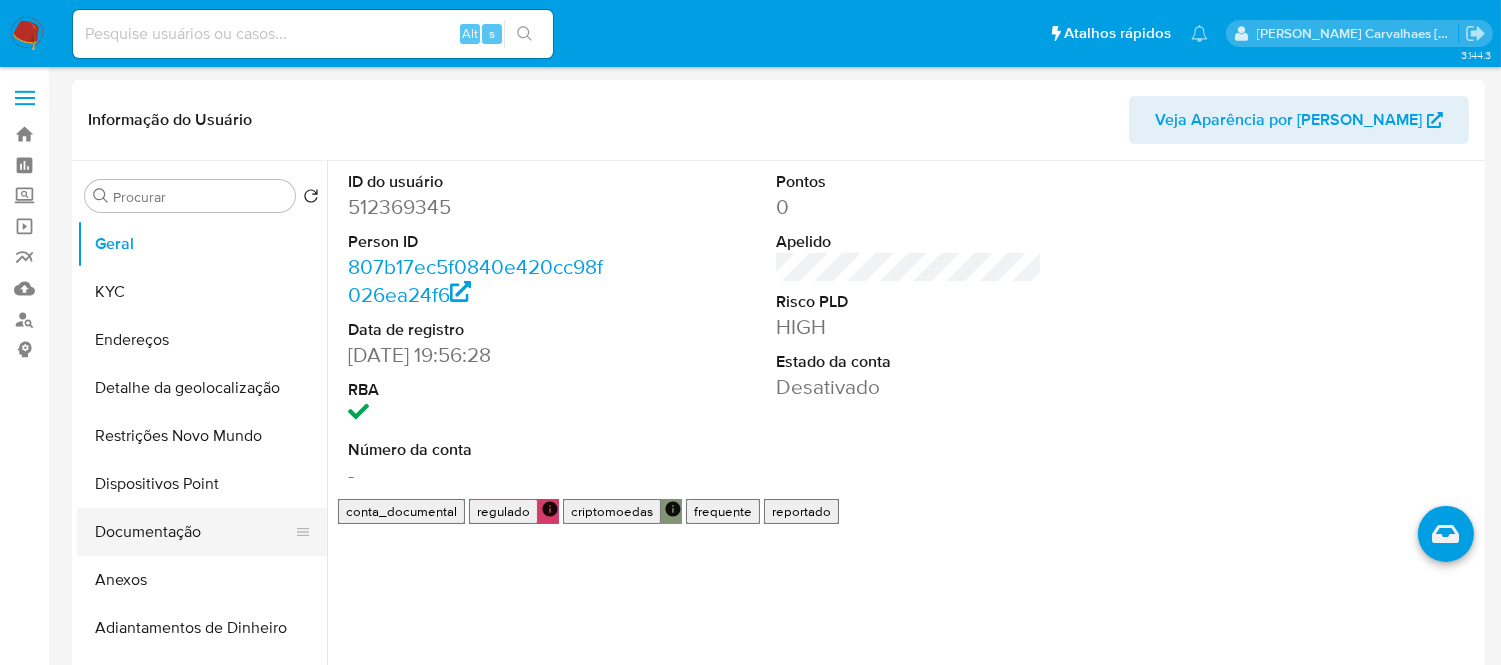 select on "10" 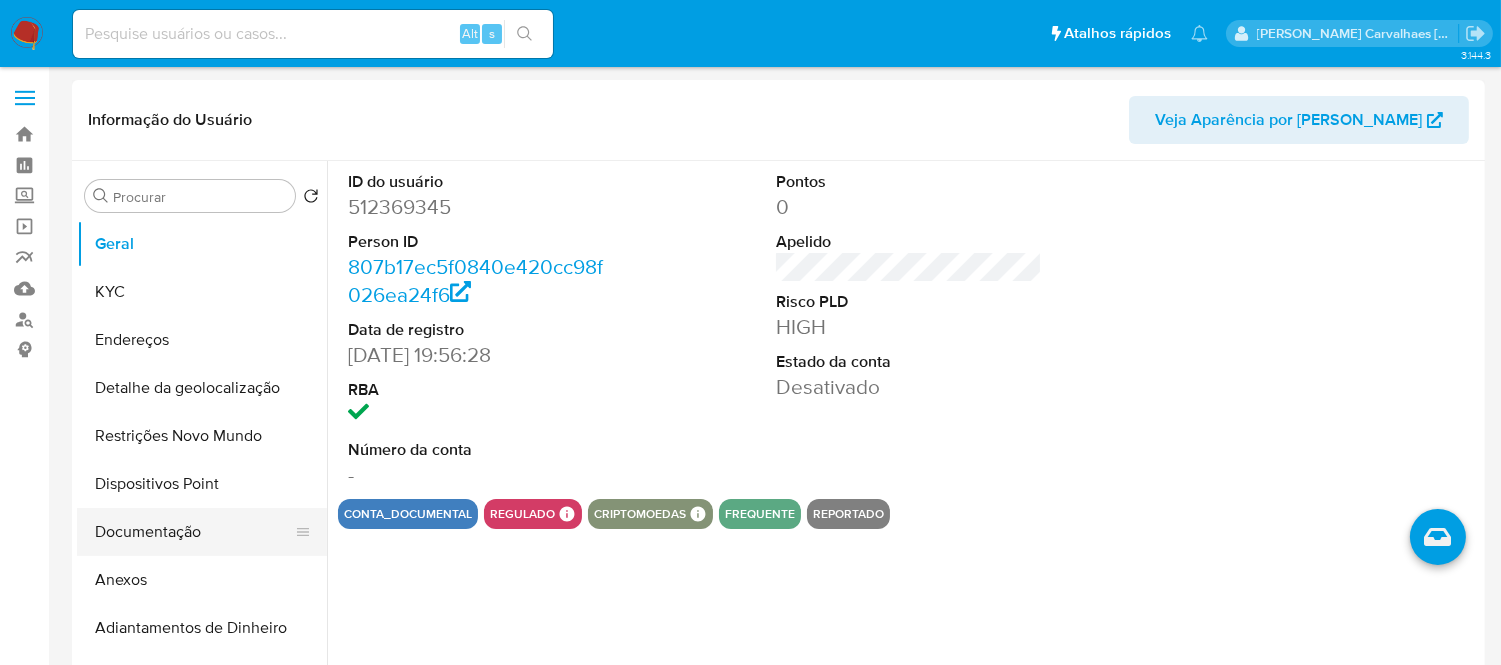 click on "Documentação" at bounding box center (194, 532) 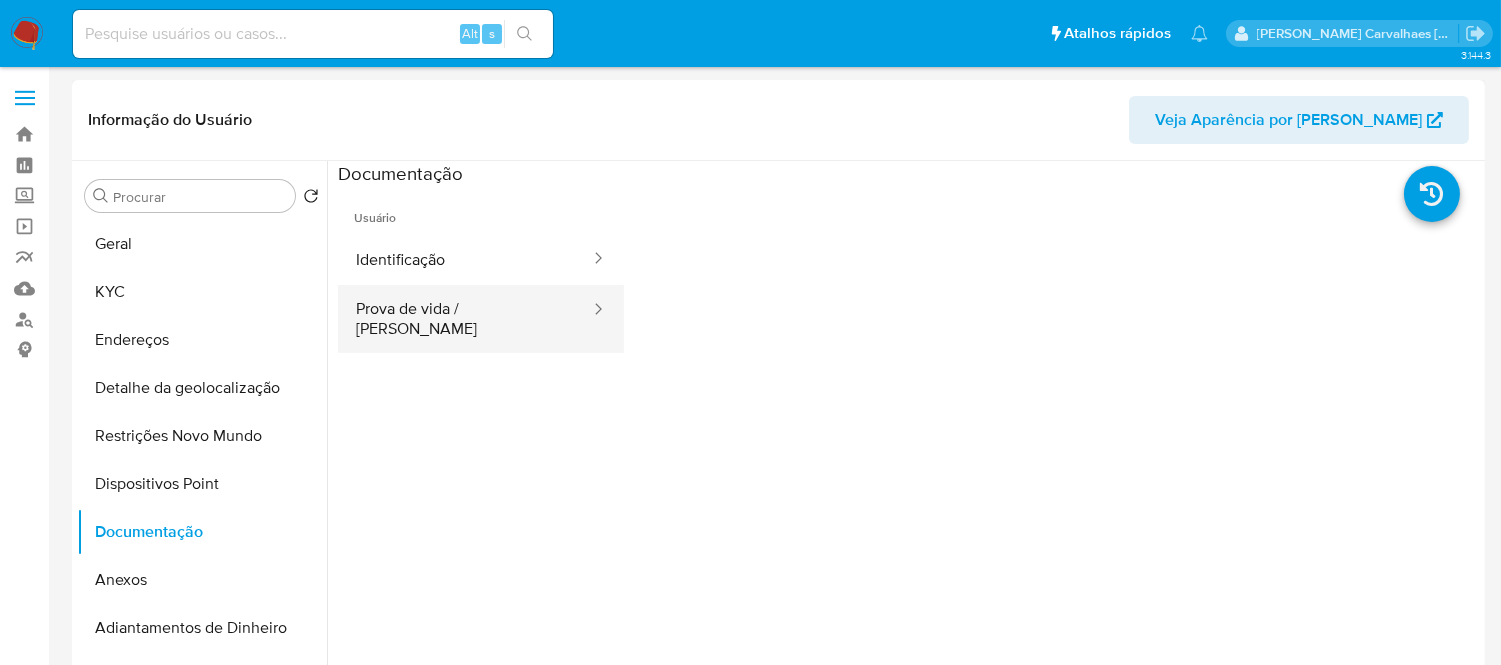 click on "Prova de vida / Selfie" at bounding box center (465, 319) 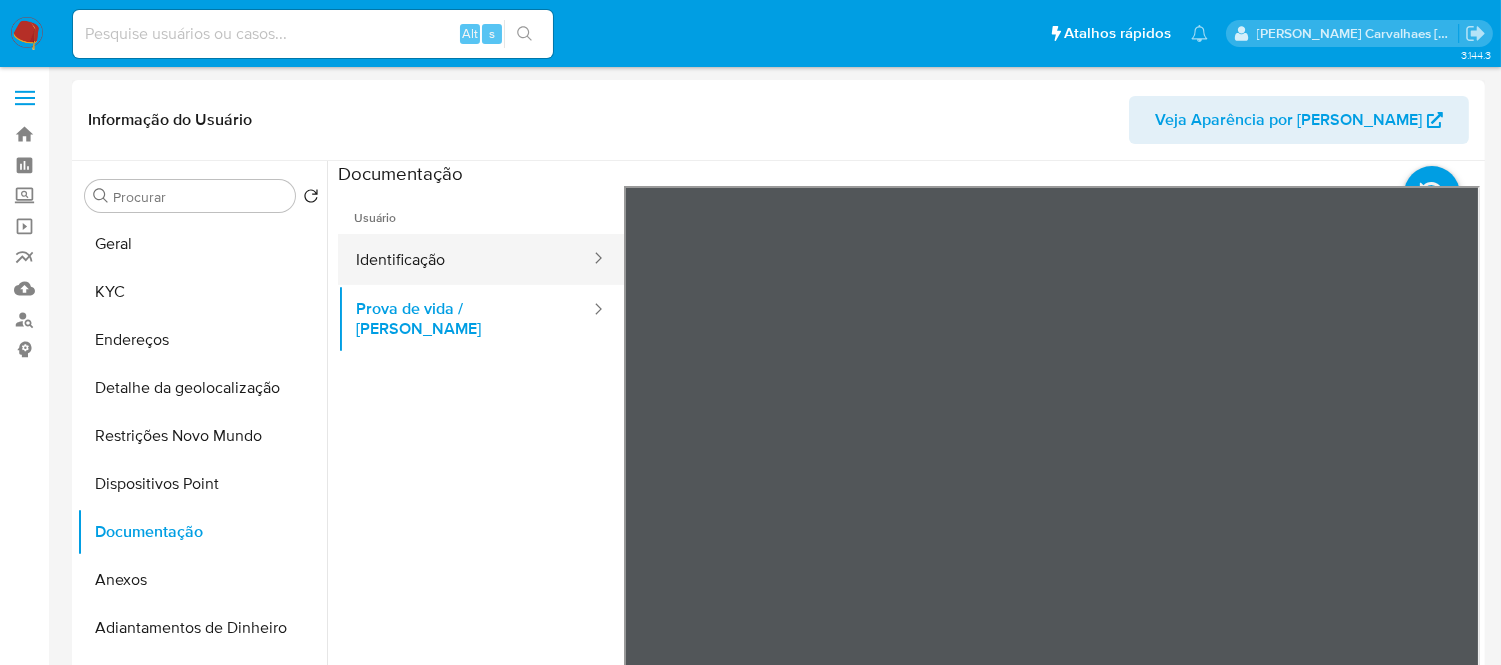 click on "Identificação" at bounding box center (465, 259) 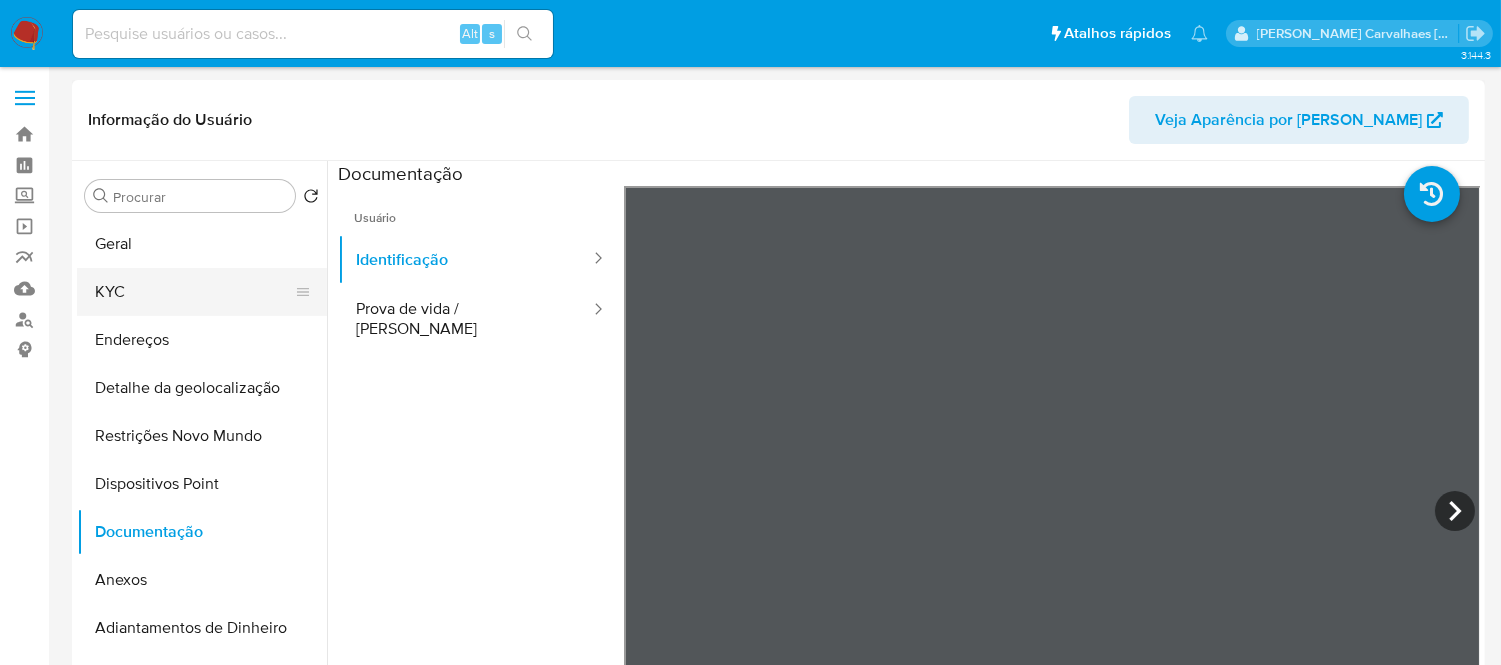 click on "KYC" at bounding box center (194, 292) 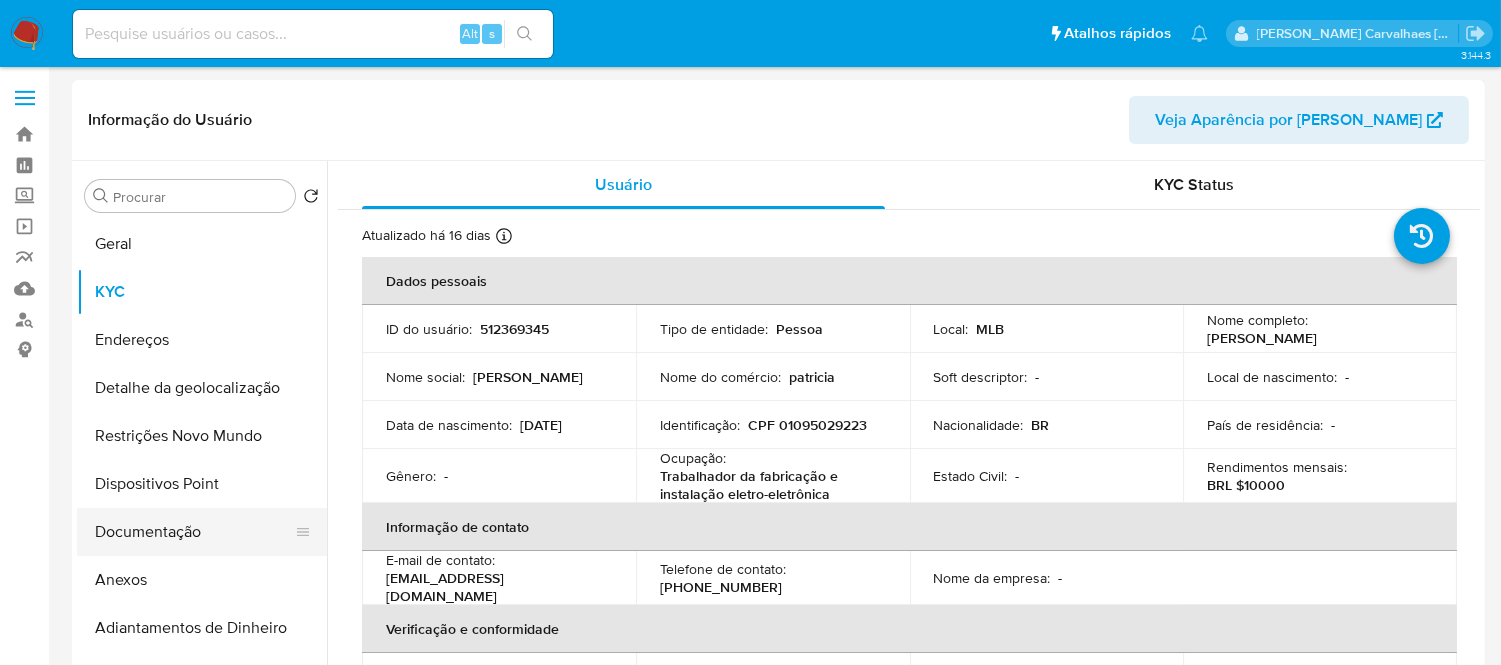 click on "Documentação" at bounding box center (194, 532) 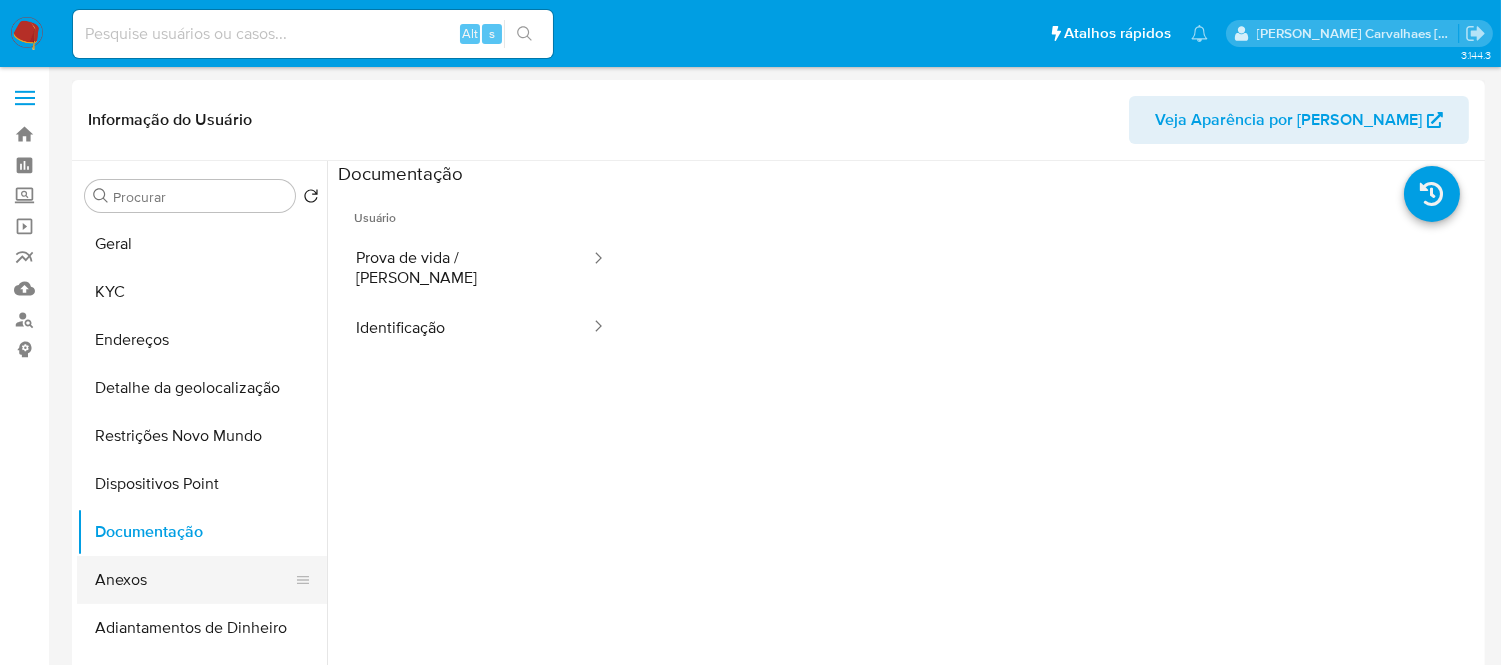 click on "Anexos" at bounding box center (194, 580) 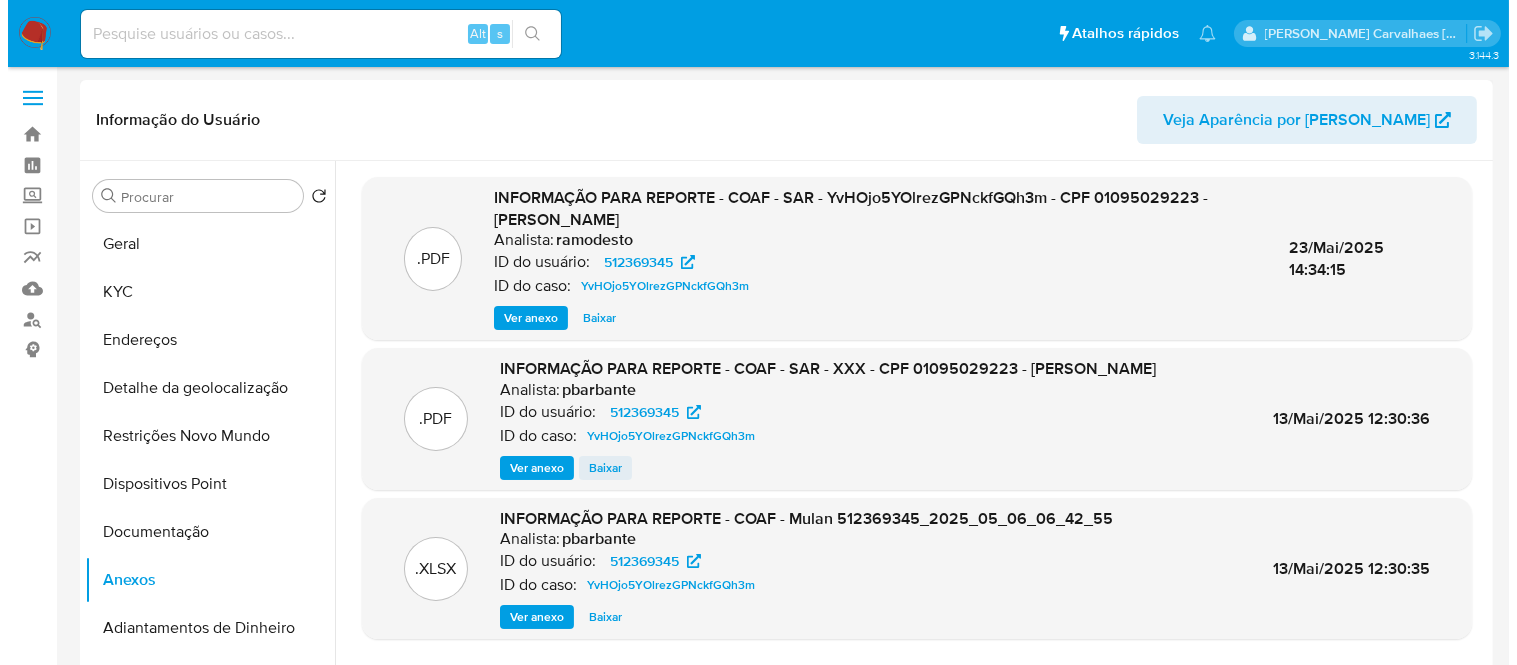 scroll, scrollTop: 5, scrollLeft: 0, axis: vertical 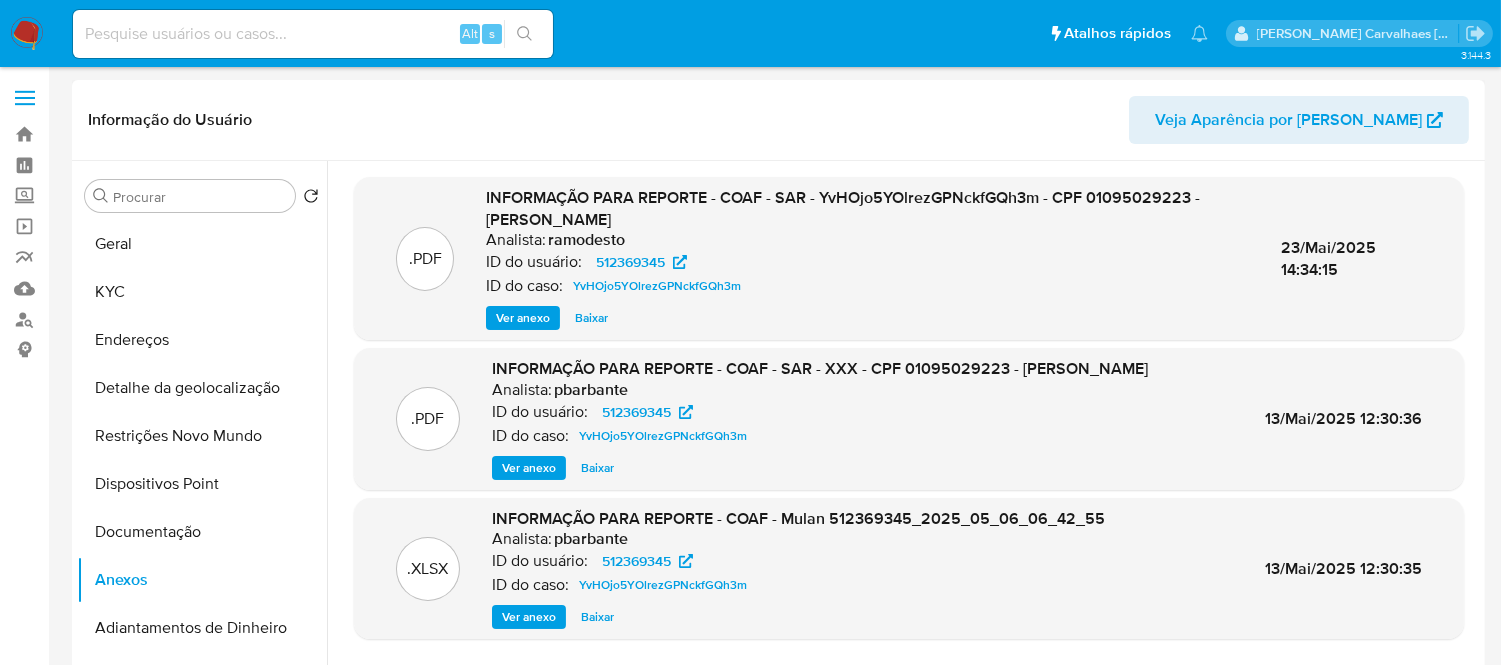 click on "Ver anexo" at bounding box center [529, 617] 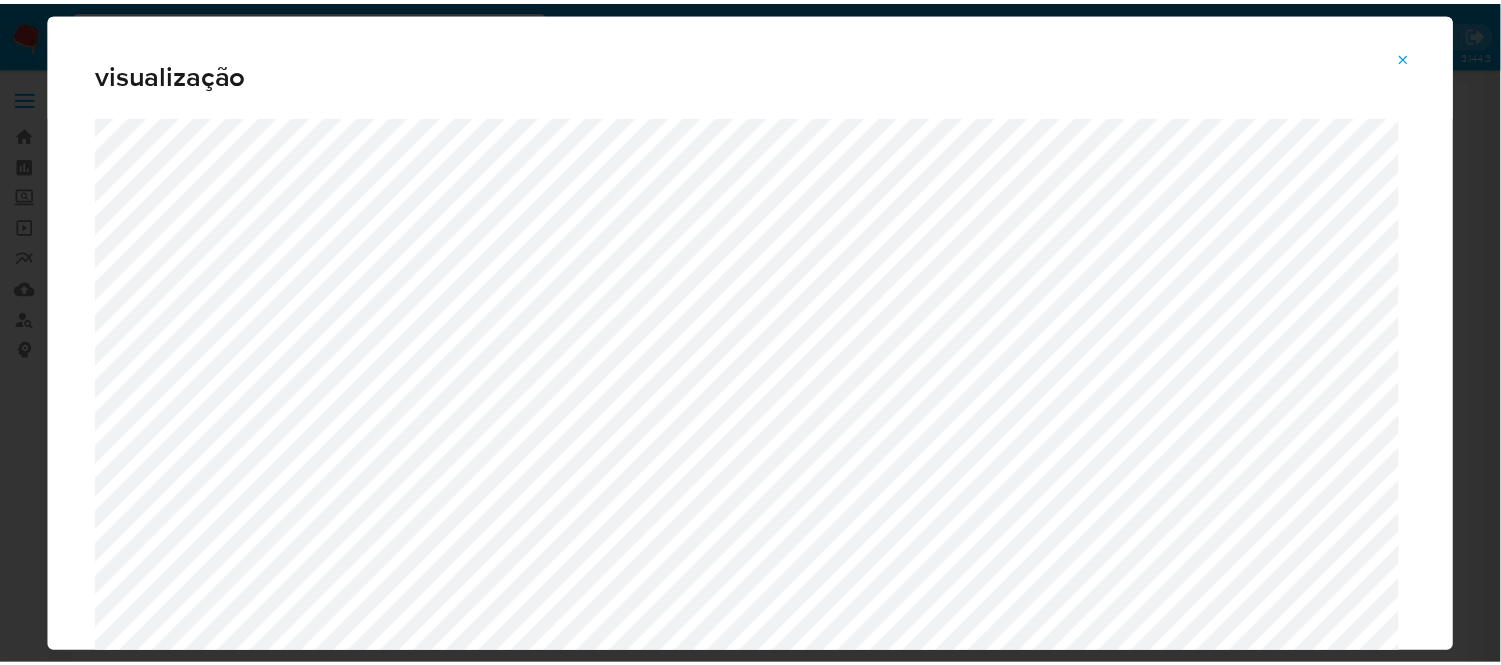 scroll, scrollTop: 0, scrollLeft: 0, axis: both 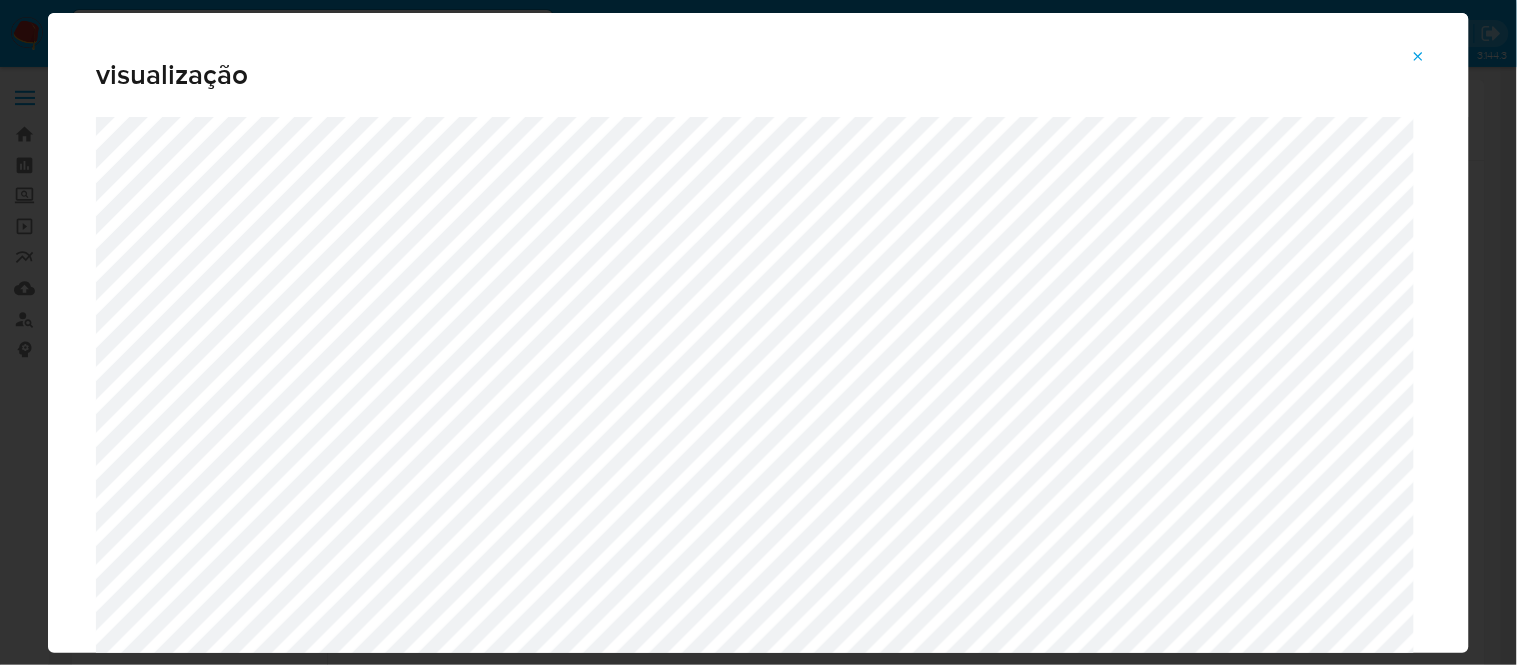 click 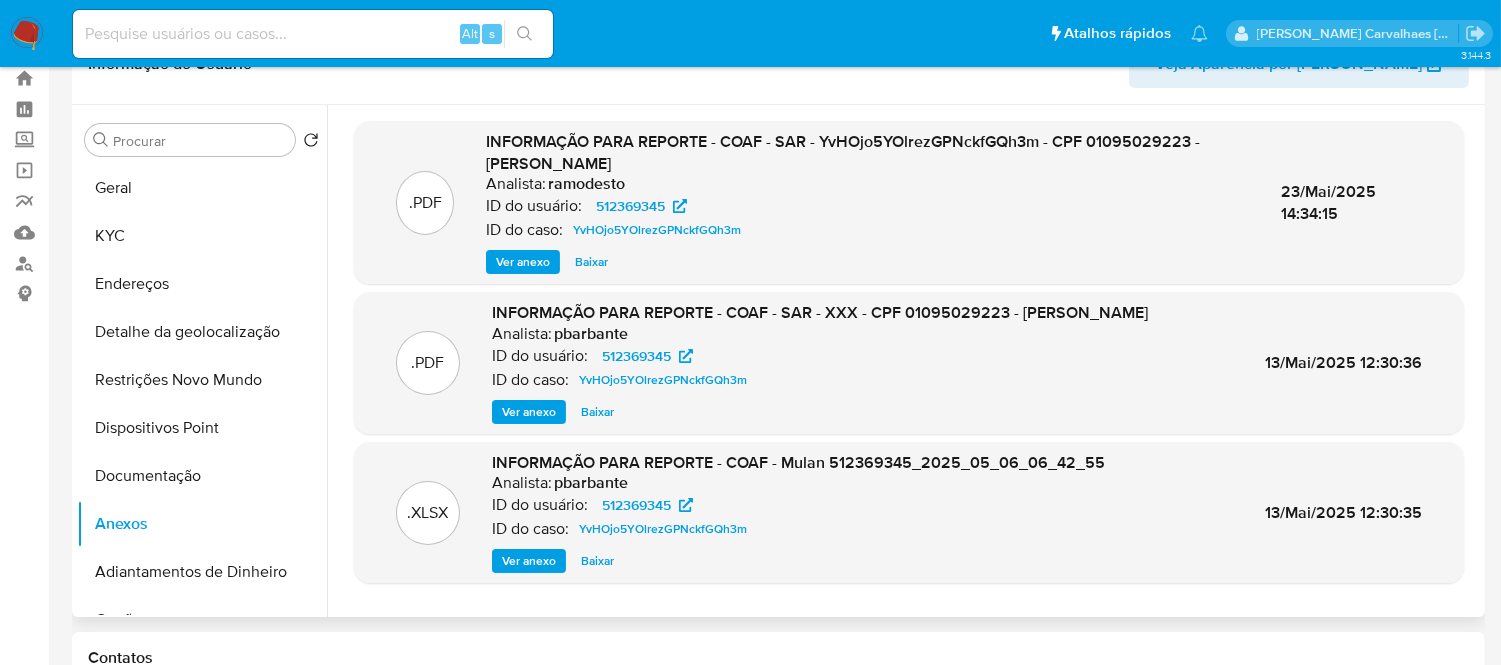 scroll, scrollTop: 111, scrollLeft: 0, axis: vertical 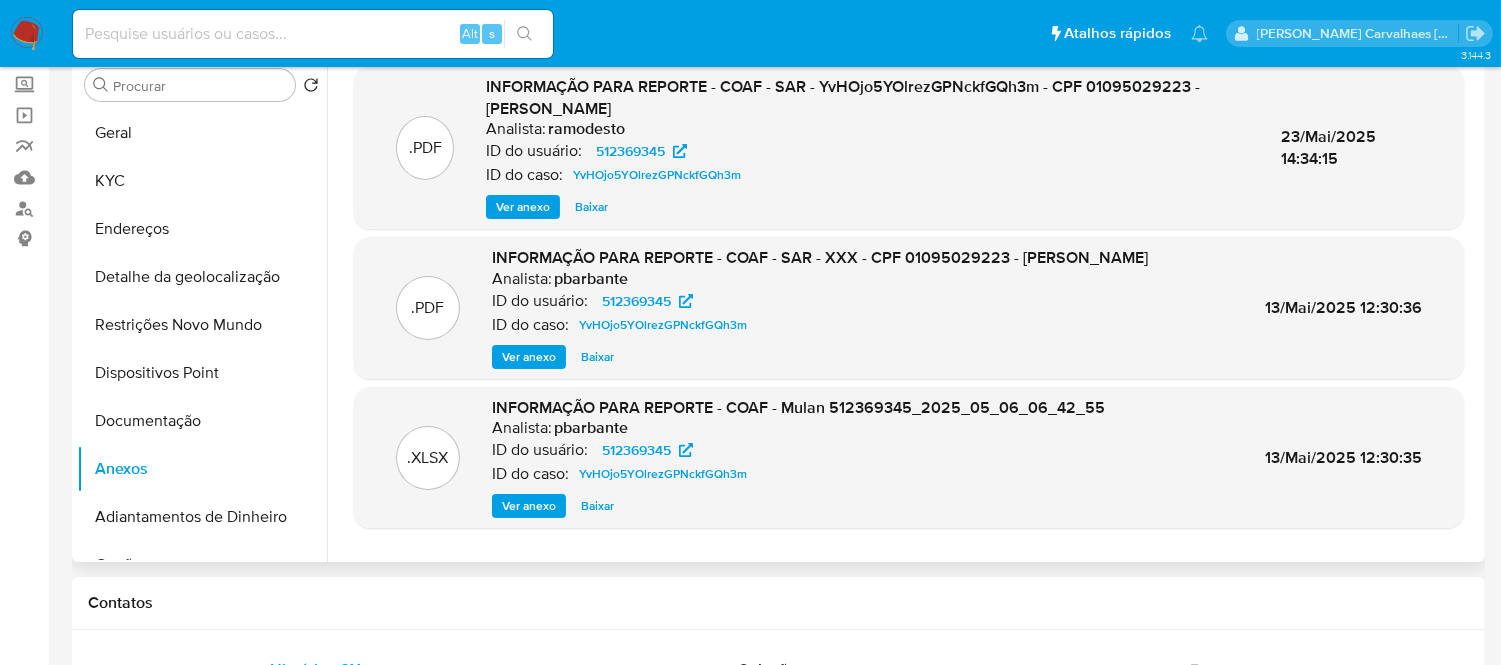click on "Ver anexo" at bounding box center (529, 506) 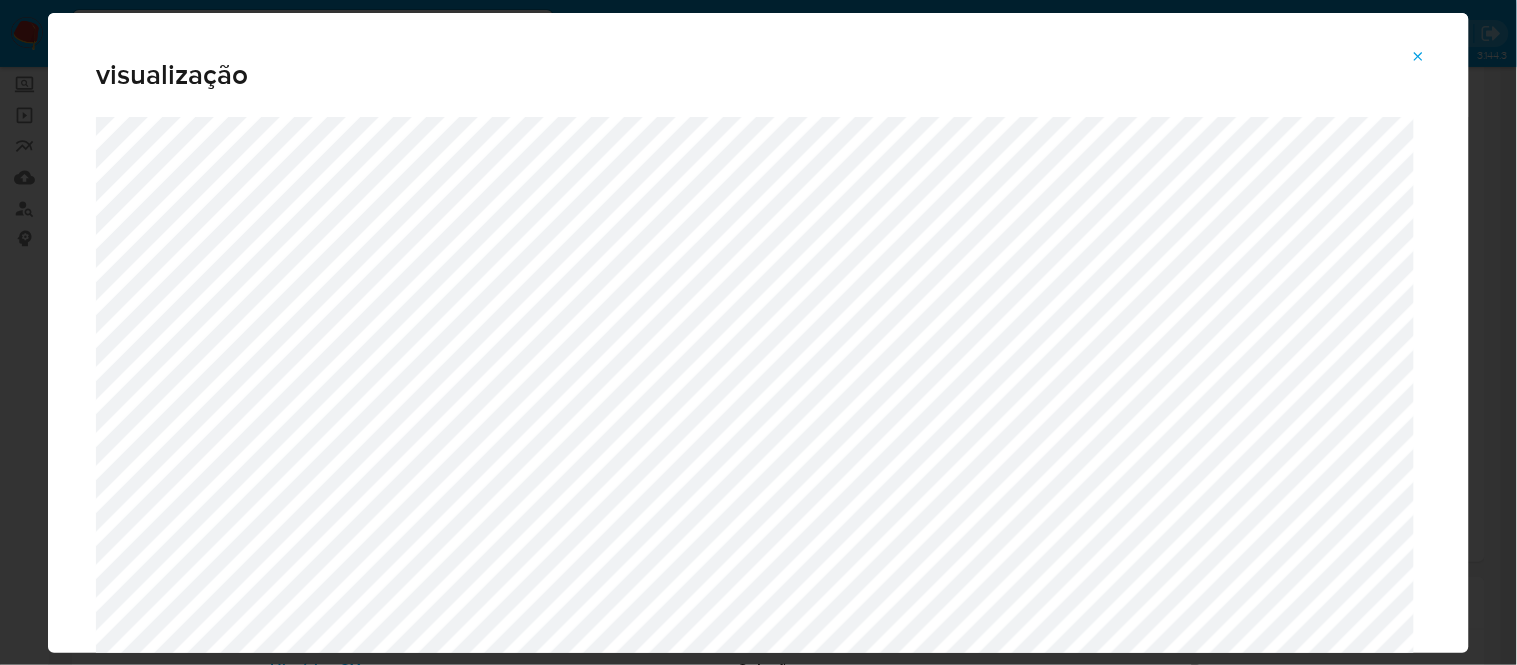 click 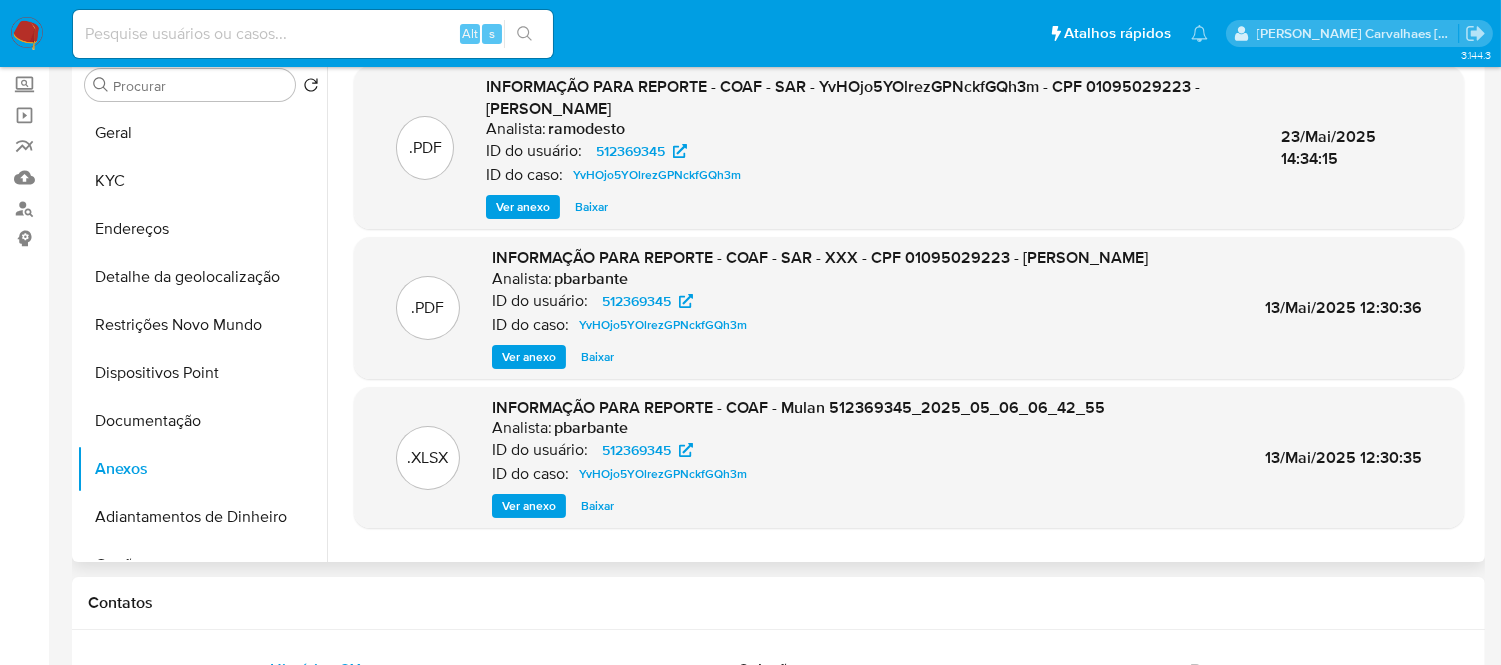 scroll, scrollTop: 0, scrollLeft: 0, axis: both 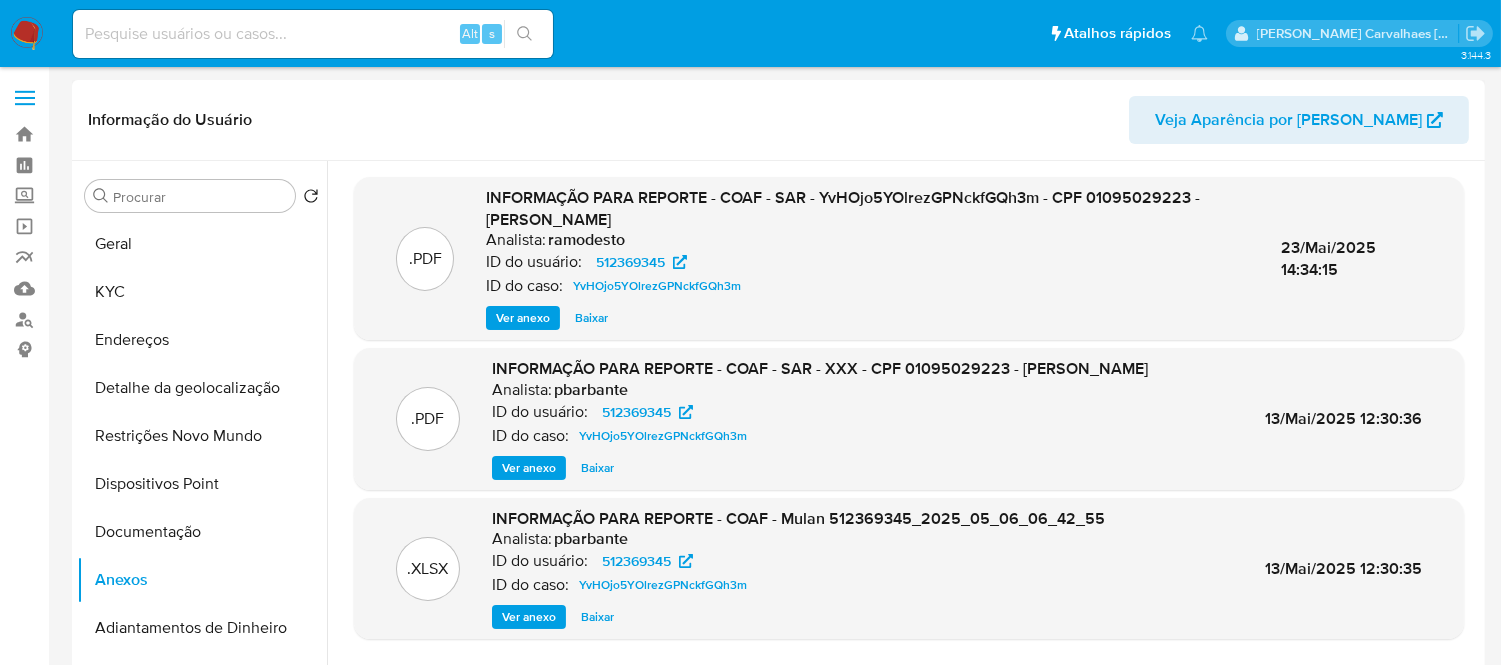 click on "Ver anexo" at bounding box center [523, 318] 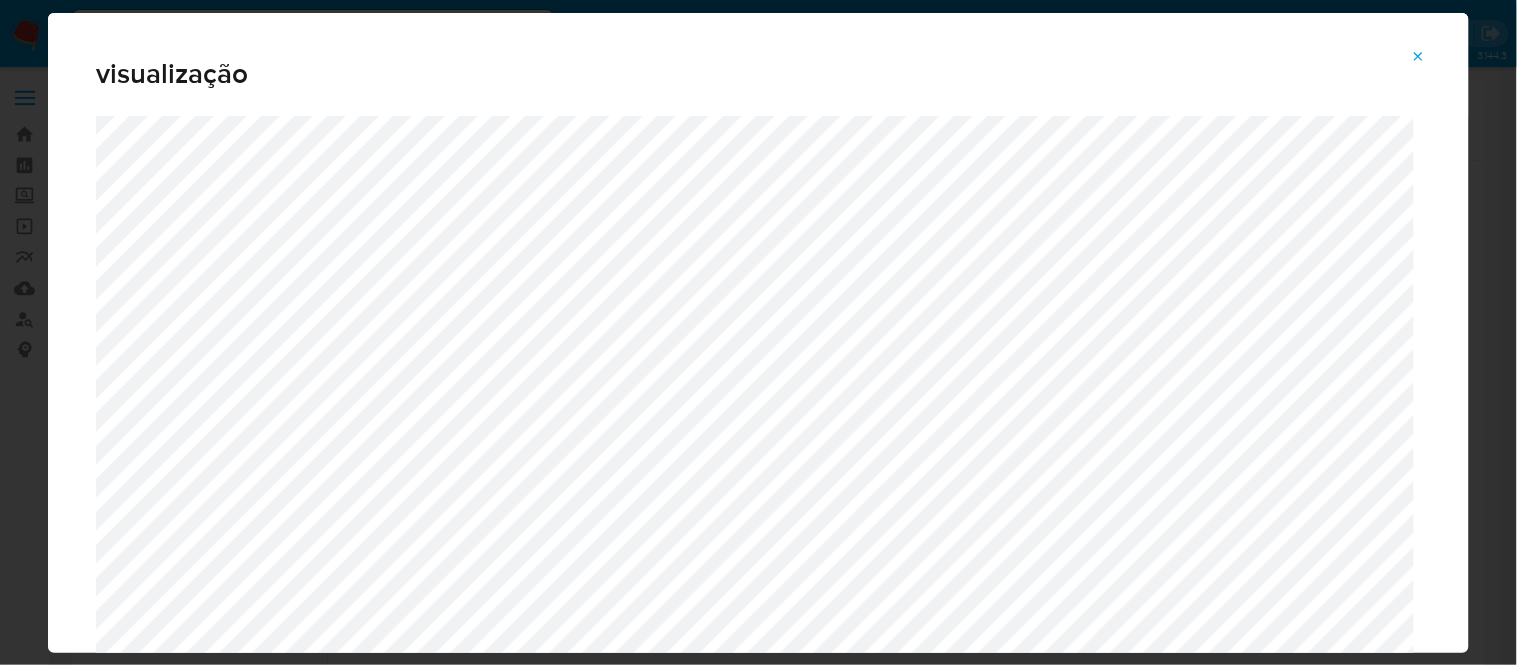 scroll, scrollTop: 0, scrollLeft: 0, axis: both 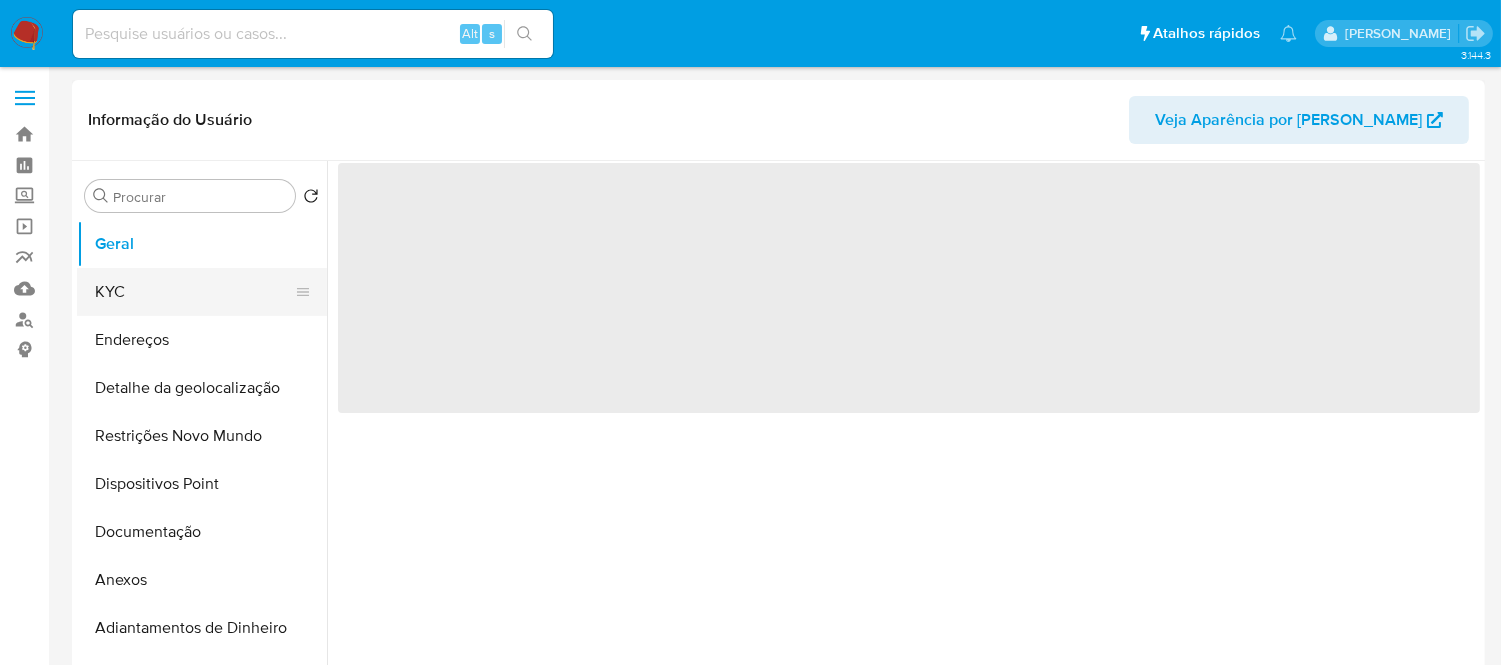 click on "KYC" at bounding box center [194, 292] 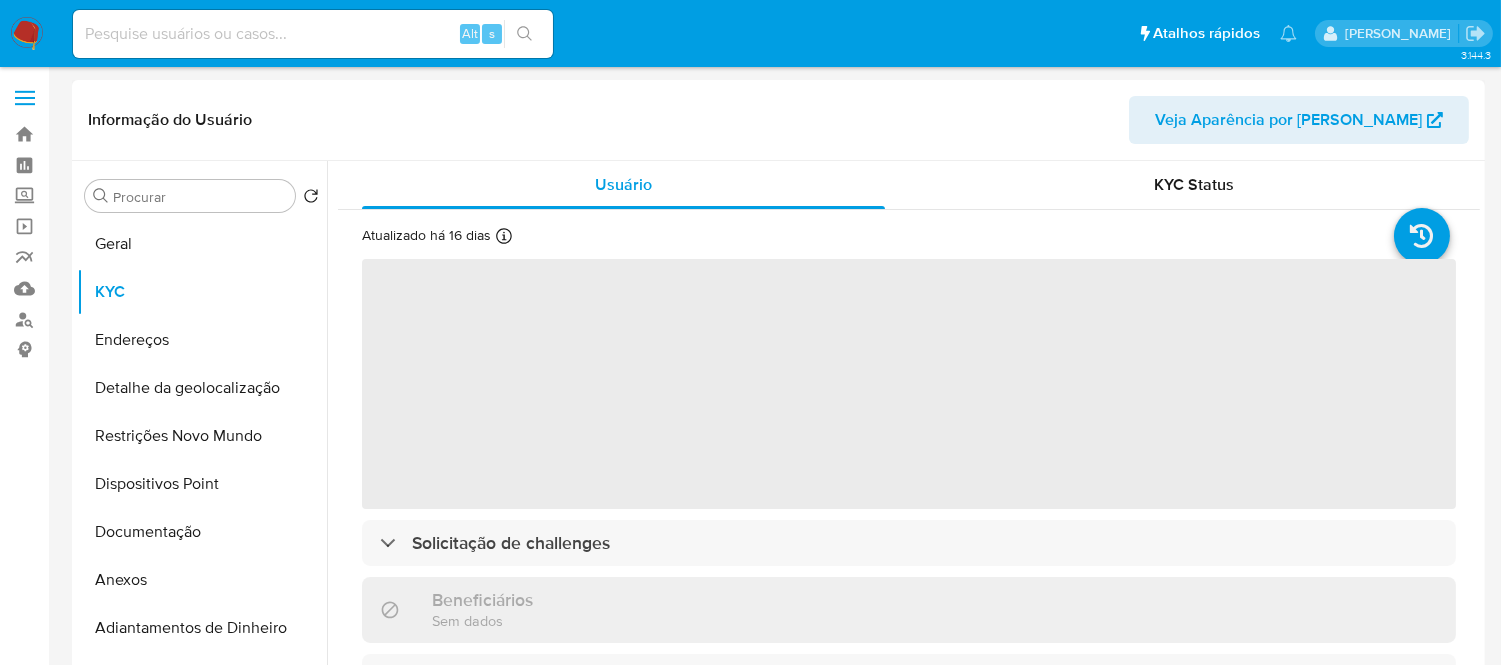 select on "10" 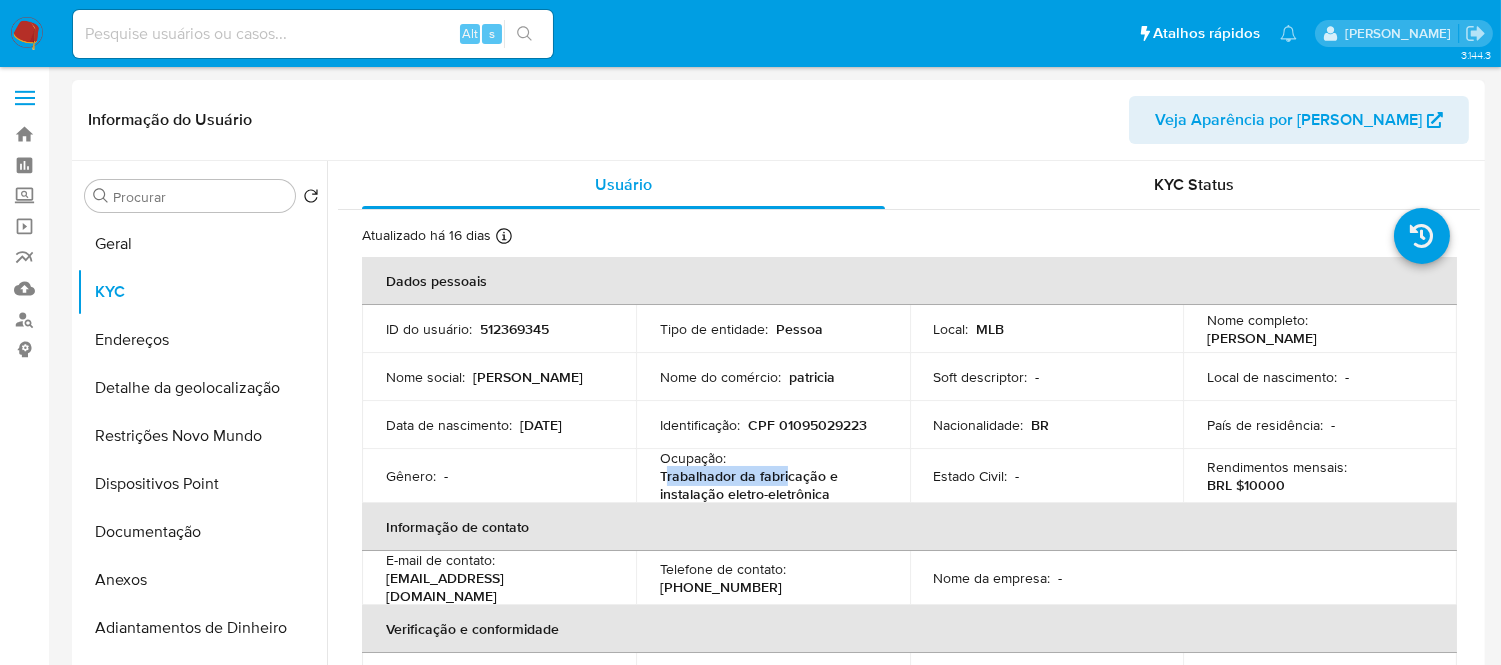 drag, startPoint x: 662, startPoint y: 476, endPoint x: 782, endPoint y: 484, distance: 120.26637 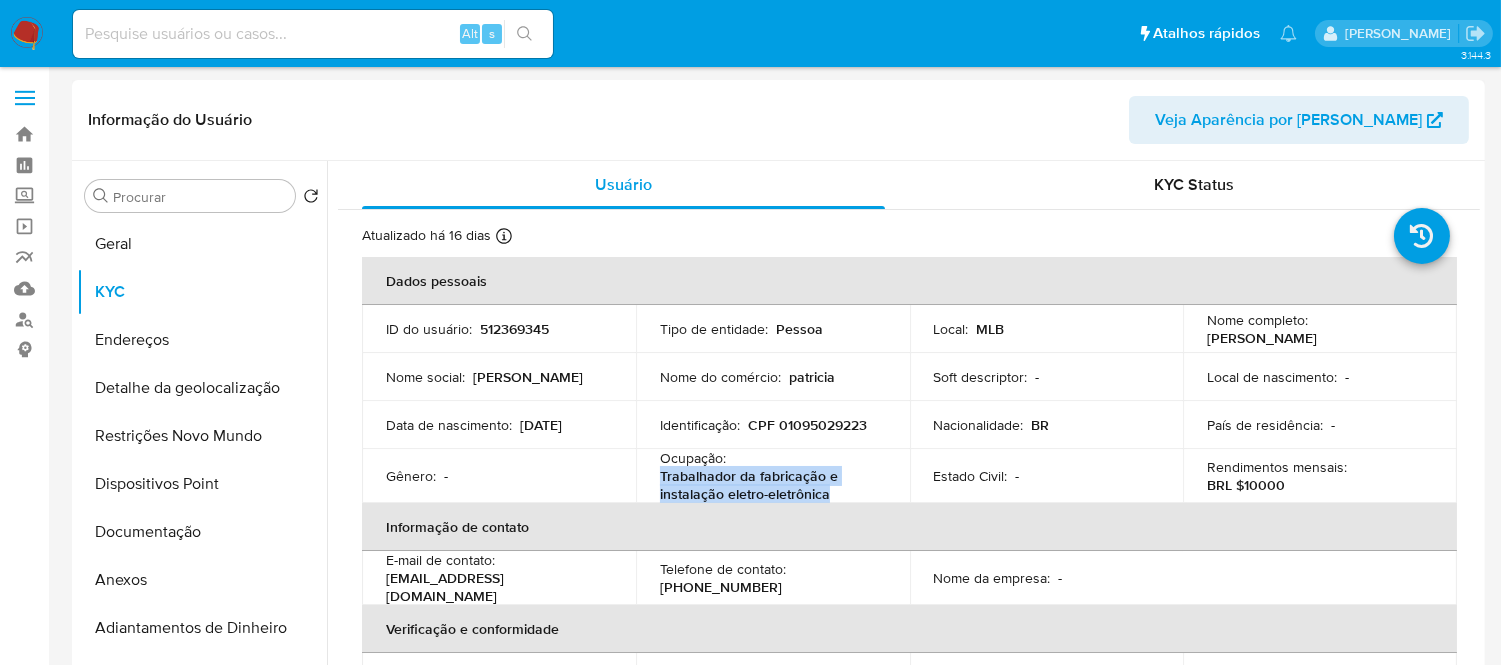 drag, startPoint x: 657, startPoint y: 475, endPoint x: 830, endPoint y: 490, distance: 173.64908 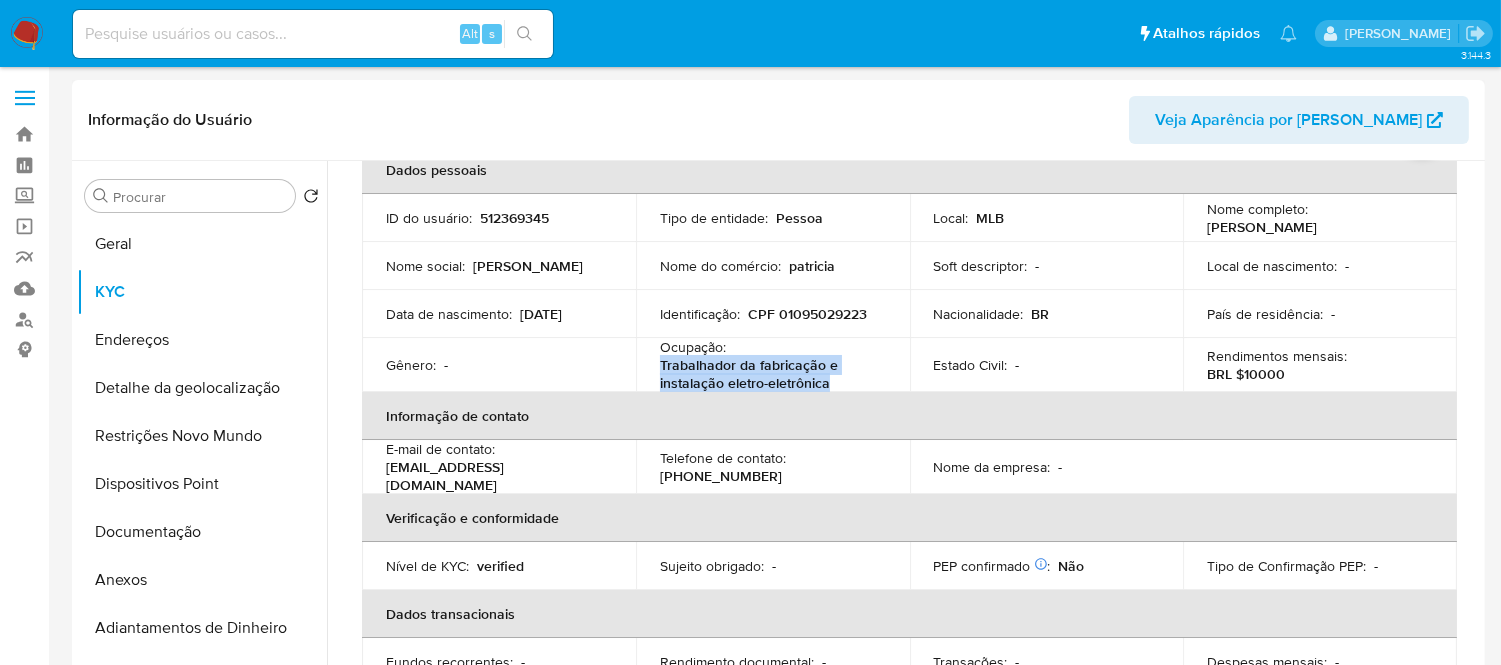 copy on "Trabalhador da fabricação e instalação eletro-eletrônica" 